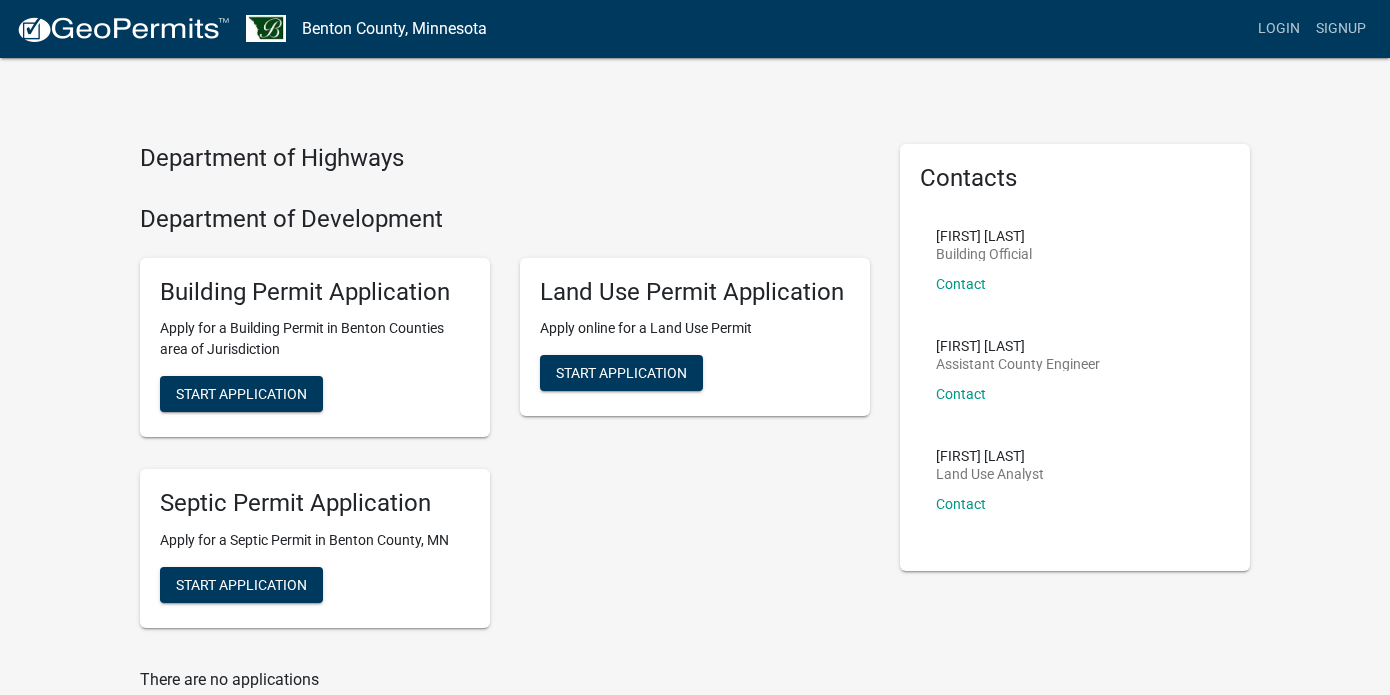 scroll, scrollTop: 0, scrollLeft: 0, axis: both 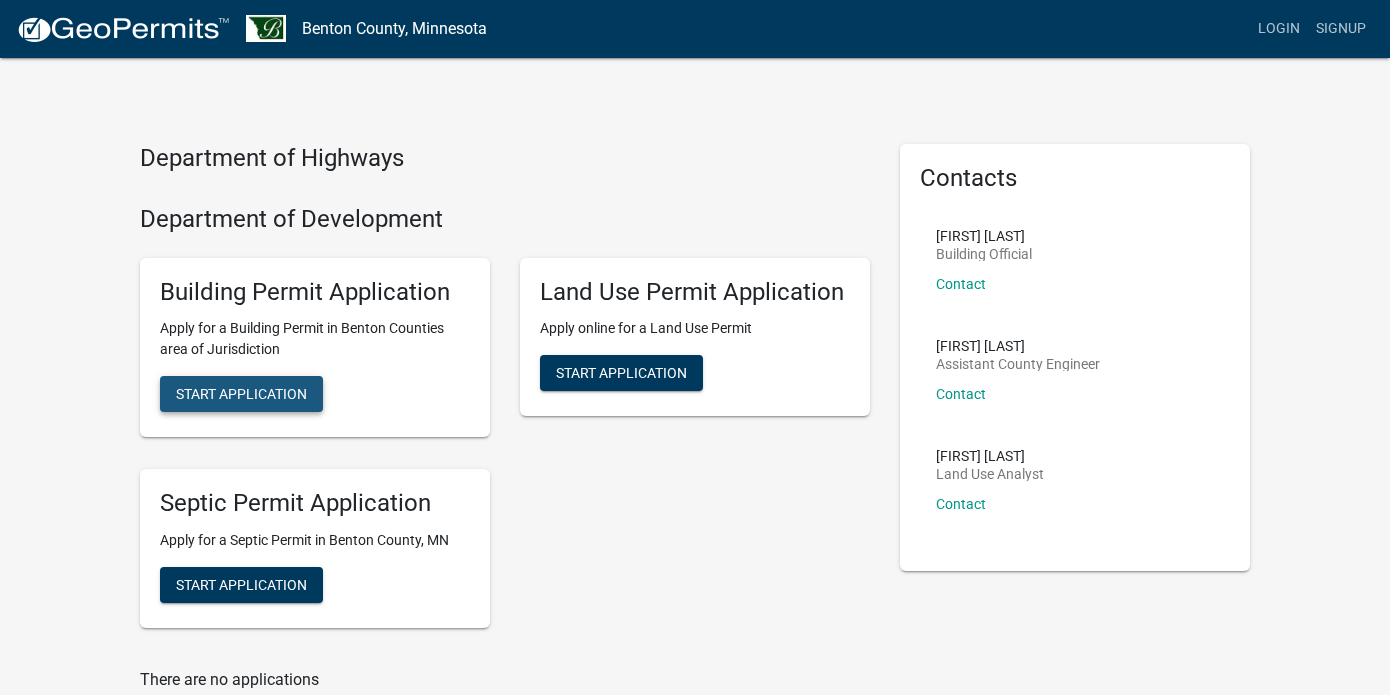 click on "Start Application" at bounding box center (241, 394) 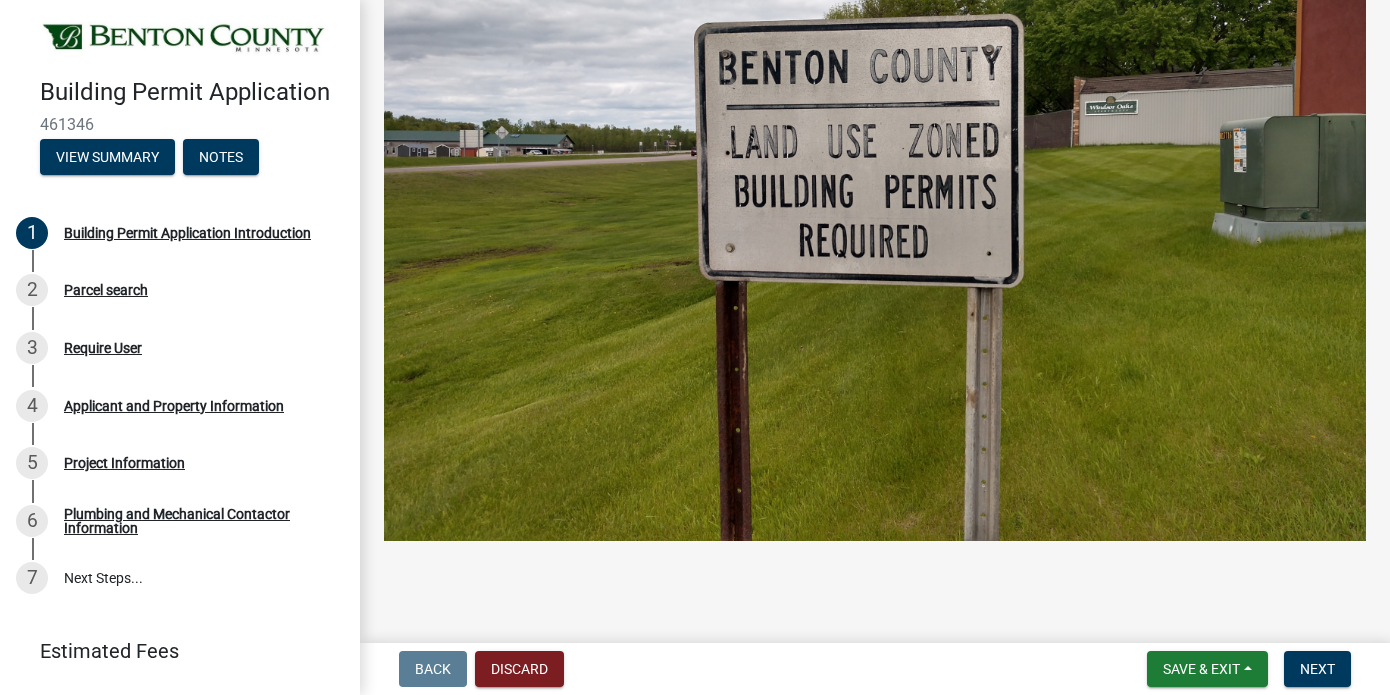 scroll, scrollTop: 778, scrollLeft: 0, axis: vertical 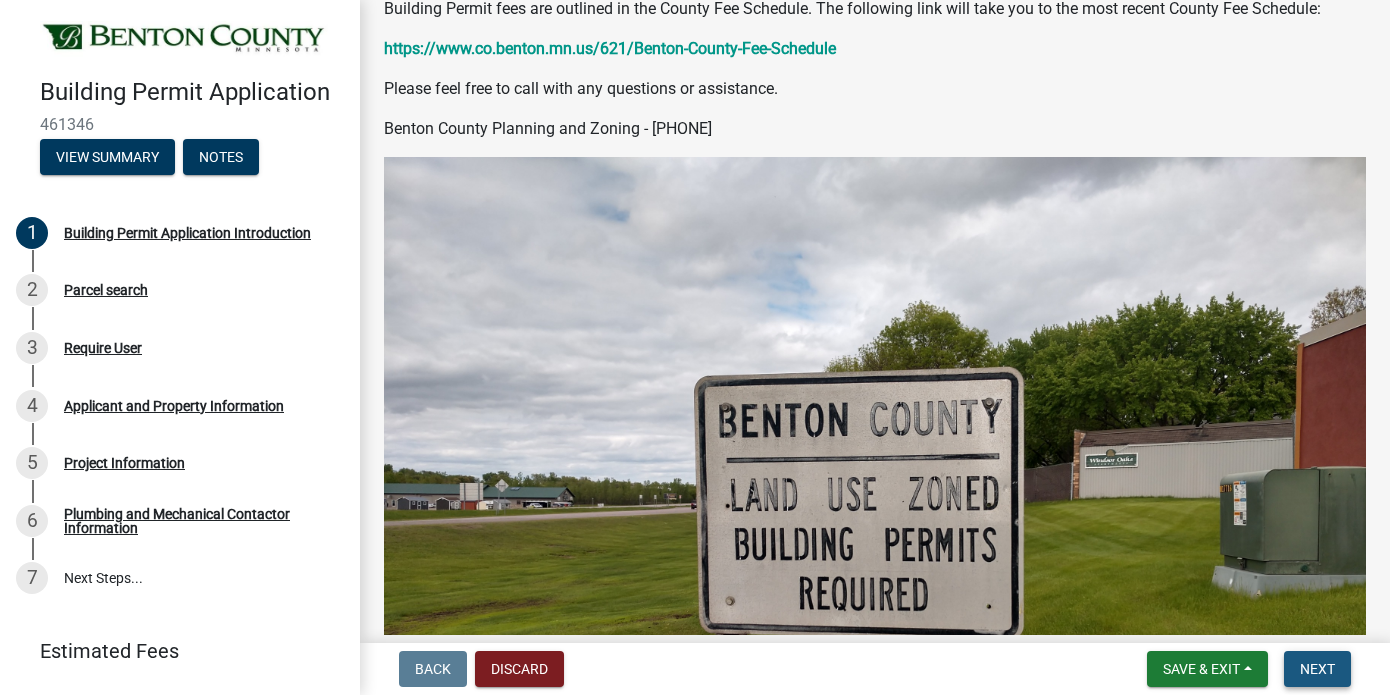 click on "Next" at bounding box center (1317, 669) 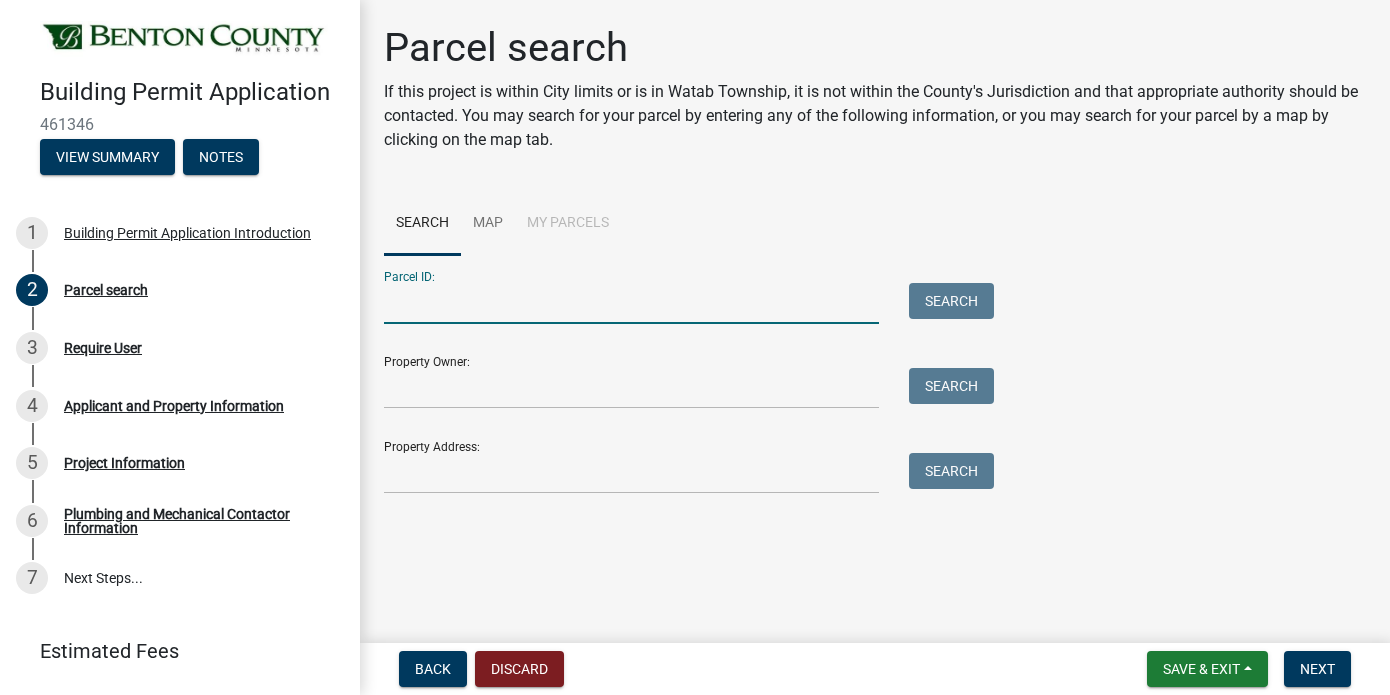 click on "Parcel ID:" at bounding box center [631, 303] 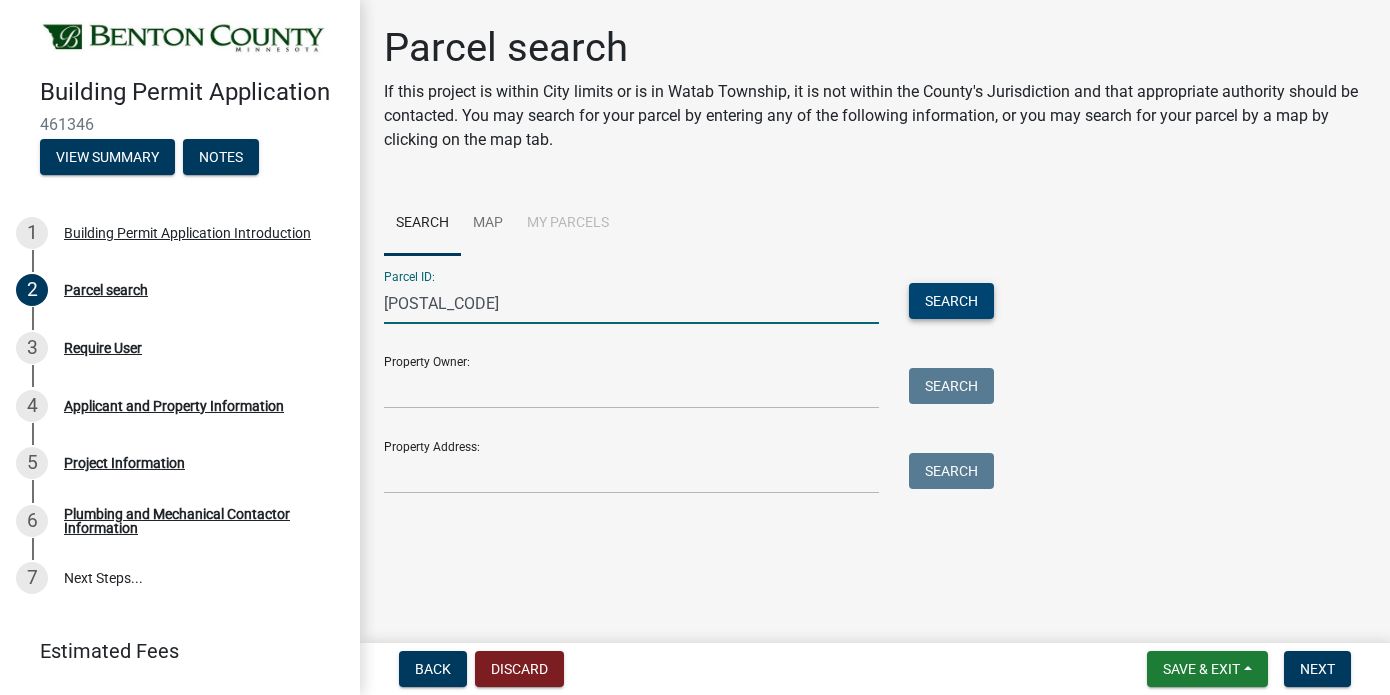 type on "[POSTAL_CODE]" 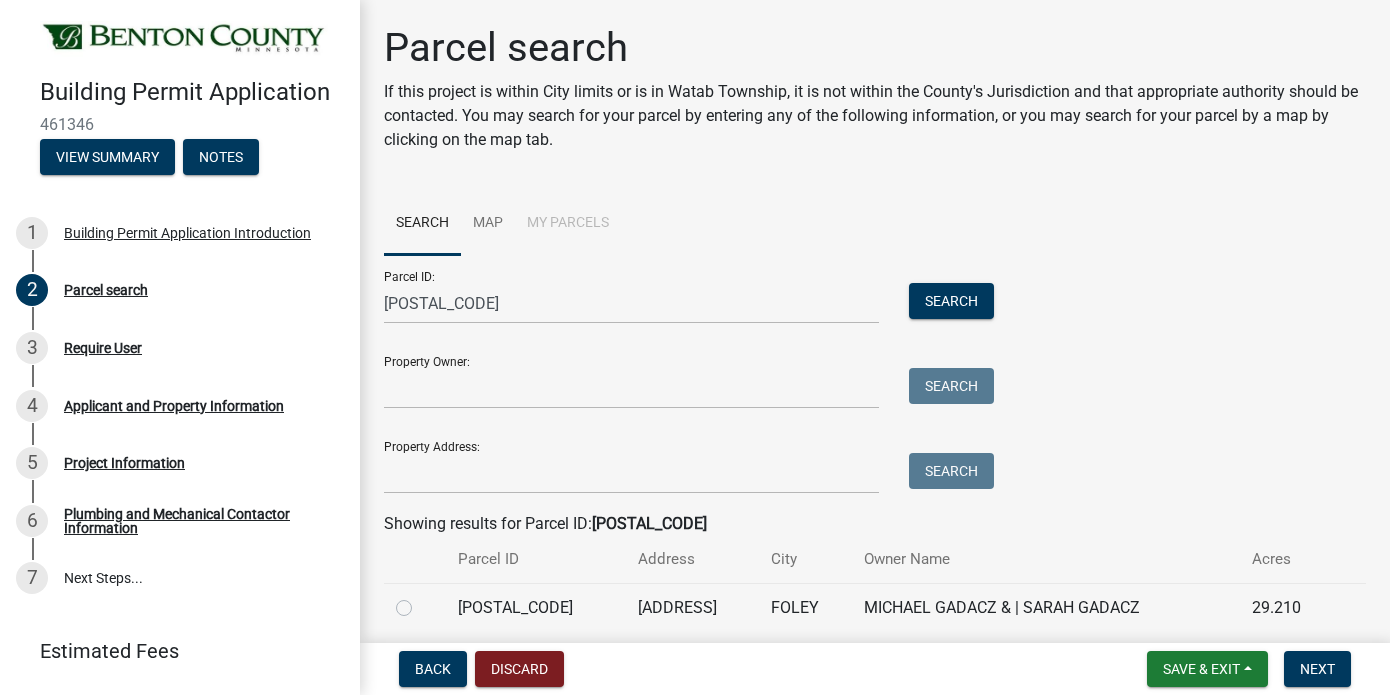 click on "[ADDRESS]" 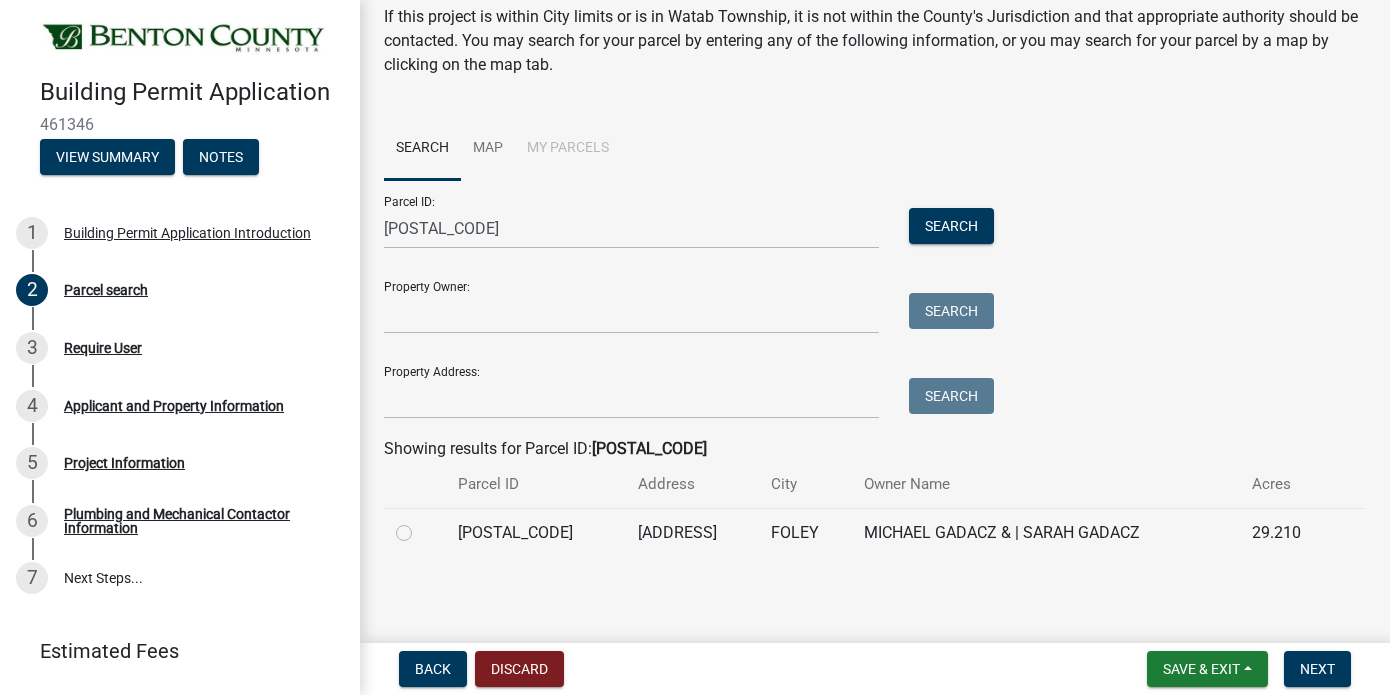 scroll, scrollTop: 74, scrollLeft: 0, axis: vertical 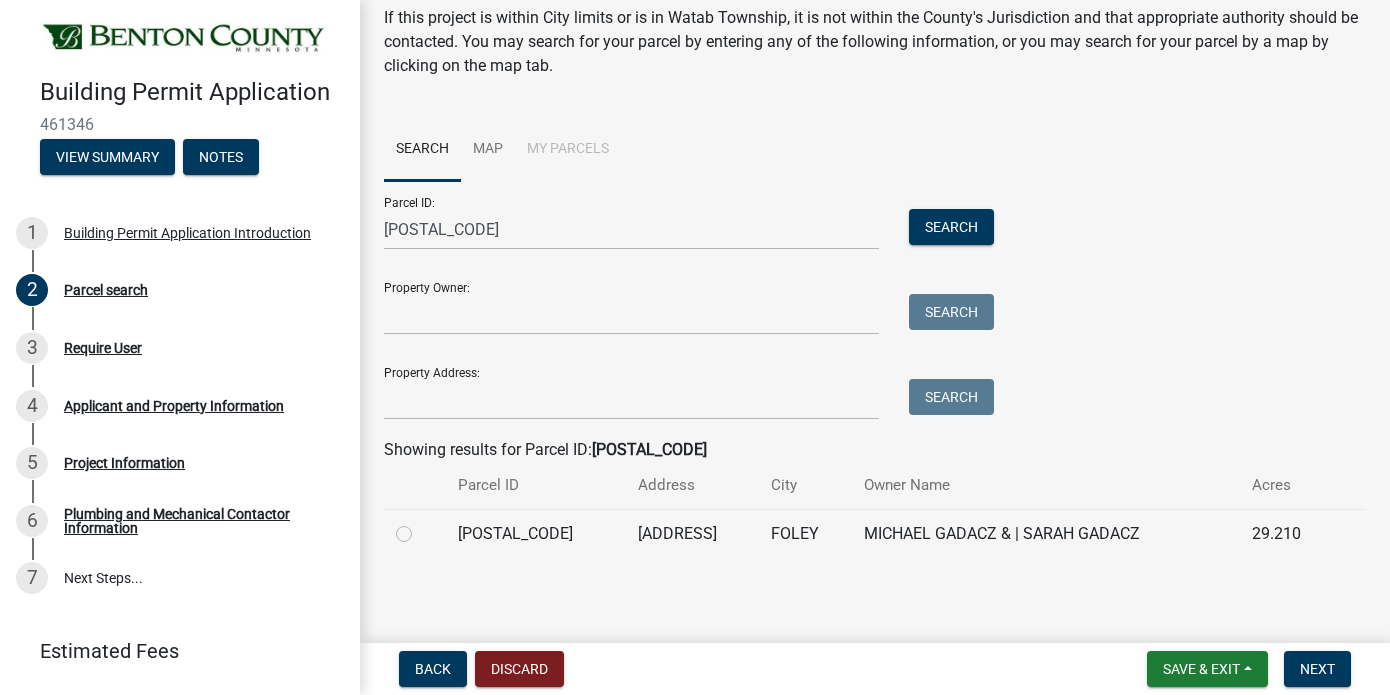 click 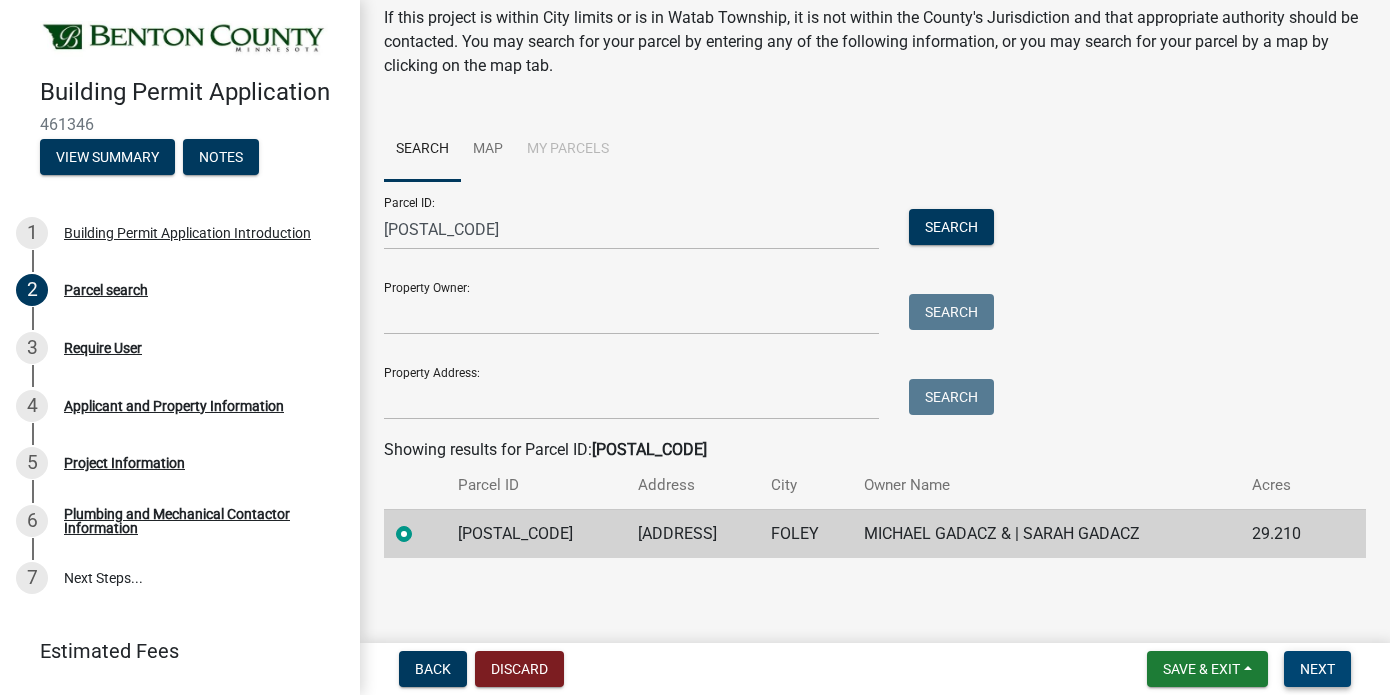 click on "Next" at bounding box center (1317, 669) 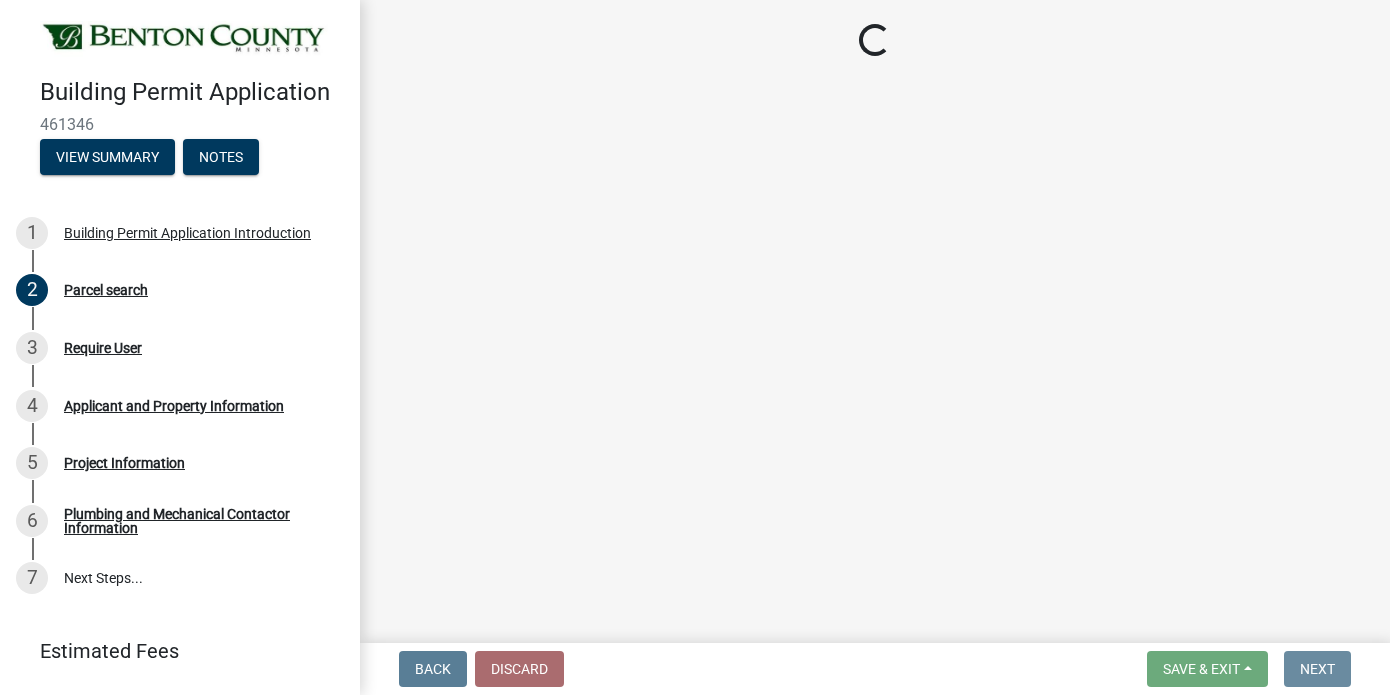 scroll, scrollTop: 0, scrollLeft: 0, axis: both 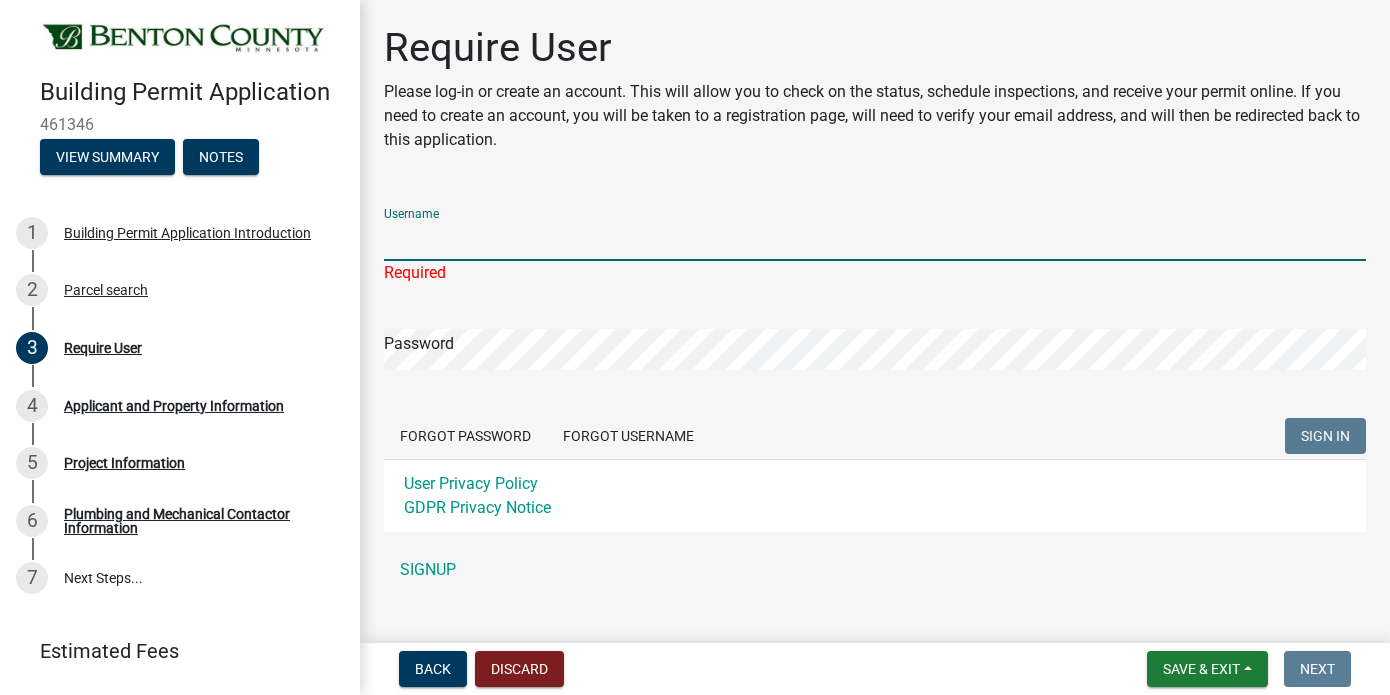 click on "Username" at bounding box center (875, 240) 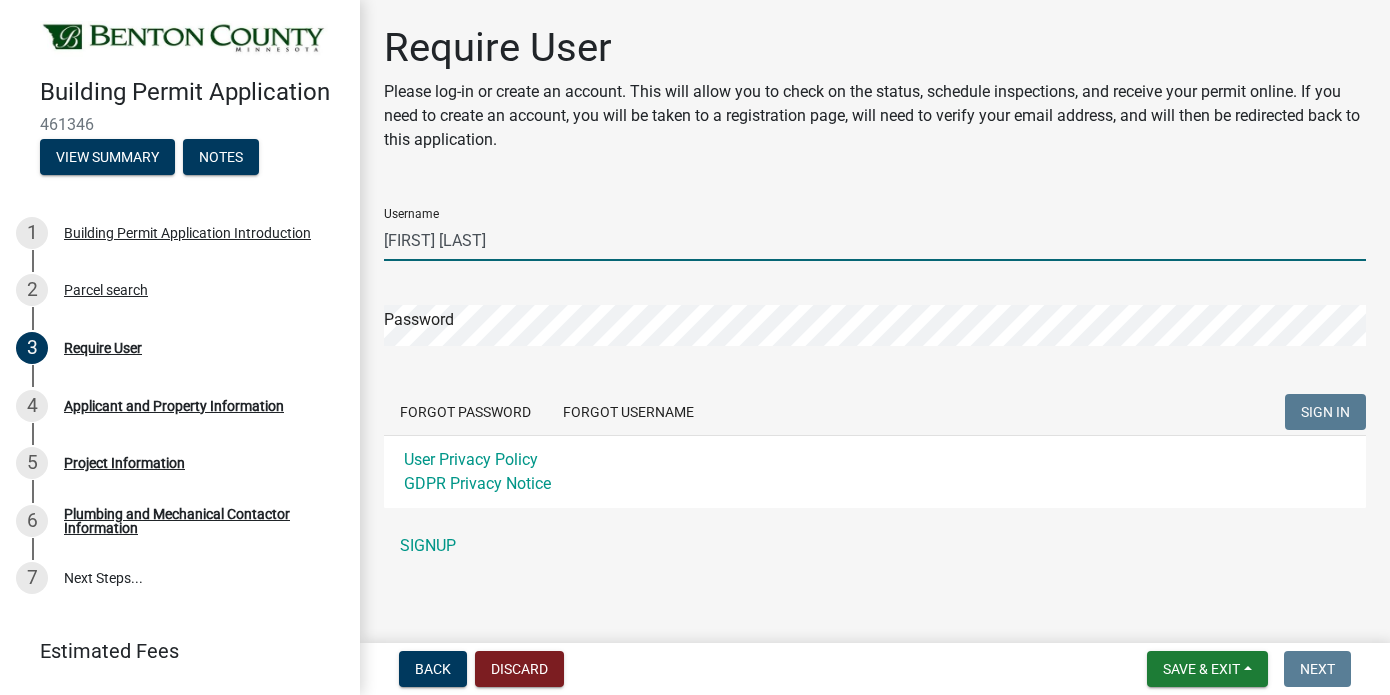 type on "[FIRST] [LAST]" 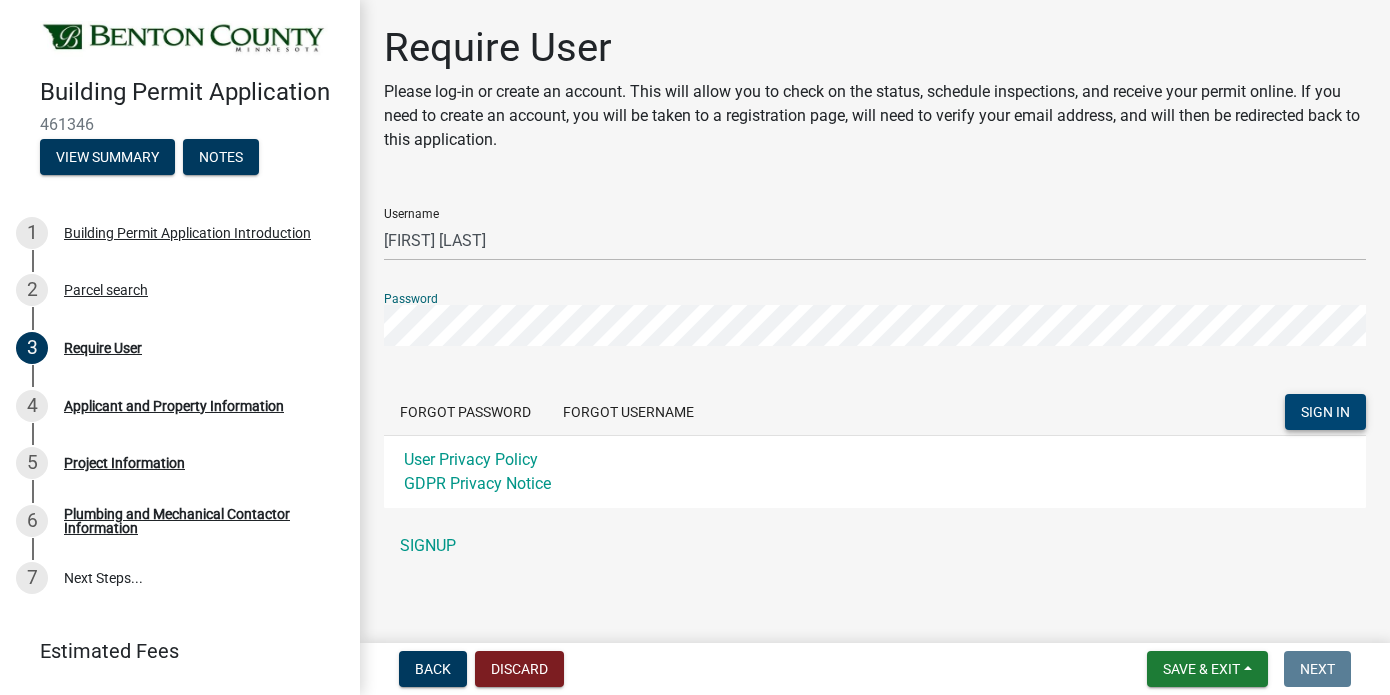 click on "SIGN IN" 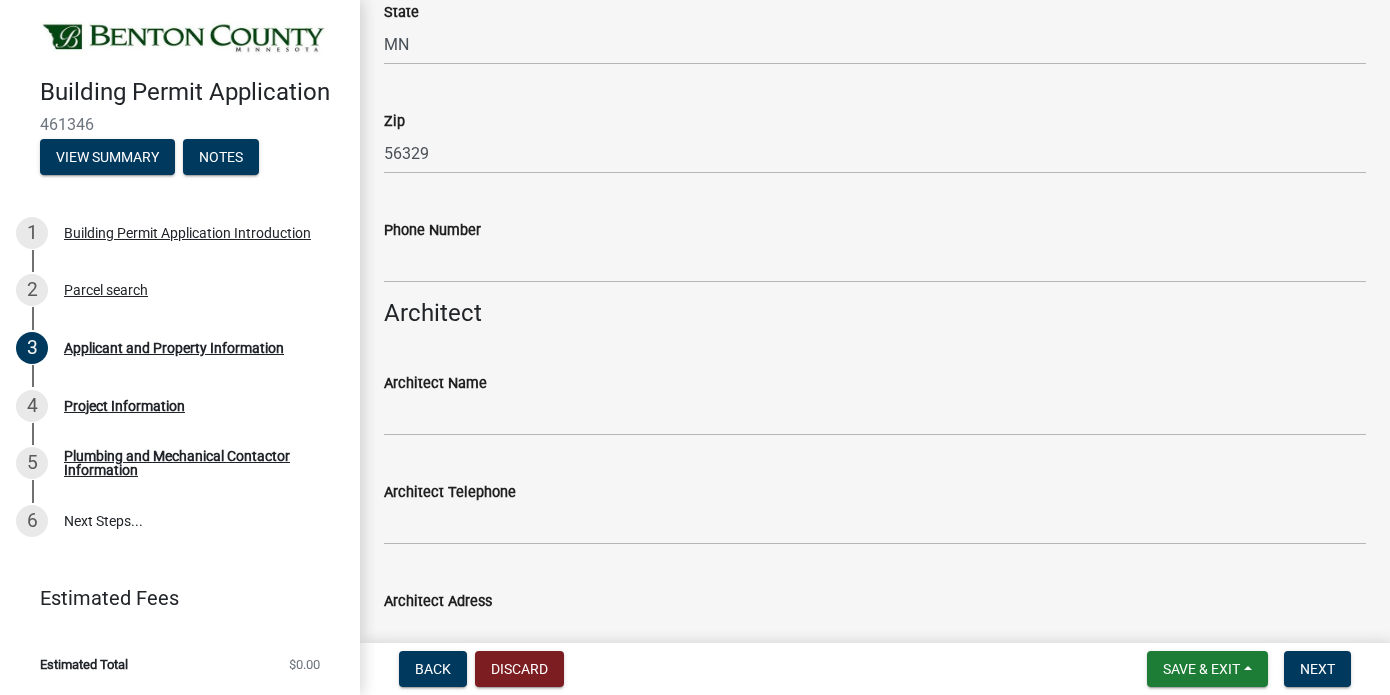 scroll, scrollTop: 1095, scrollLeft: 0, axis: vertical 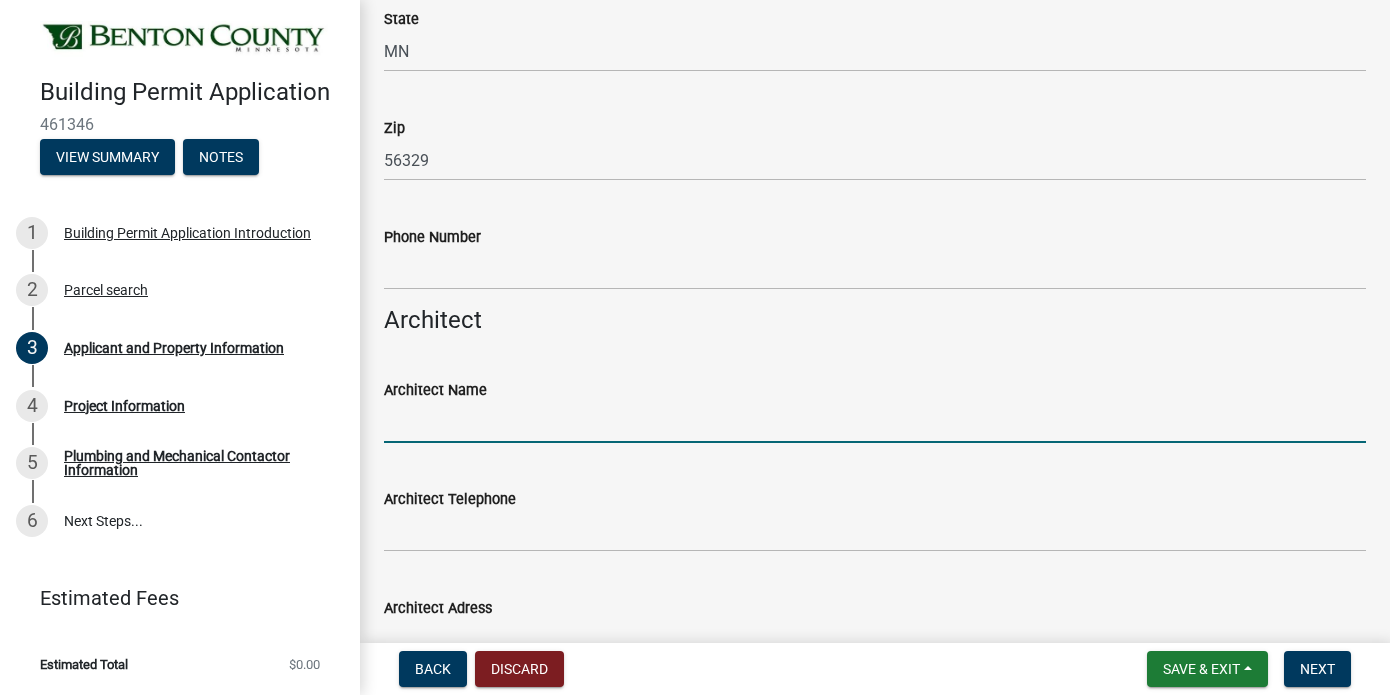 click on "Architect Name" at bounding box center [875, 422] 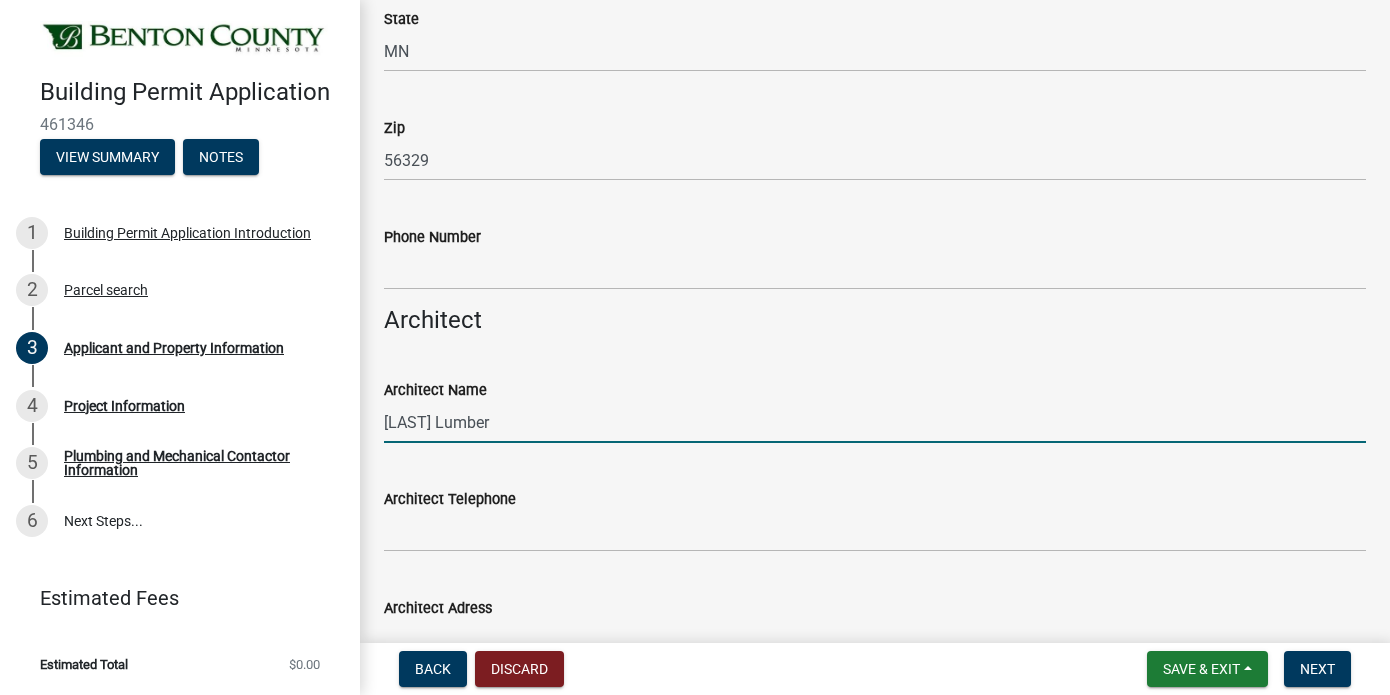 type on "[LAST] Lumber" 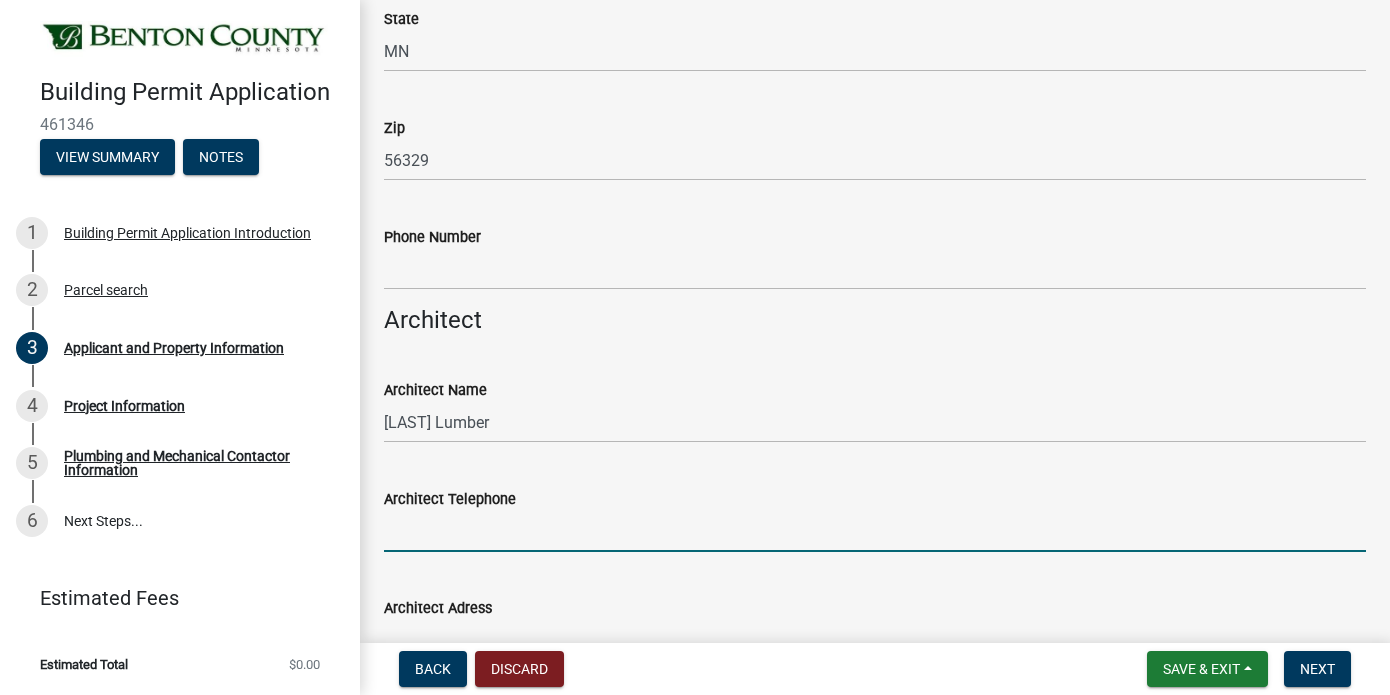 click on "Architect Telephone" at bounding box center (875, 531) 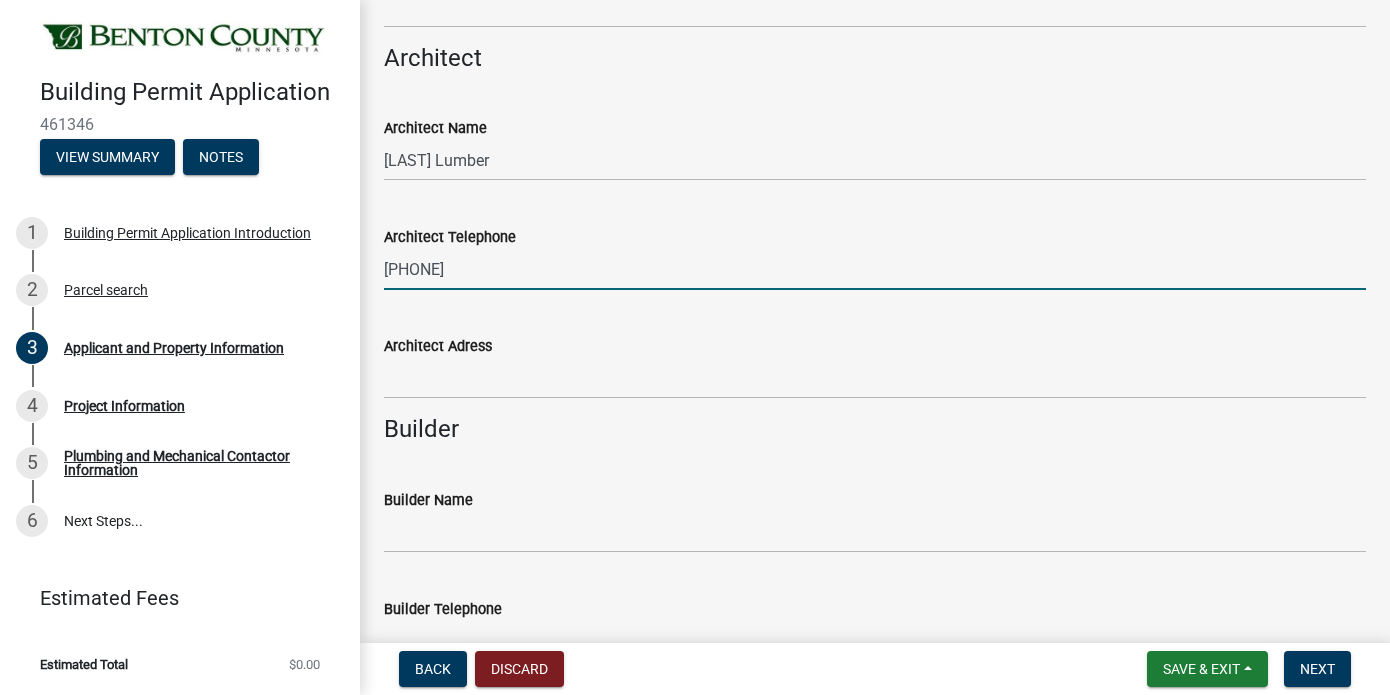 scroll, scrollTop: 1363, scrollLeft: 0, axis: vertical 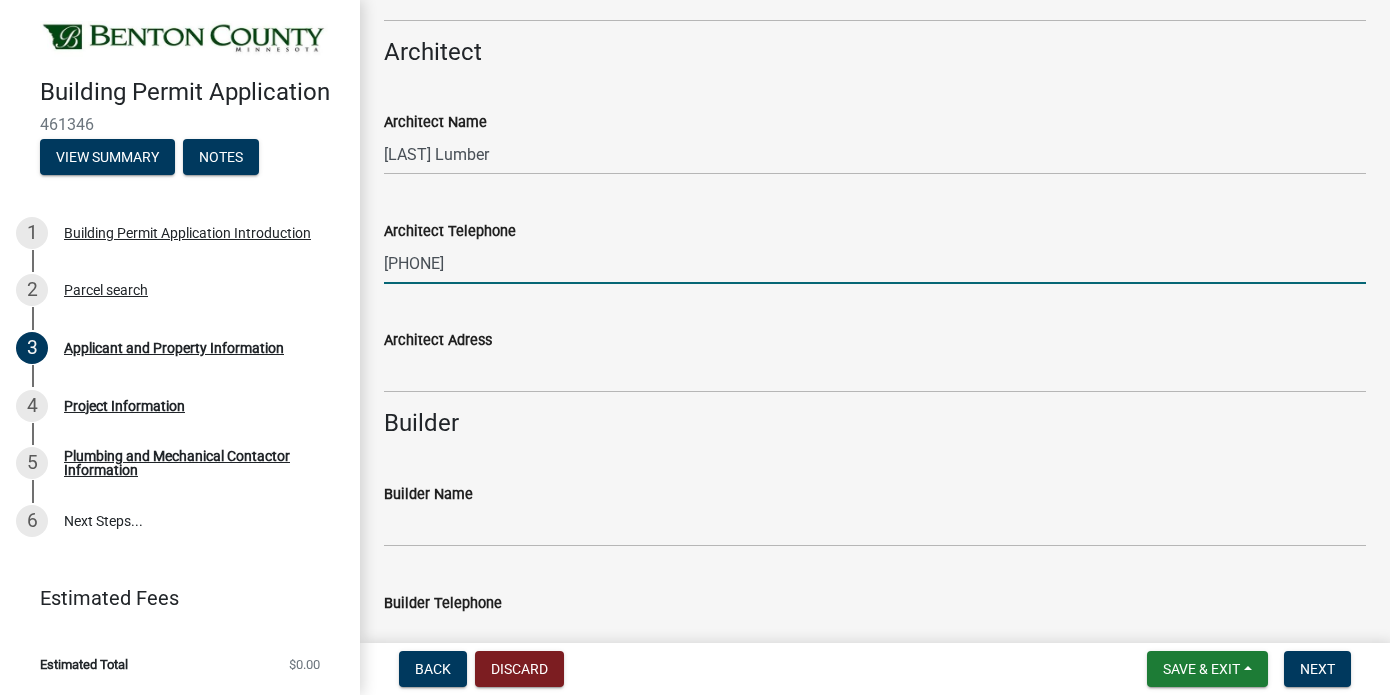 type on "[PHONE]" 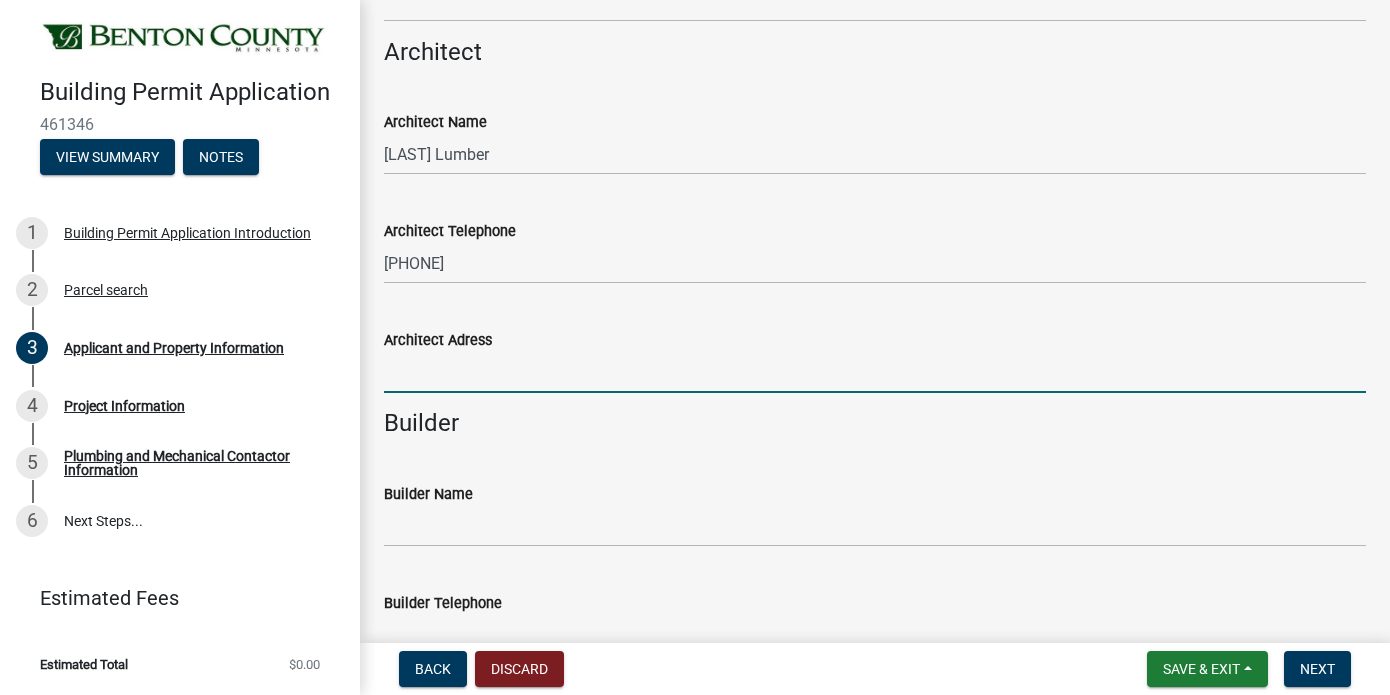click on "Architect Adress" at bounding box center [875, 372] 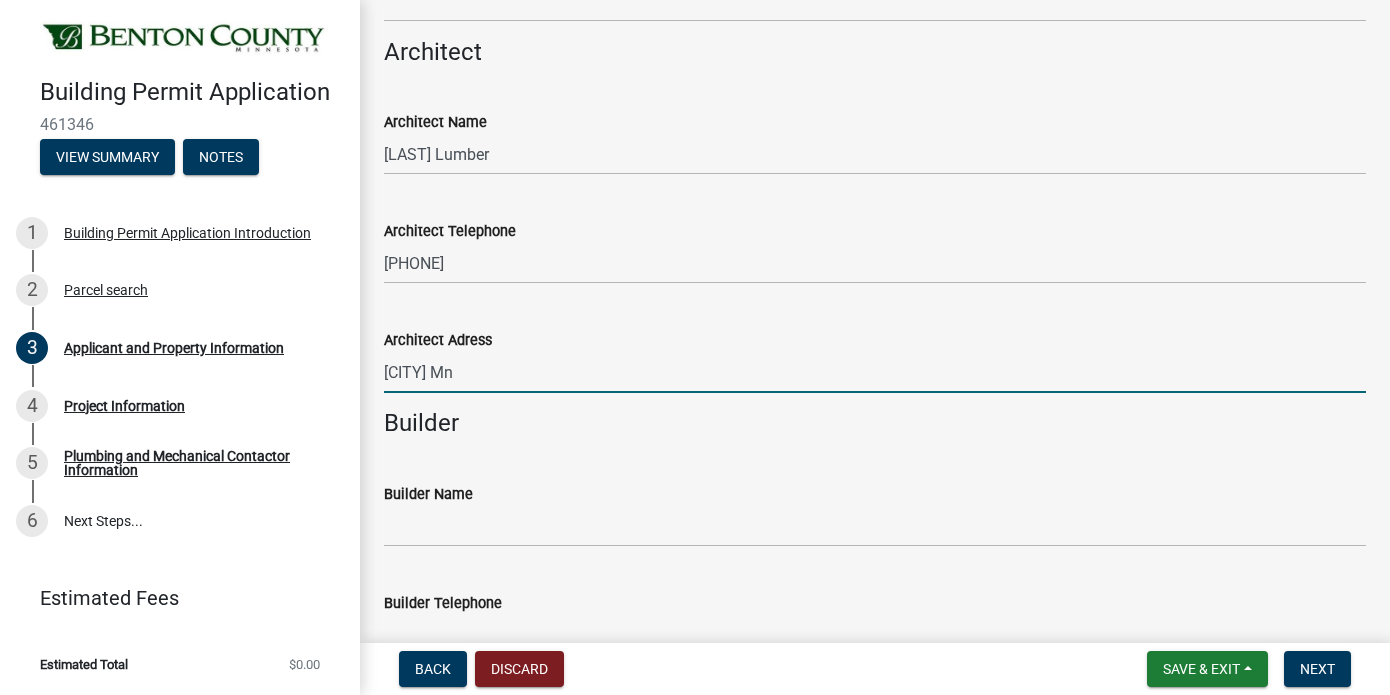 type on "[CITY] Mn" 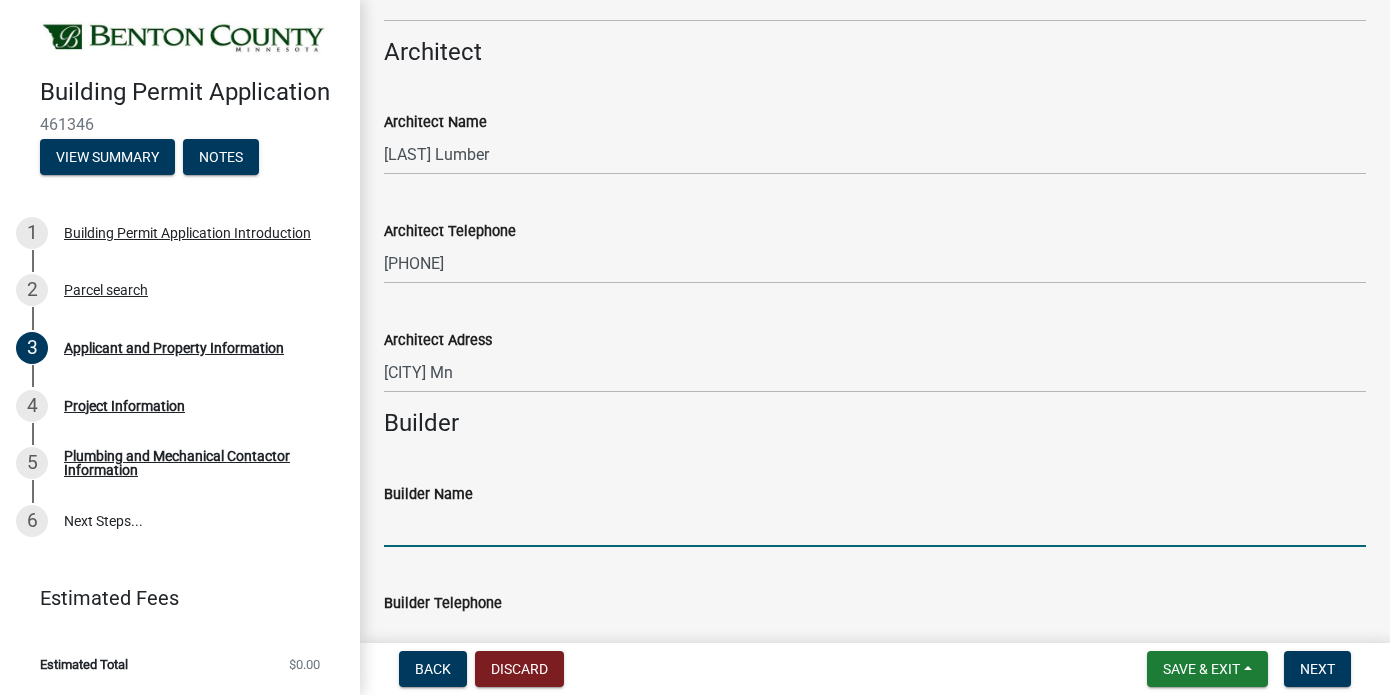 click on "Builder Name" at bounding box center (875, 526) 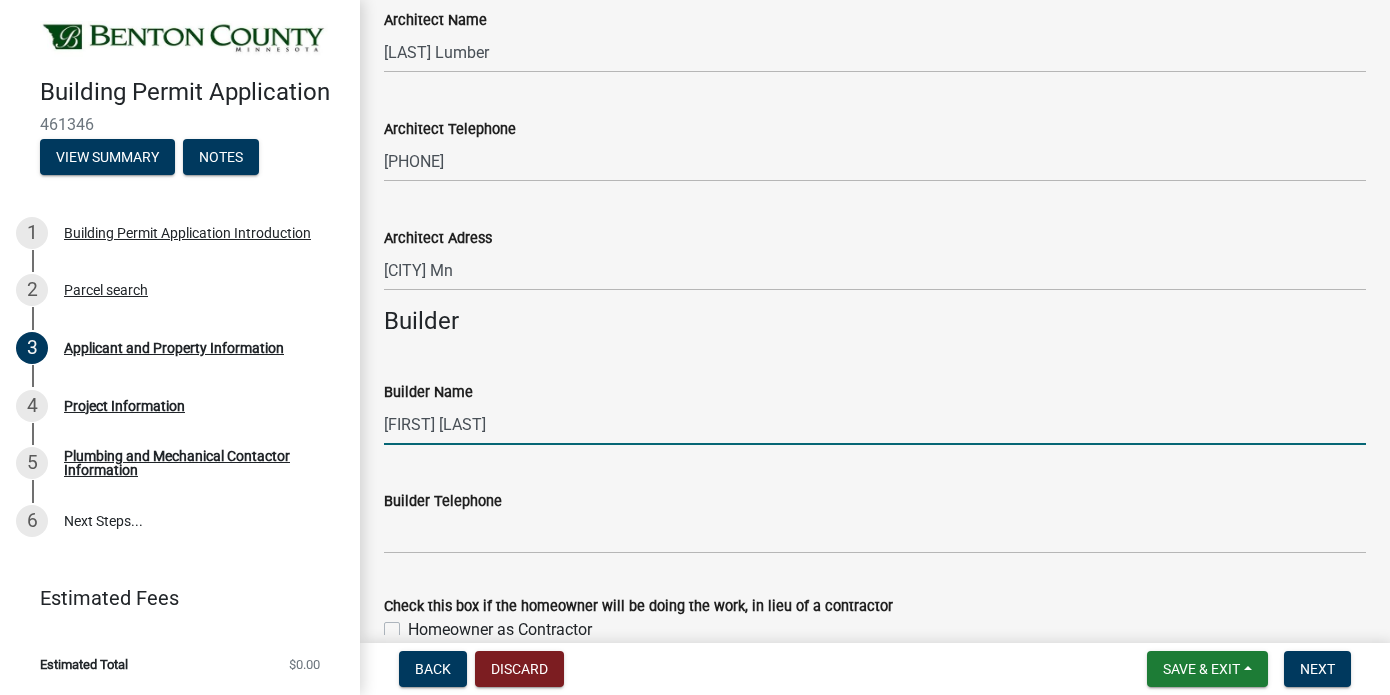scroll, scrollTop: 1495, scrollLeft: 0, axis: vertical 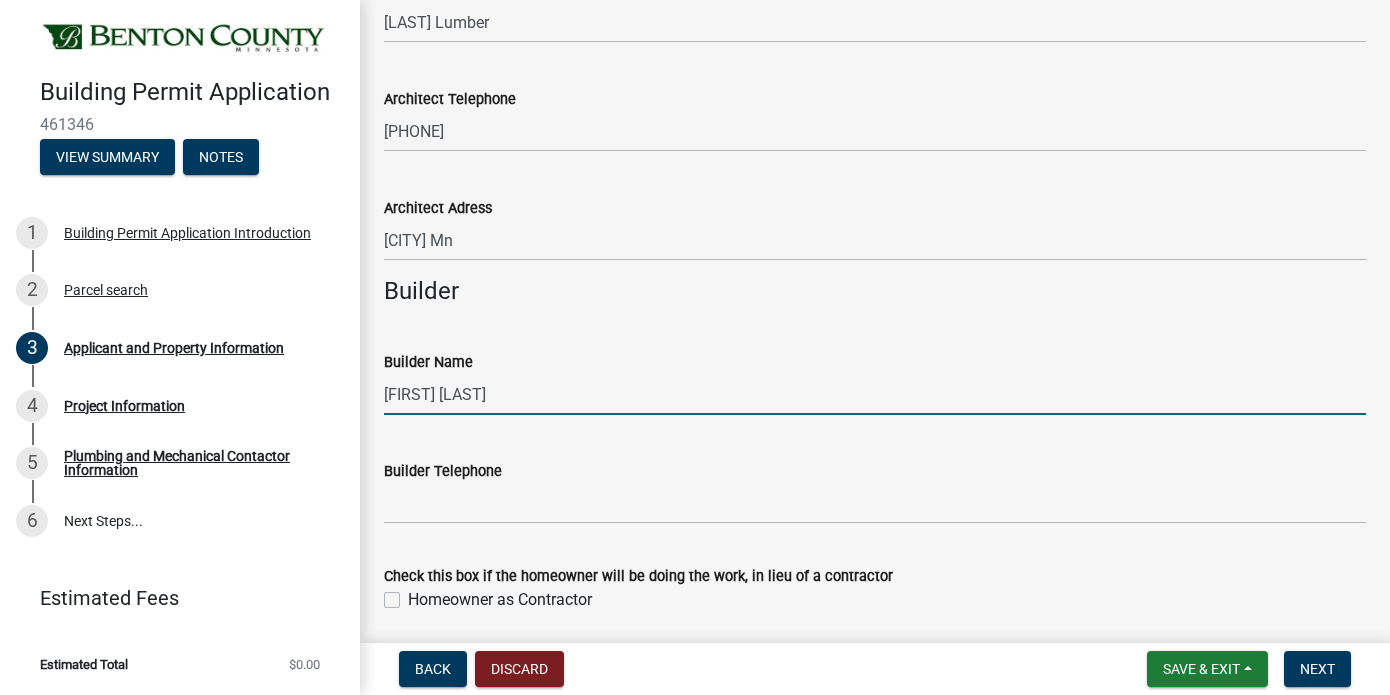 type on "[FIRST] [LAST]" 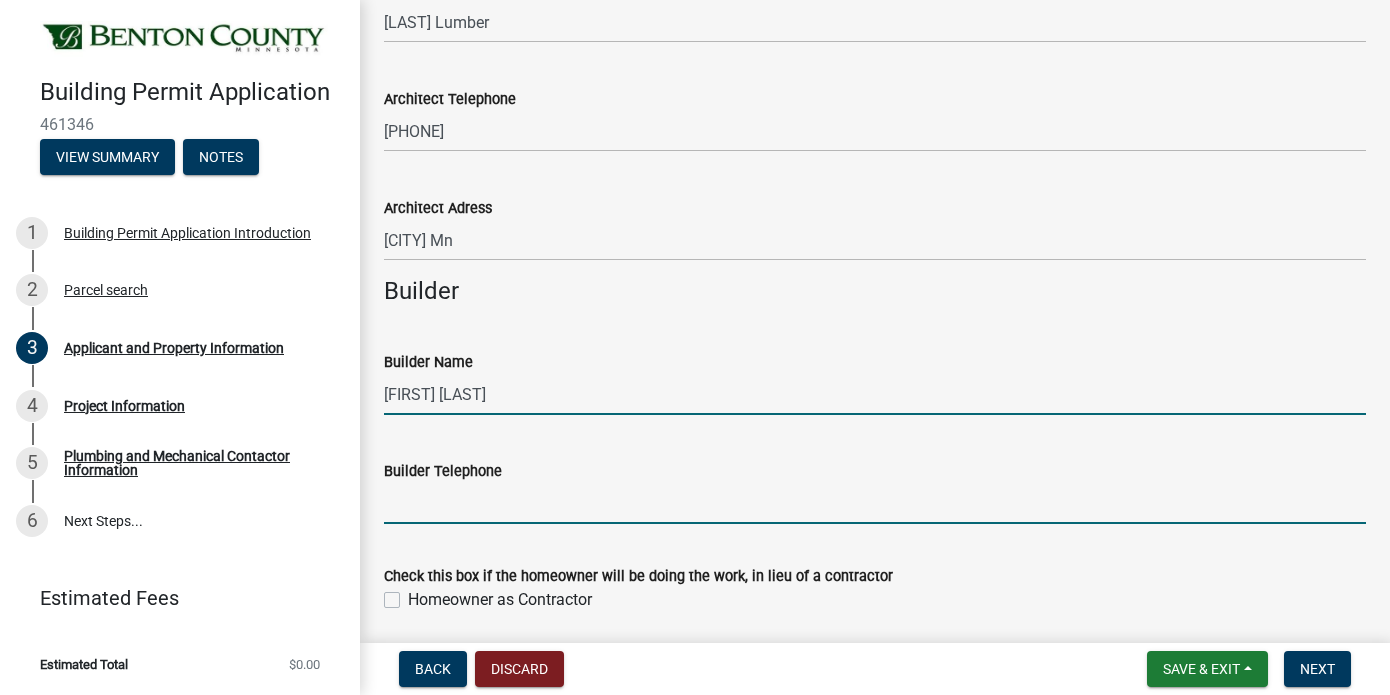 click on "Builder Telephone" at bounding box center [875, 503] 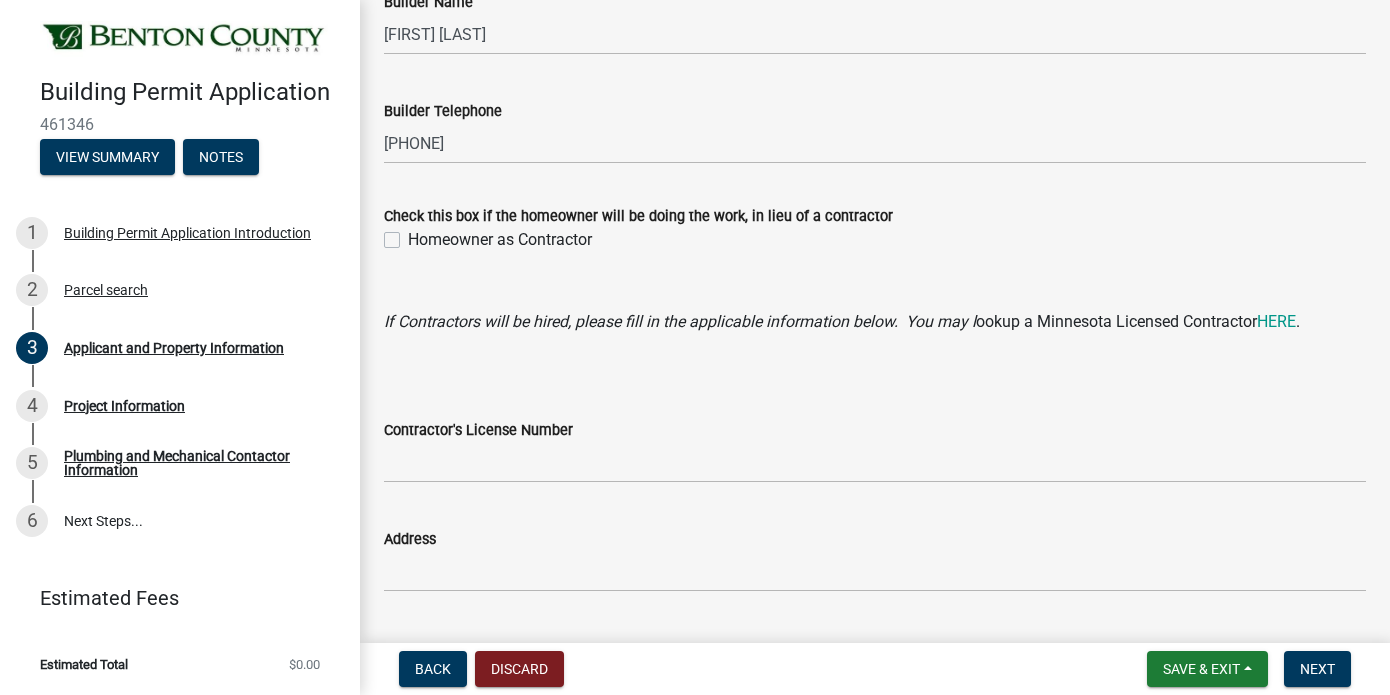 scroll, scrollTop: 1858, scrollLeft: 0, axis: vertical 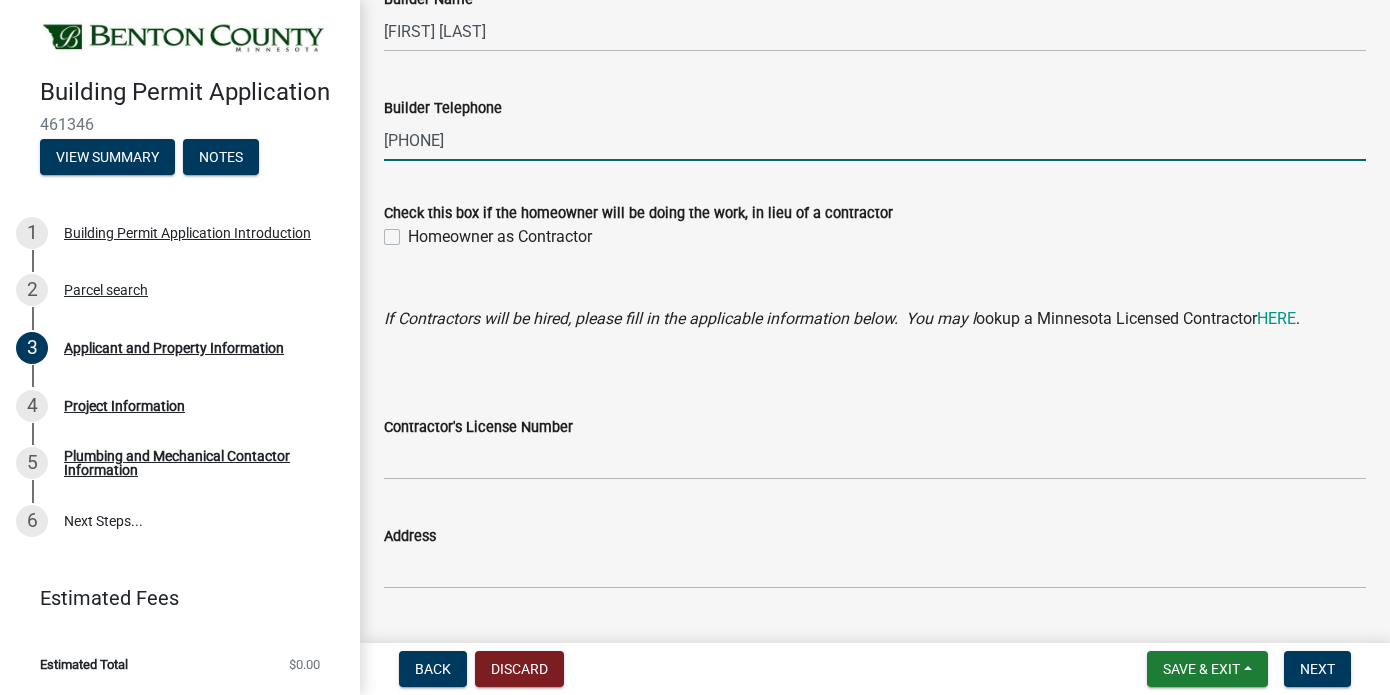 type on "[PHONE]" 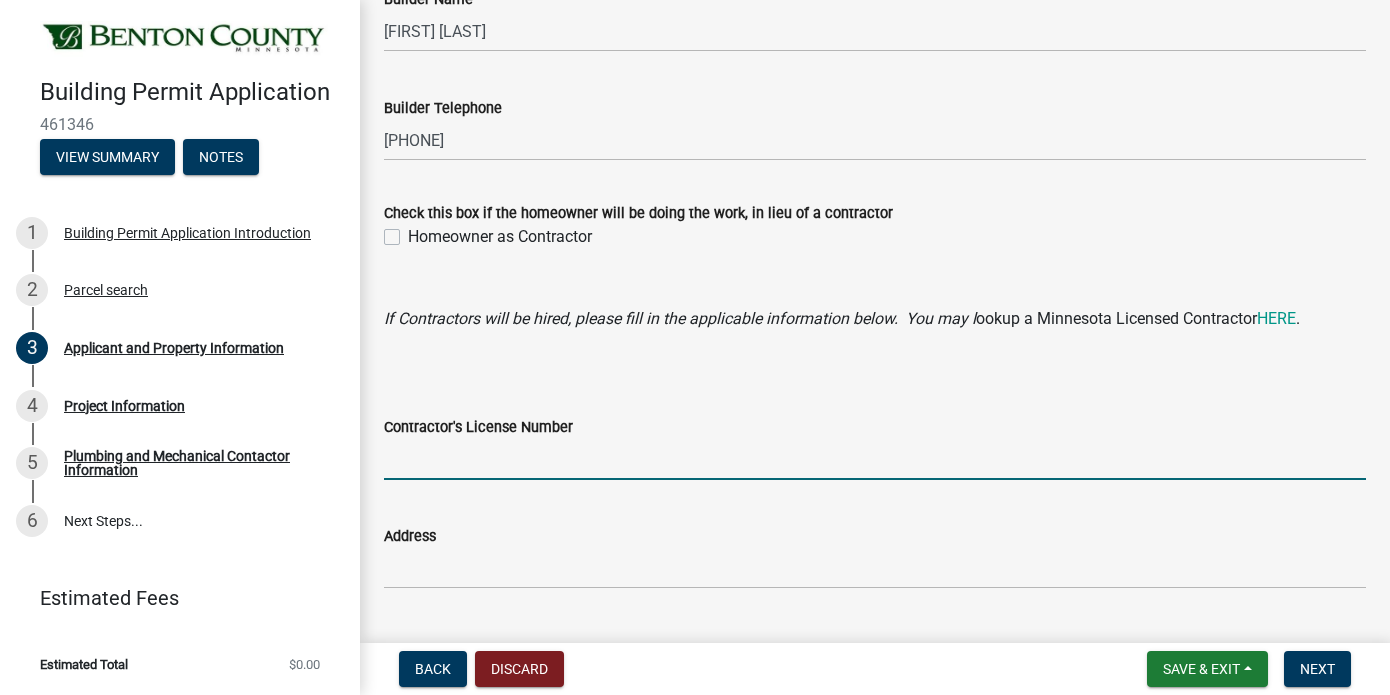 click on "Contractor's License Number" at bounding box center (875, 459) 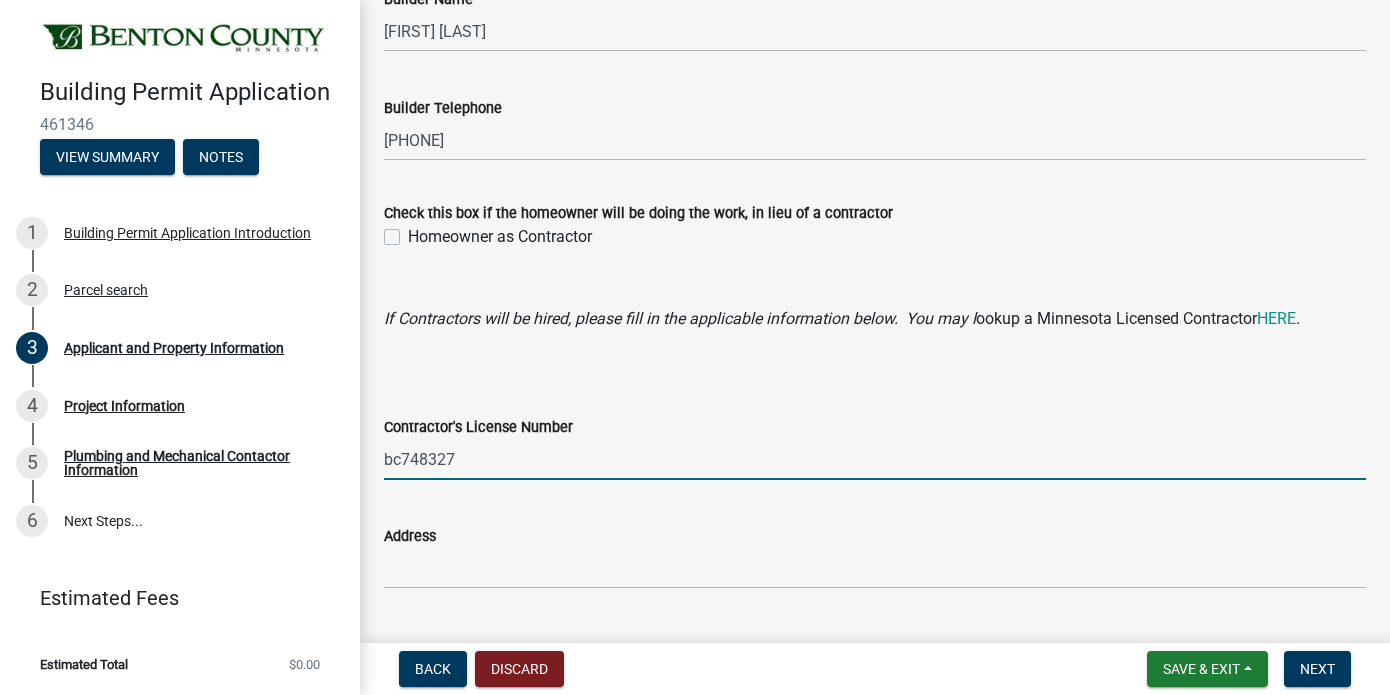 type on "bc748327" 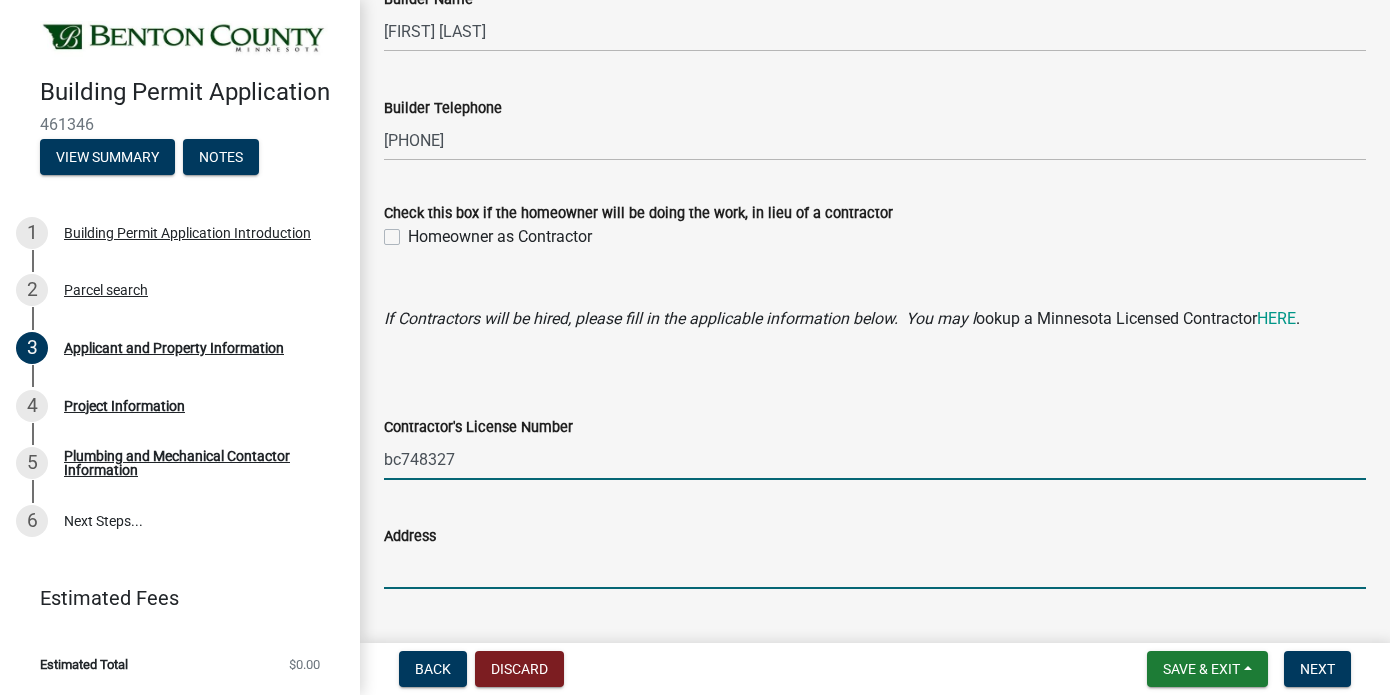 click on "Address" at bounding box center (875, 568) 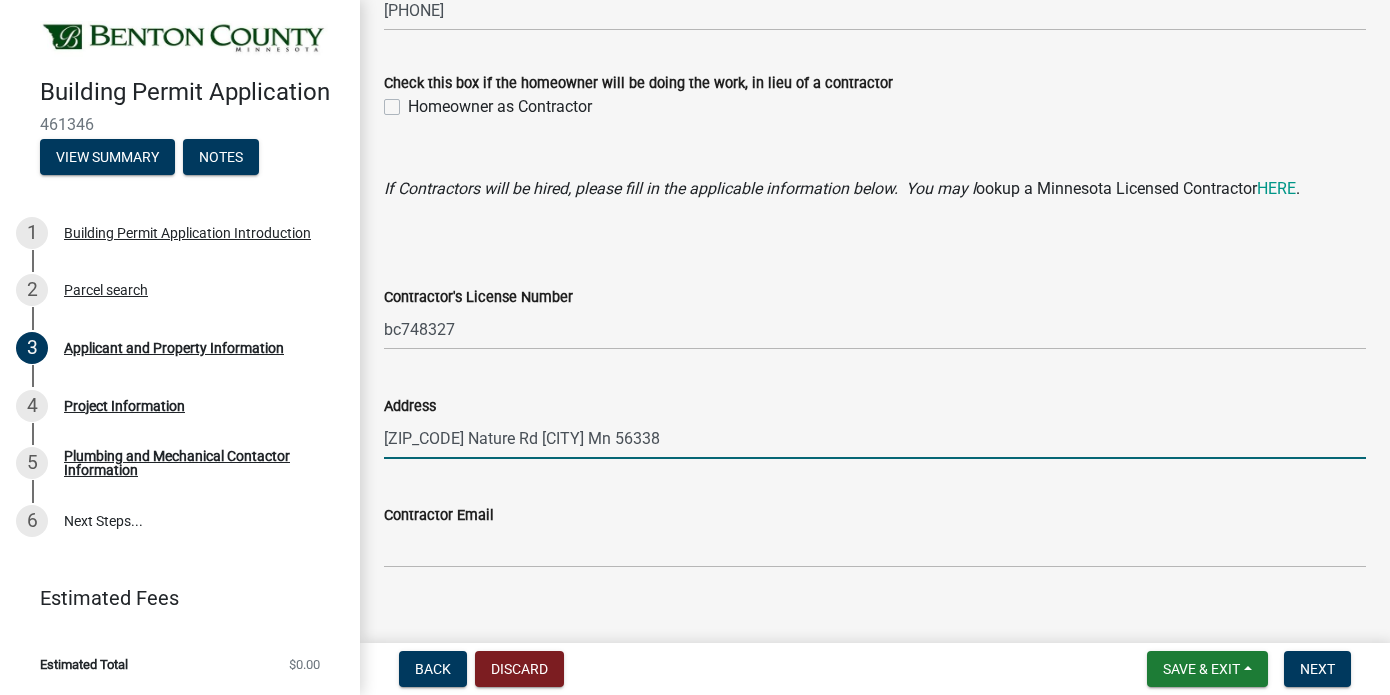 scroll, scrollTop: 1993, scrollLeft: 0, axis: vertical 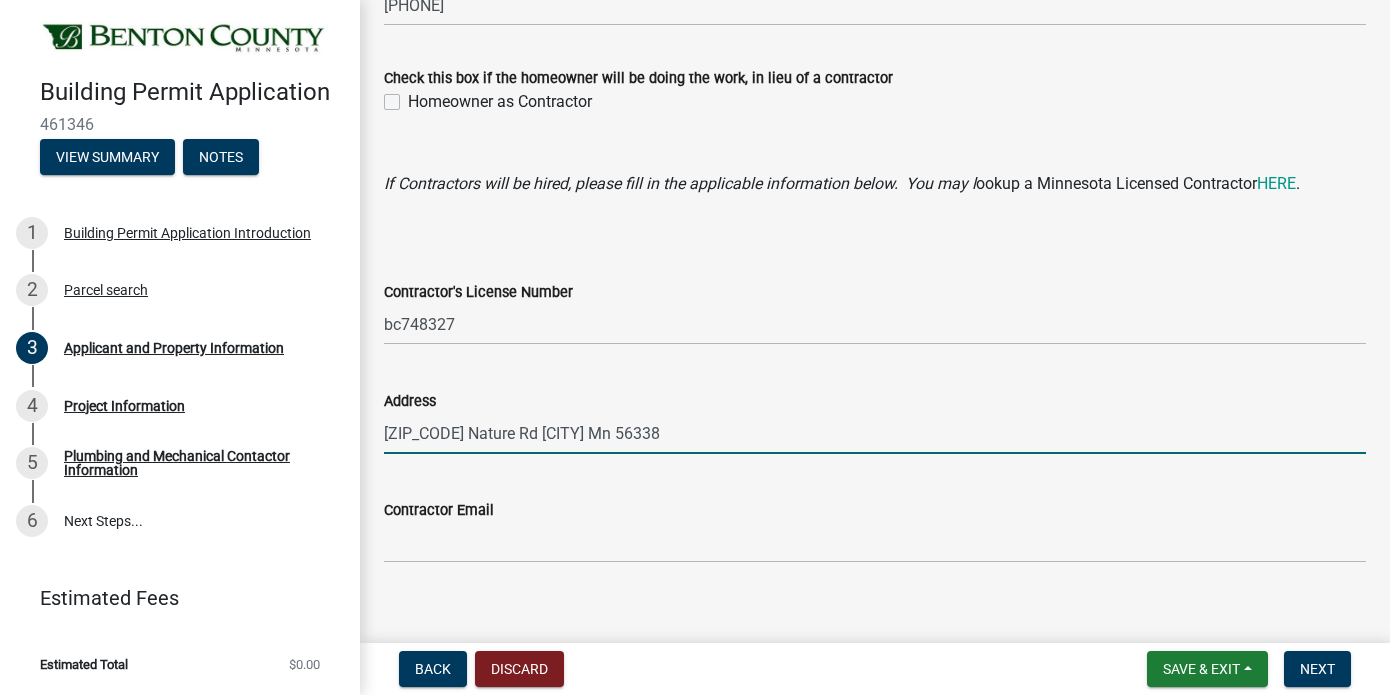 type on "[ZIP_CODE] Nature Rd [CITY] Mn 56338" 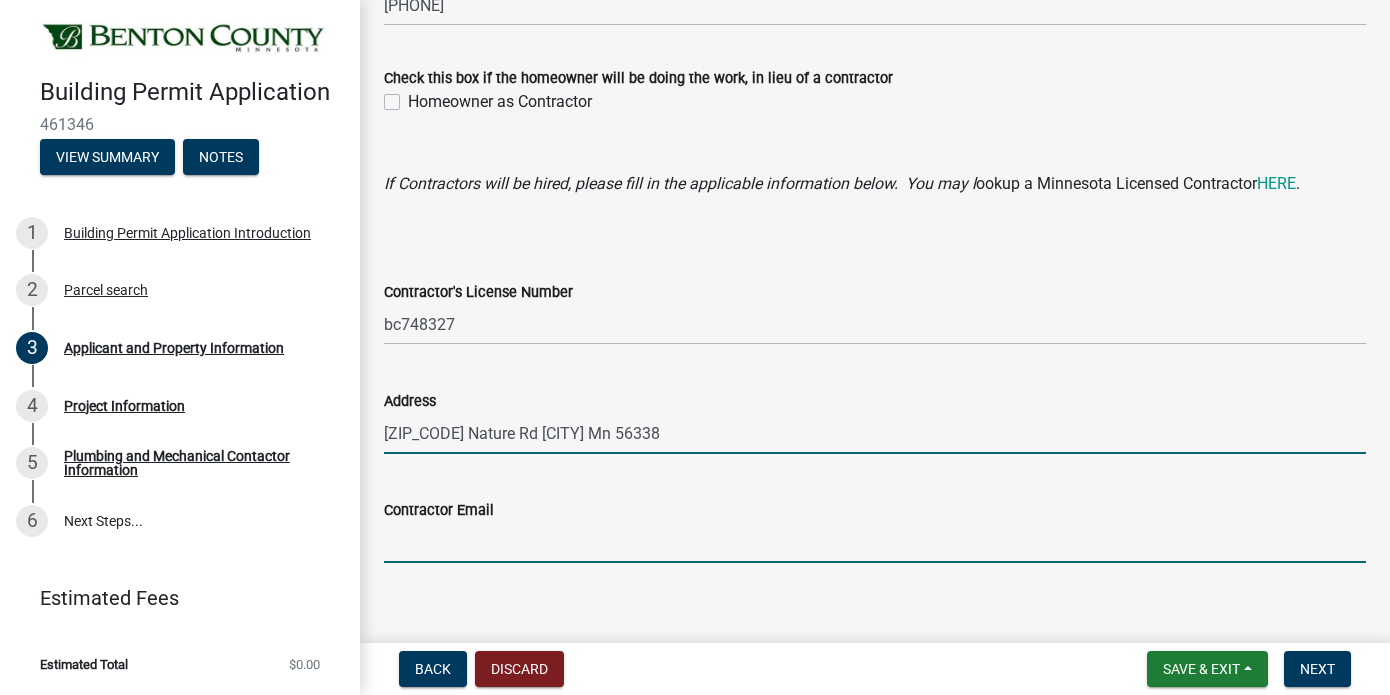 click on "Contractor Email" at bounding box center [875, 542] 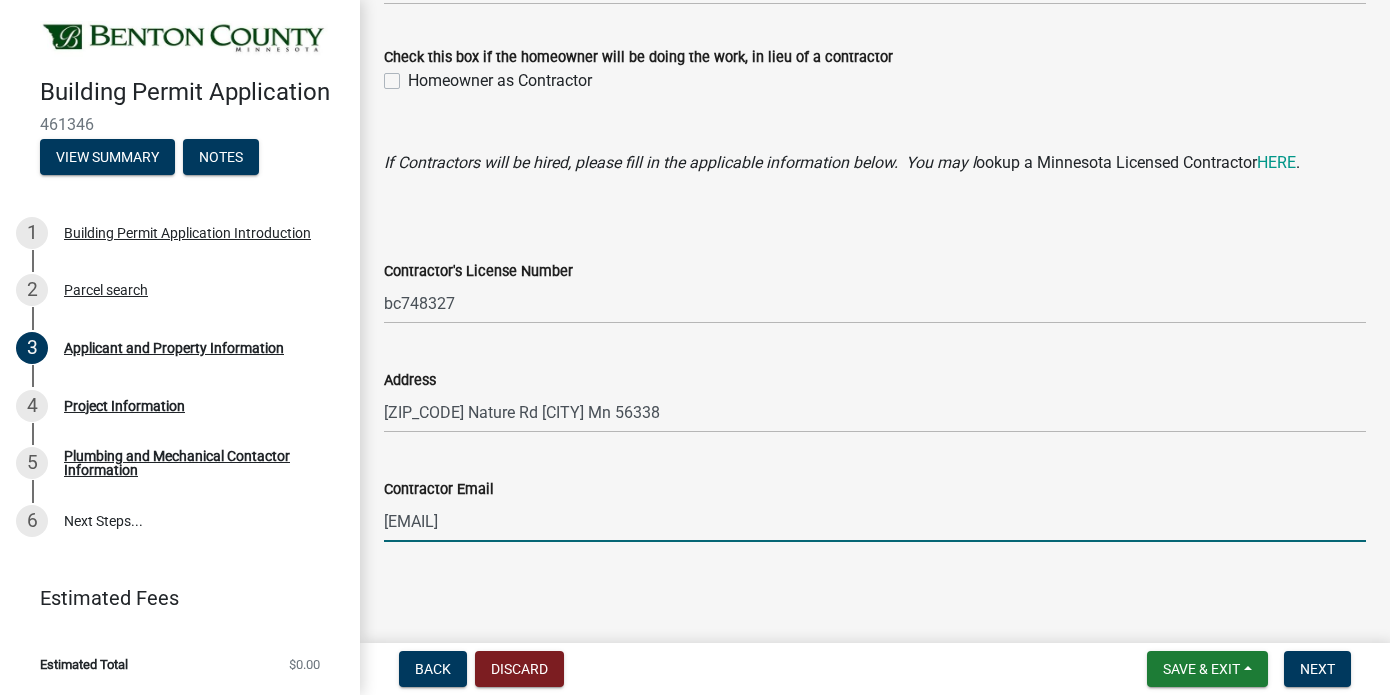 scroll, scrollTop: 2012, scrollLeft: 0, axis: vertical 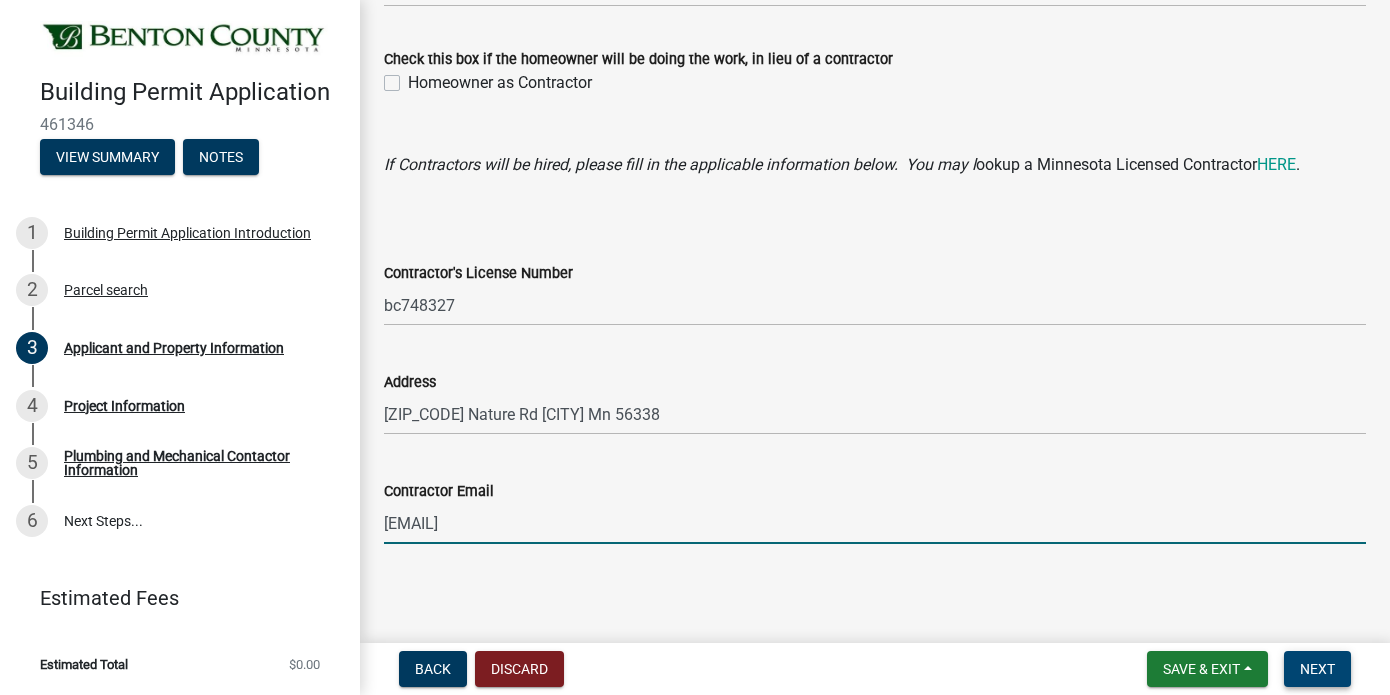type on "[EMAIL]" 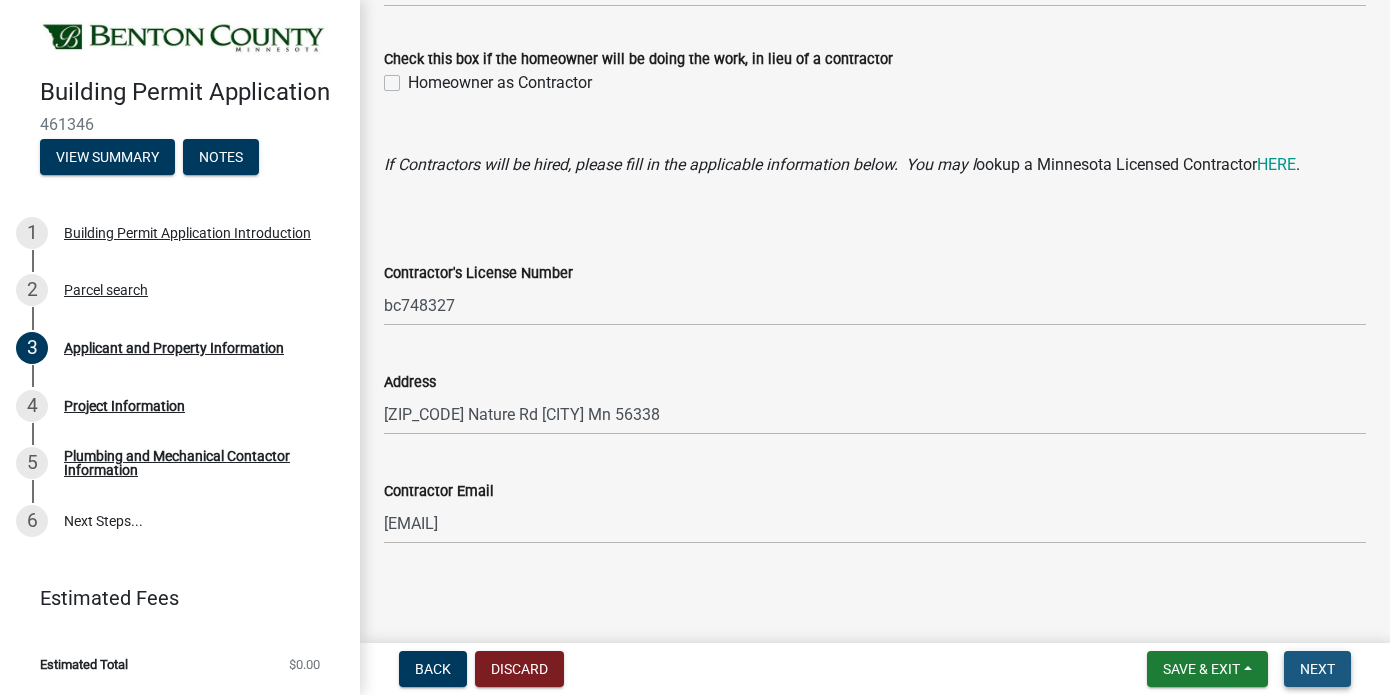 click on "Next" at bounding box center [1317, 669] 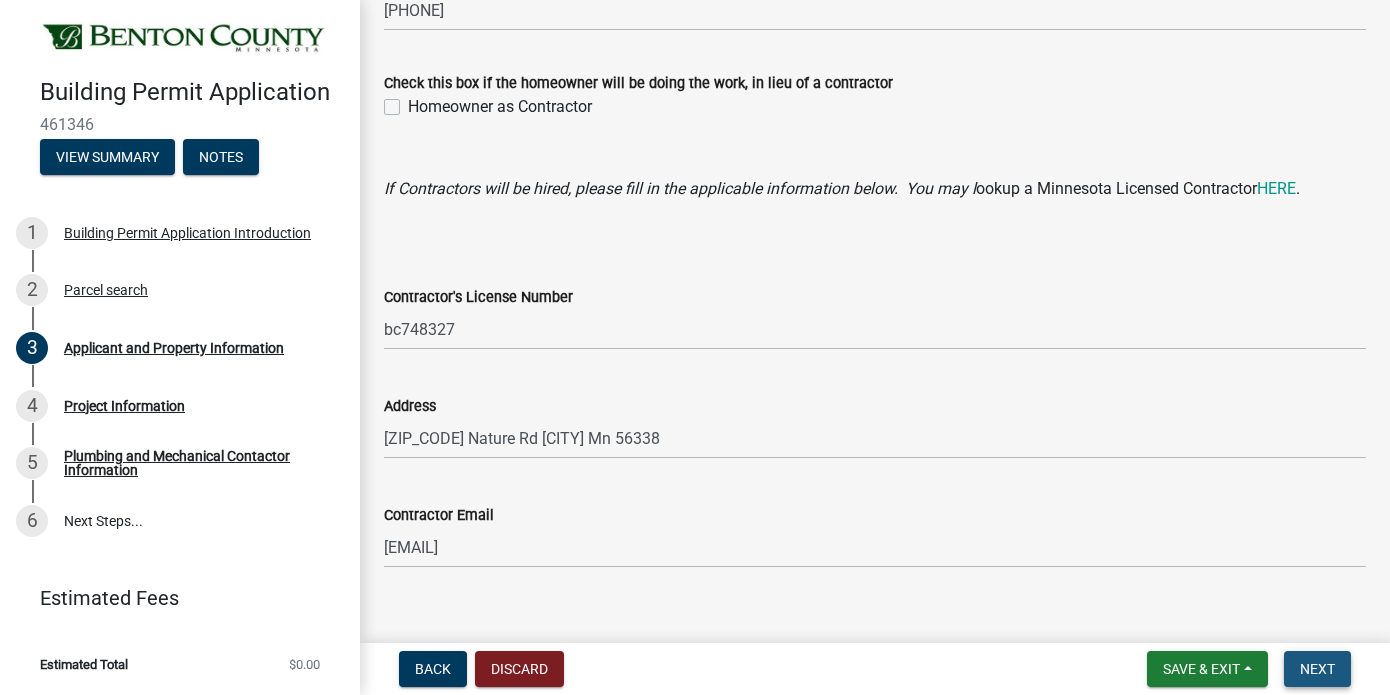 click on "Next" at bounding box center [1317, 669] 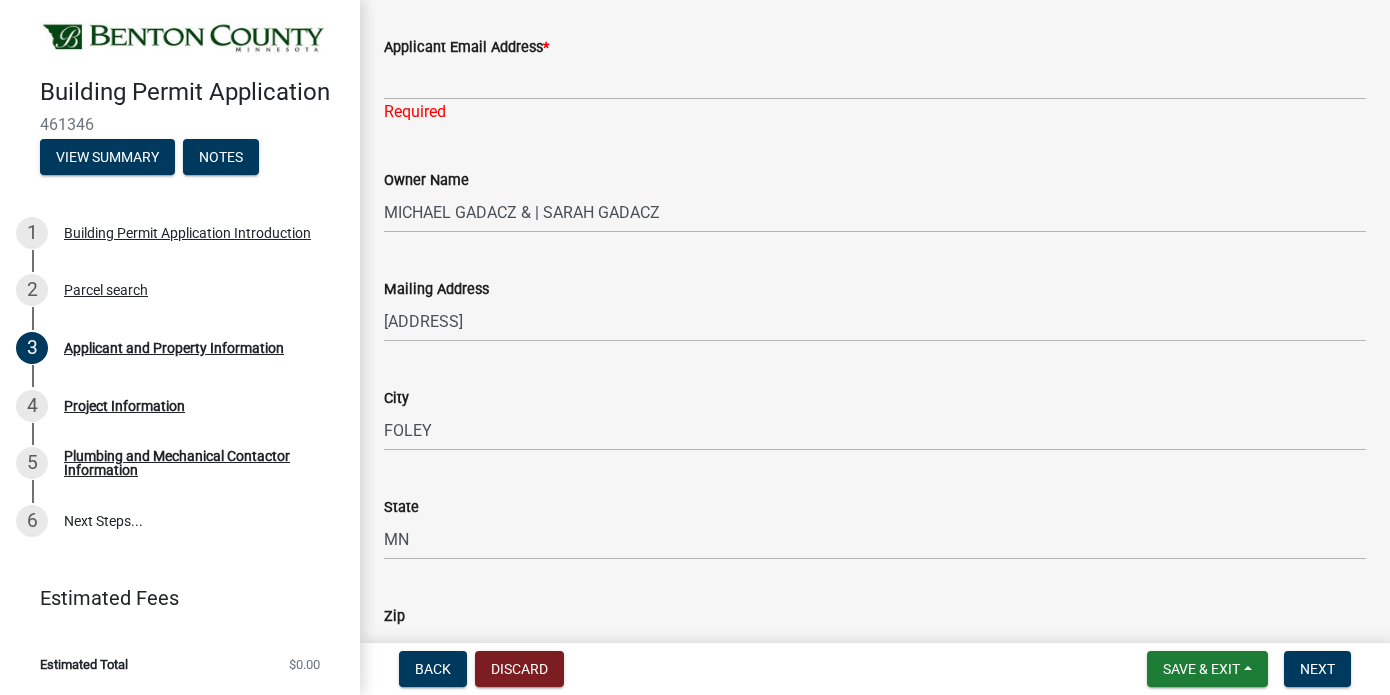 scroll, scrollTop: 631, scrollLeft: 0, axis: vertical 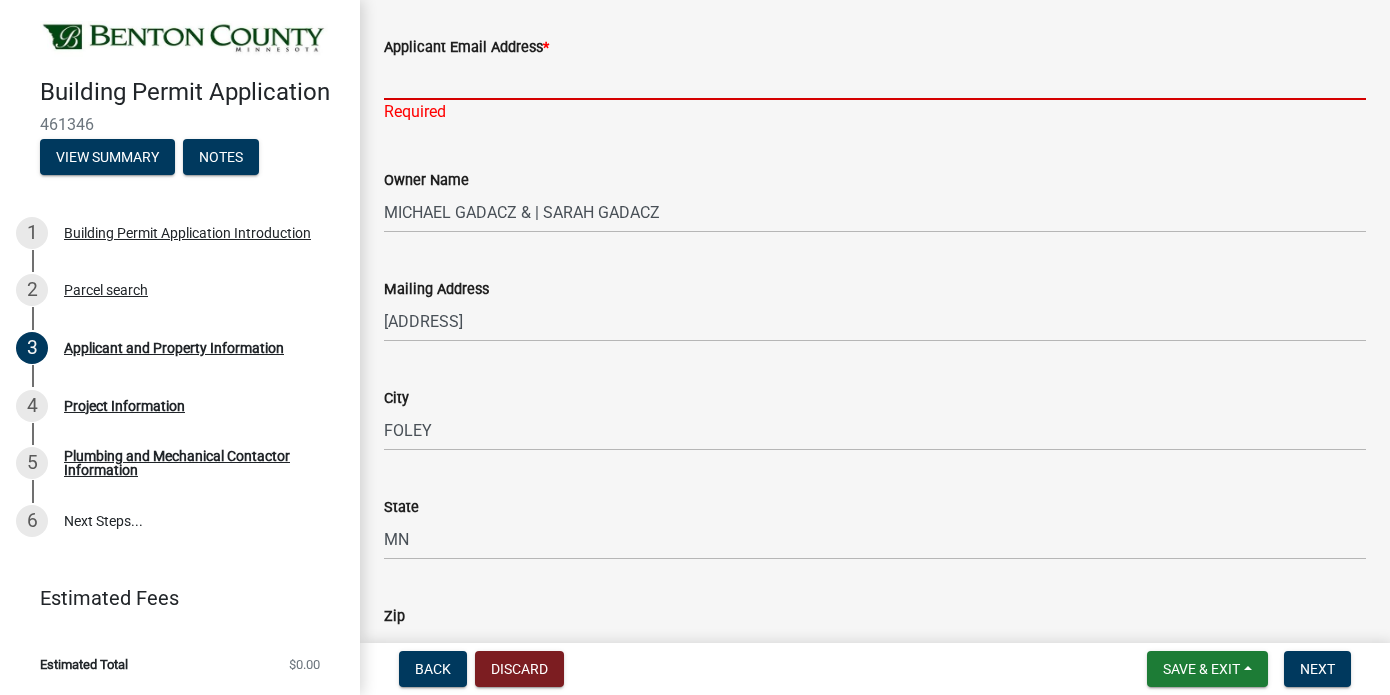 click on "Applicant Email Address  *" at bounding box center [875, 79] 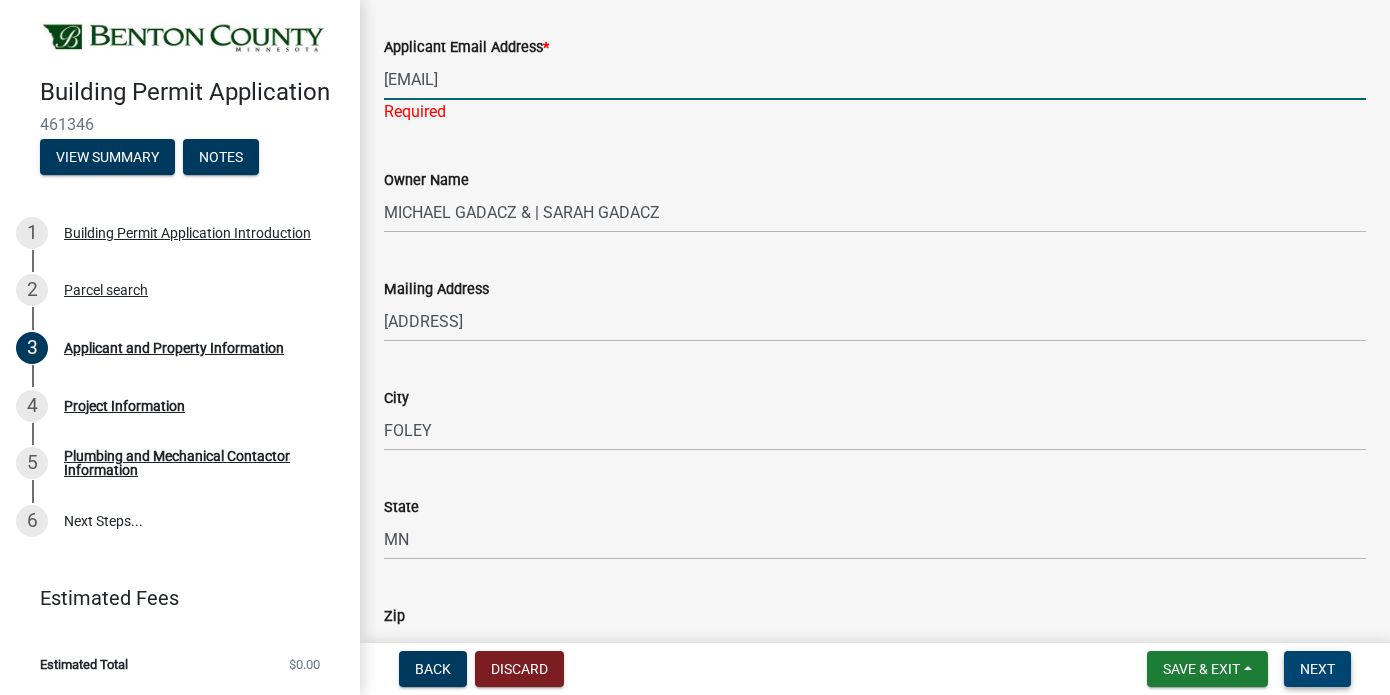 type on "[EMAIL]" 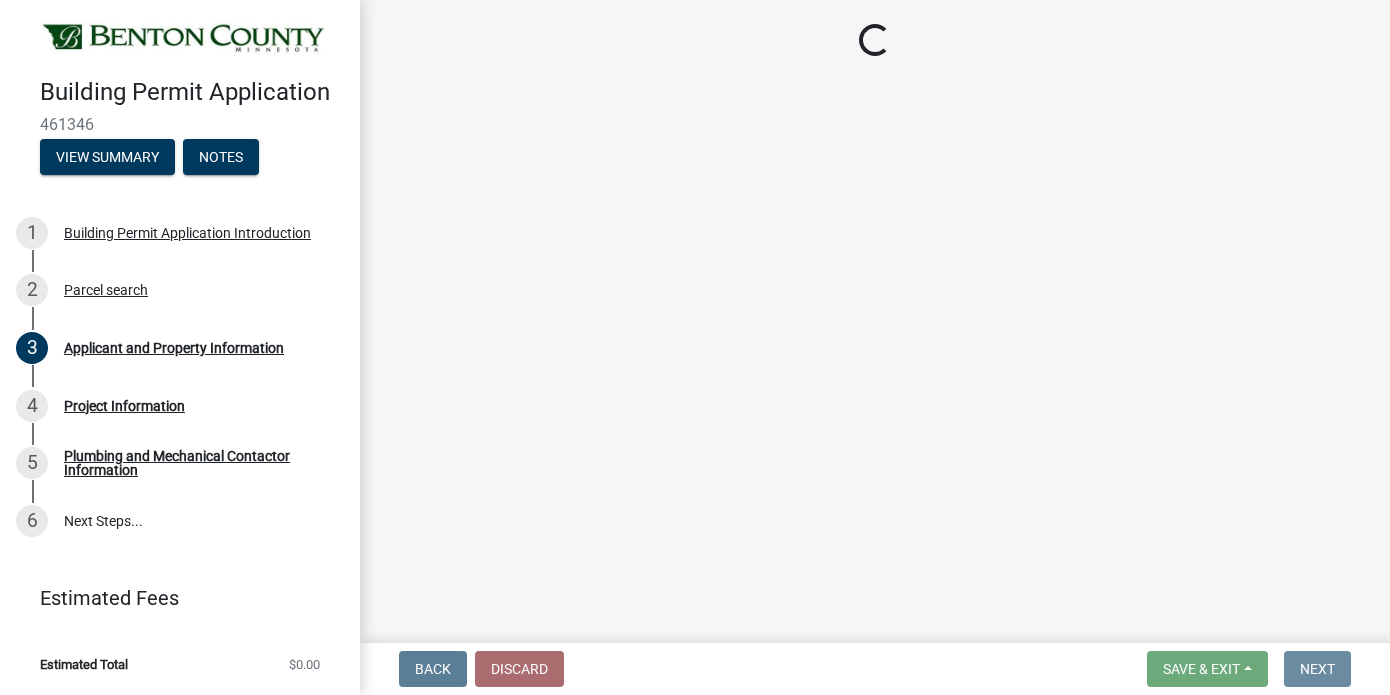 scroll, scrollTop: 0, scrollLeft: 0, axis: both 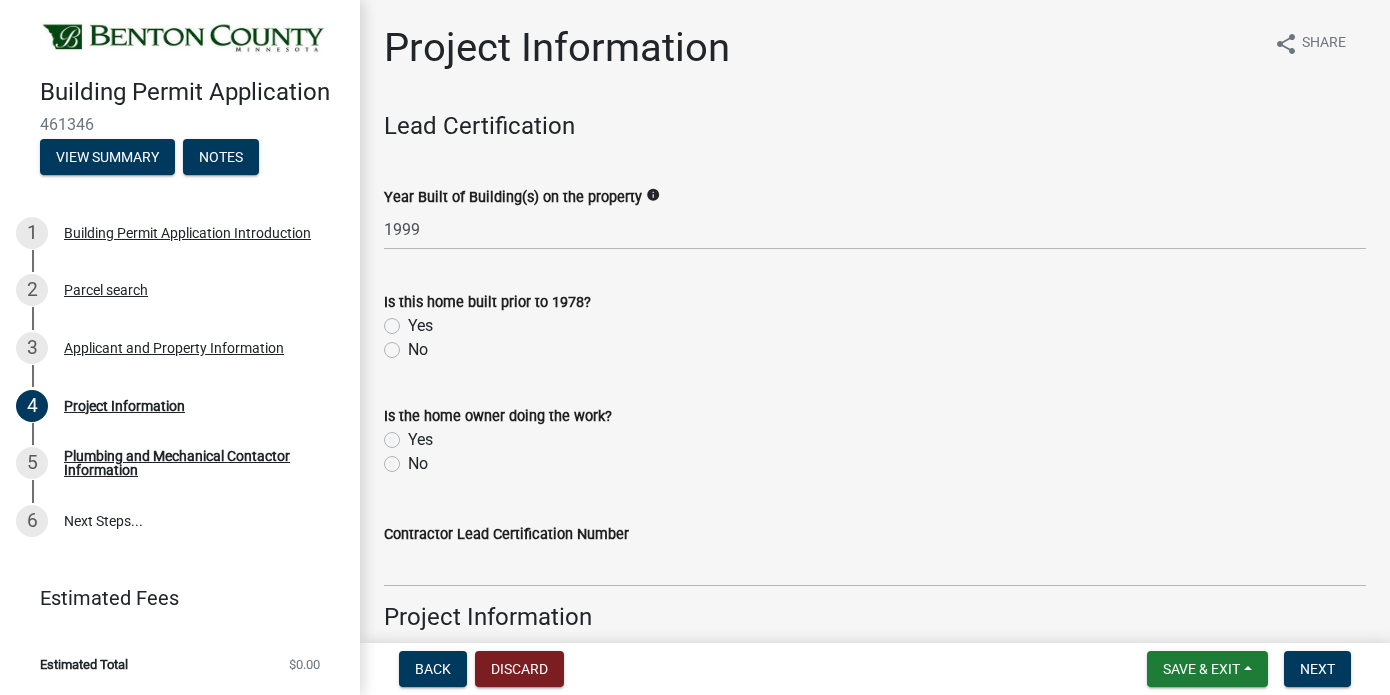 click on "No" 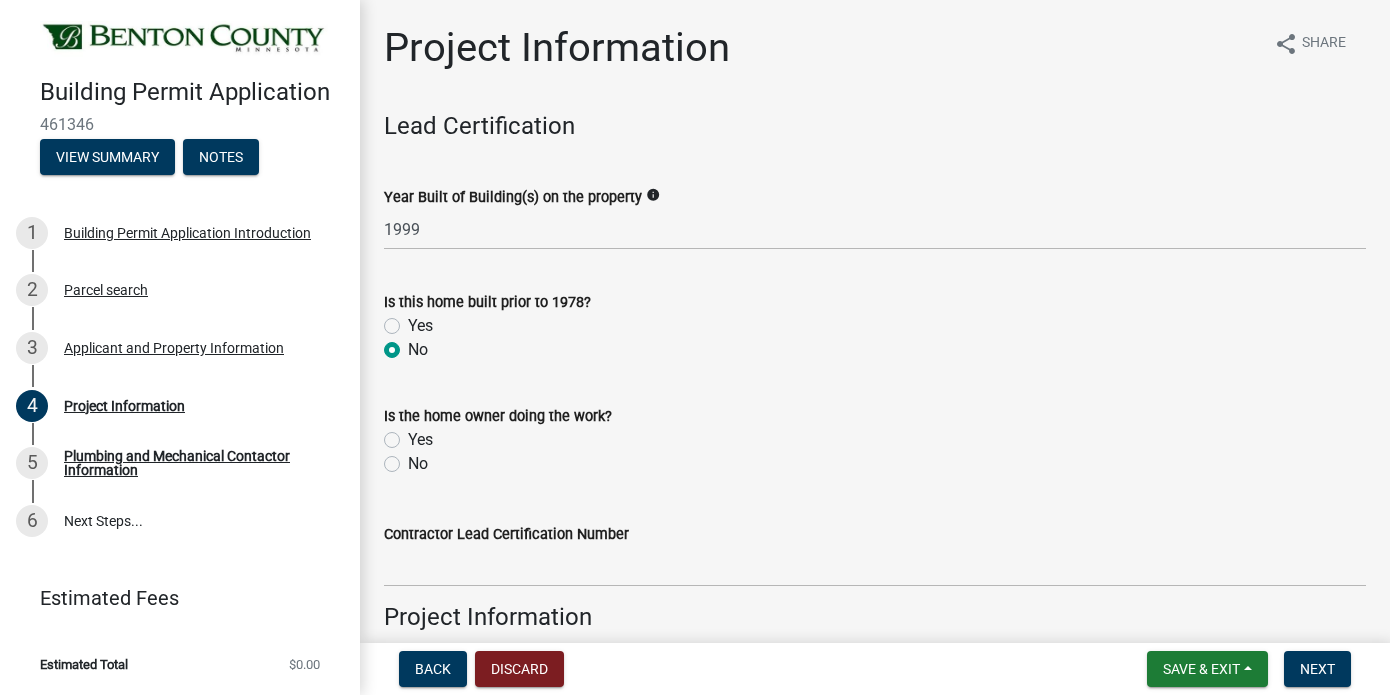 radio on "true" 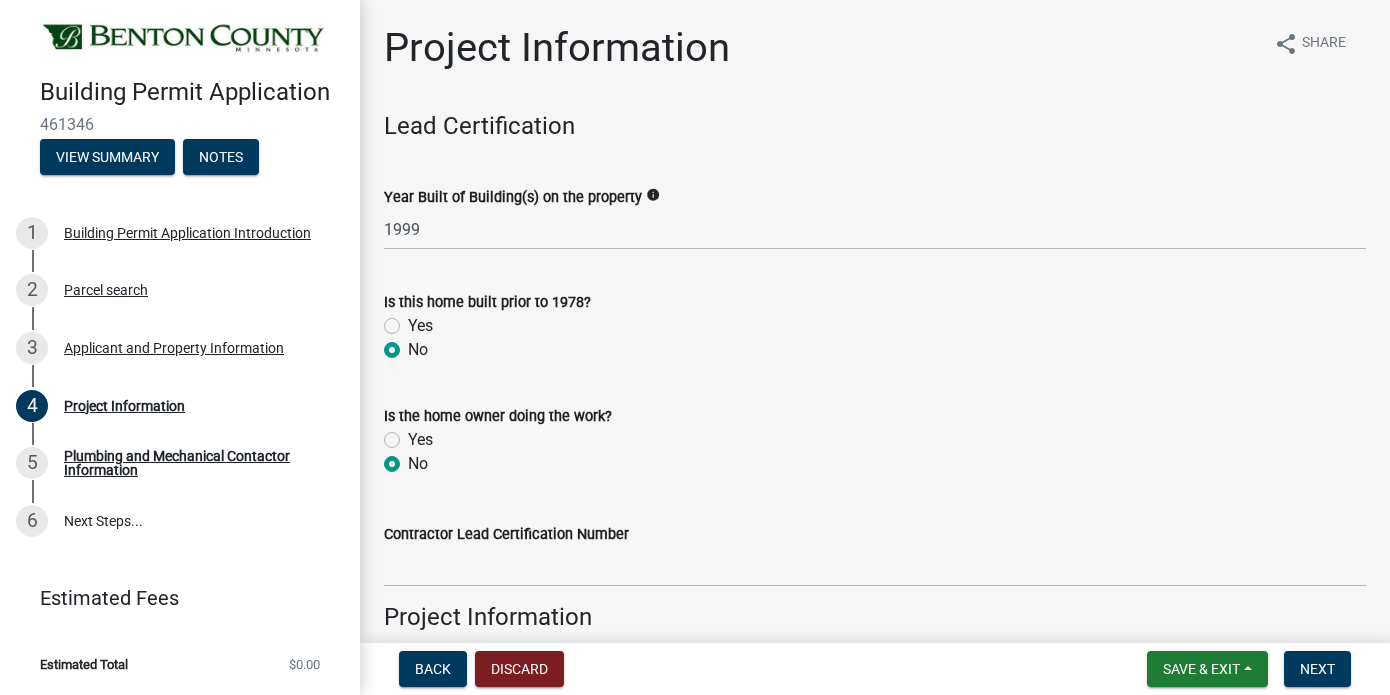 radio on "true" 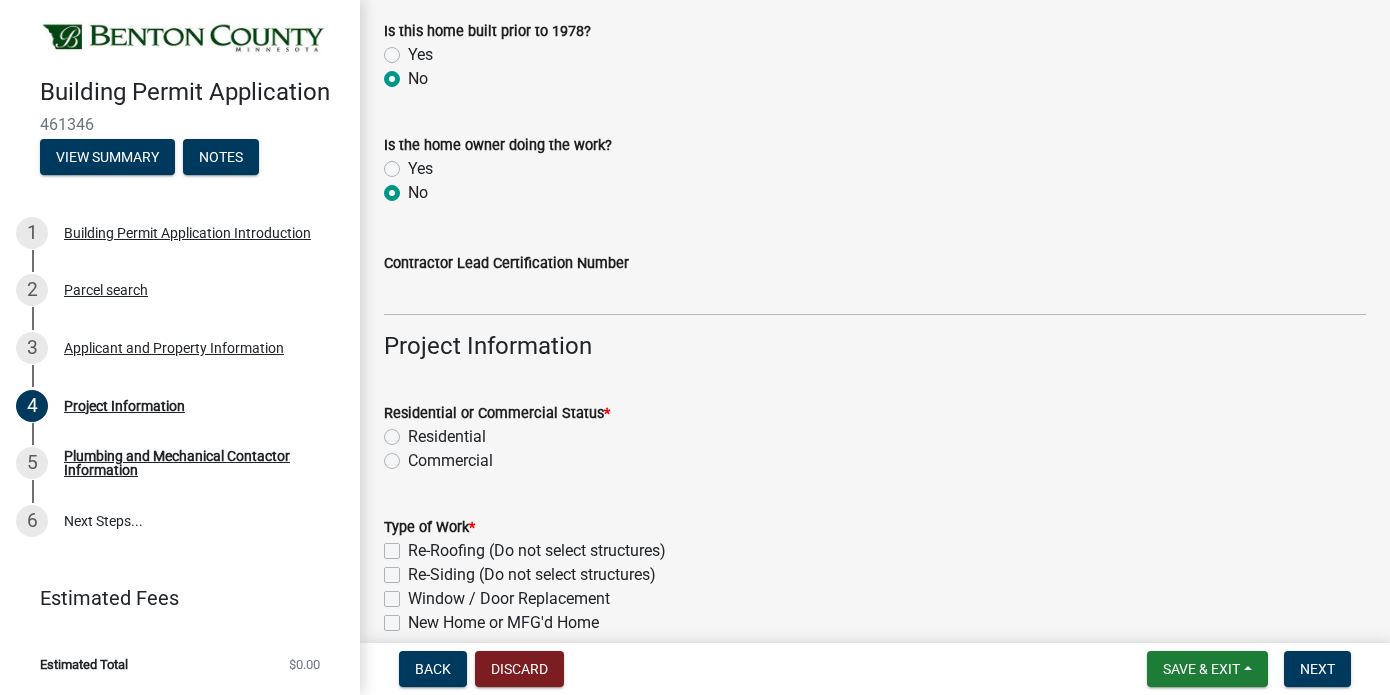 scroll, scrollTop: 270, scrollLeft: 0, axis: vertical 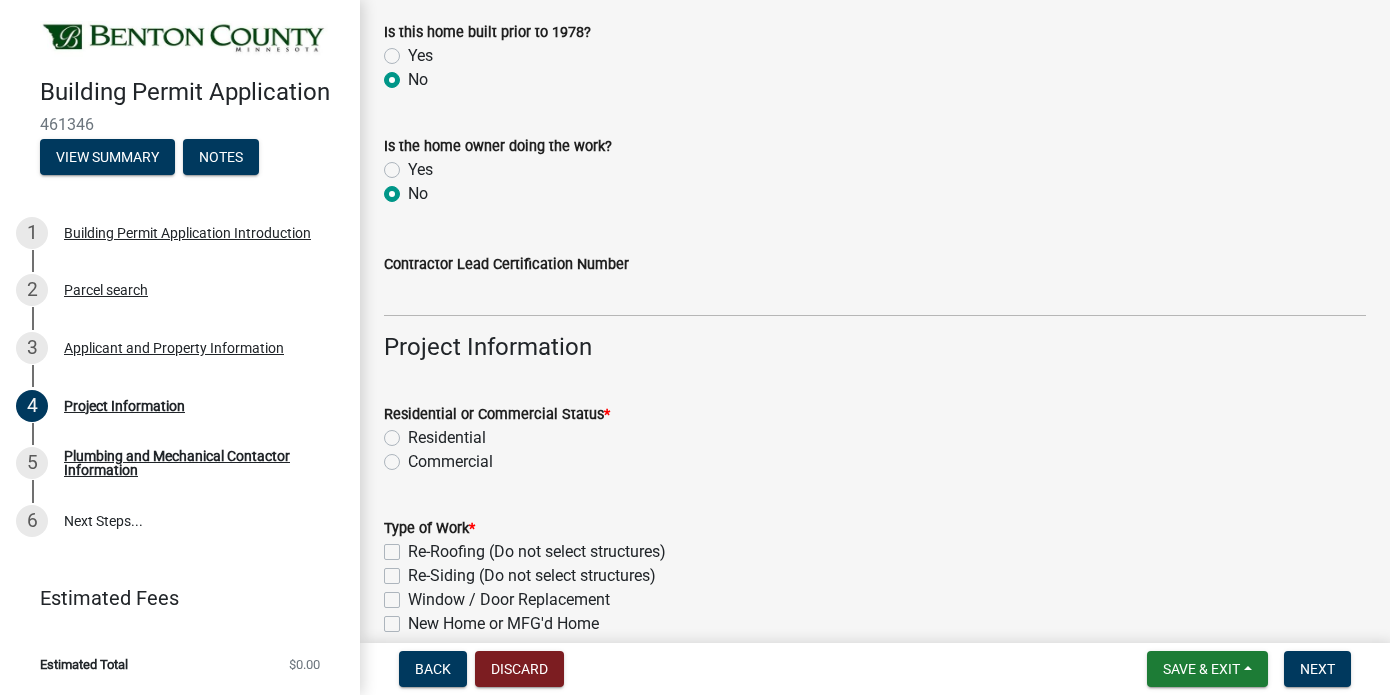 click on "Residential" 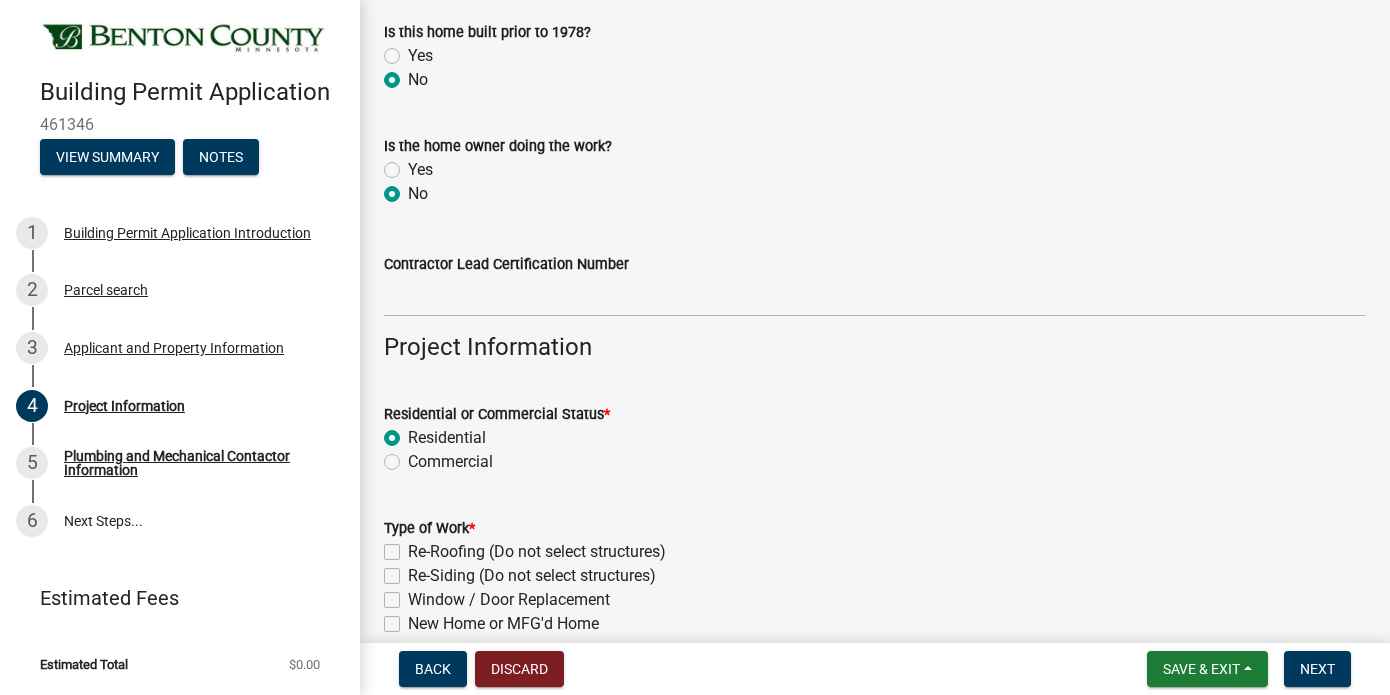 radio on "true" 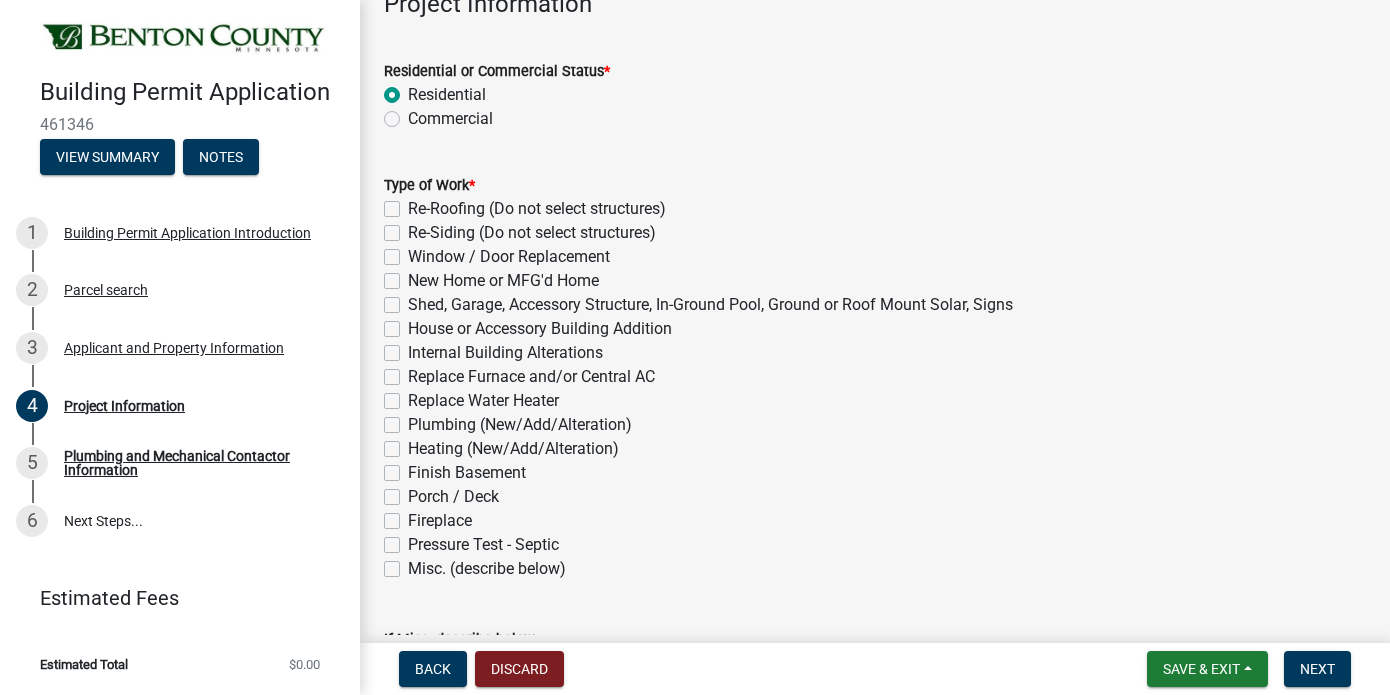 scroll, scrollTop: 612, scrollLeft: 0, axis: vertical 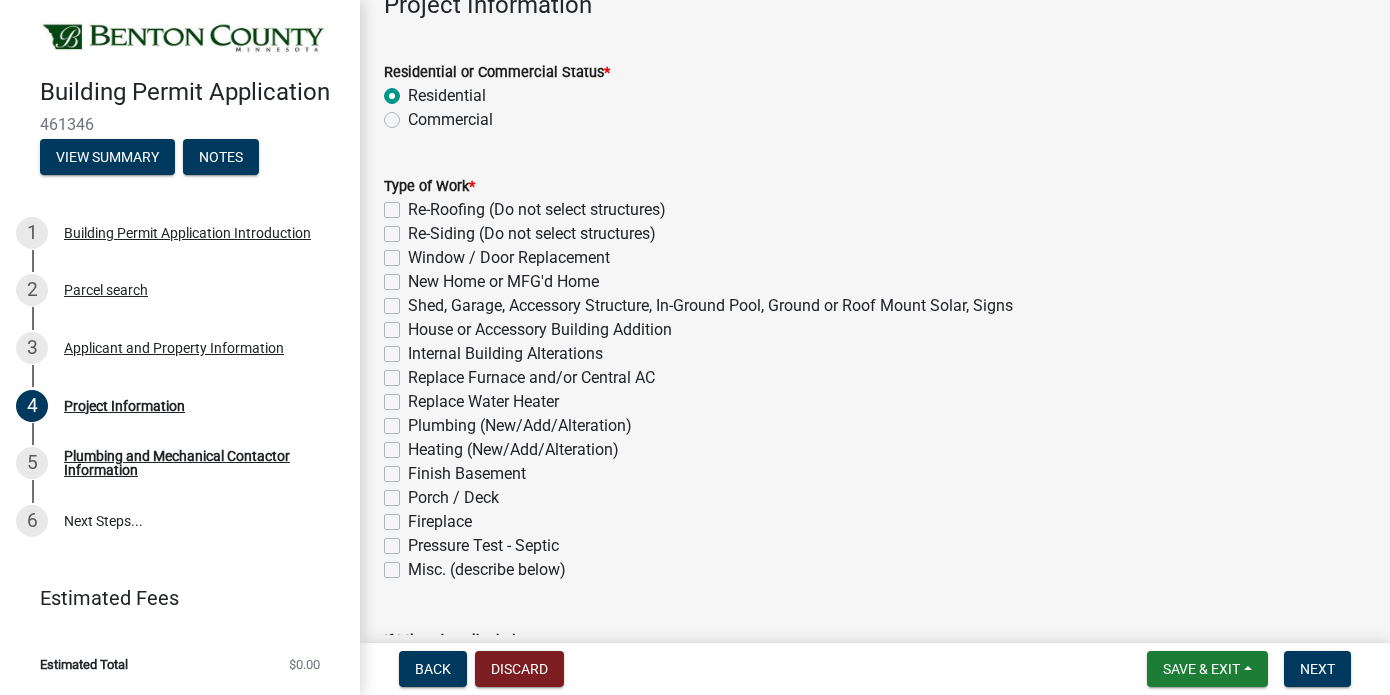 click on "Shed, Garage, Accessory Structure, In-Ground Pool, Ground or Roof Mount Solar, Signs" 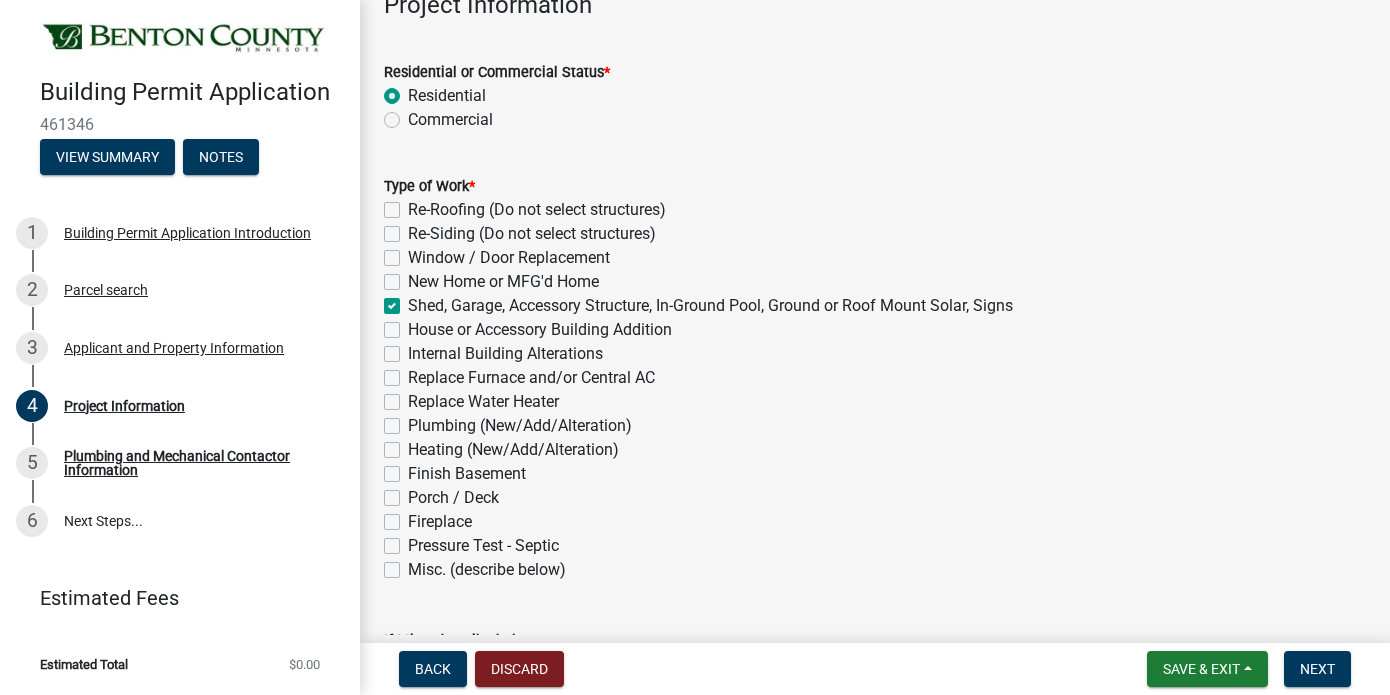 checkbox on "false" 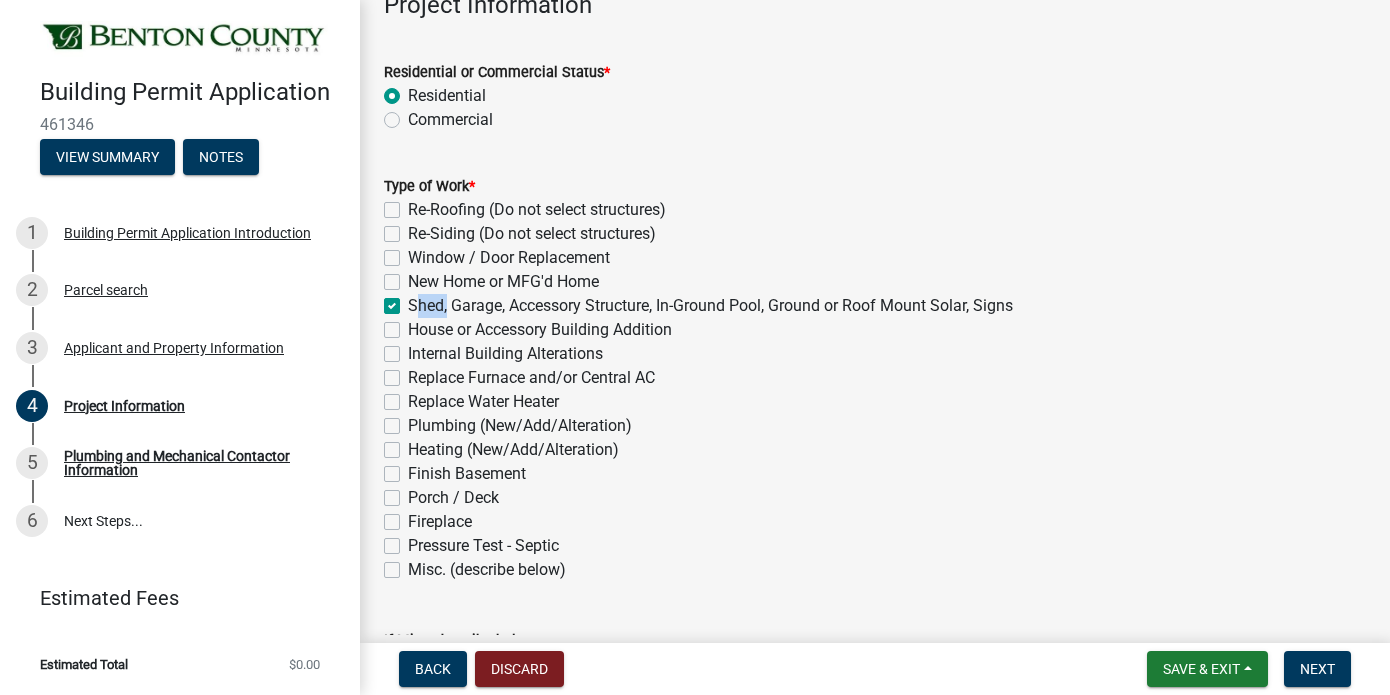 click on "Shed, Garage, Accessory Structure, In-Ground Pool, Ground or Roof Mount Solar, Signs" 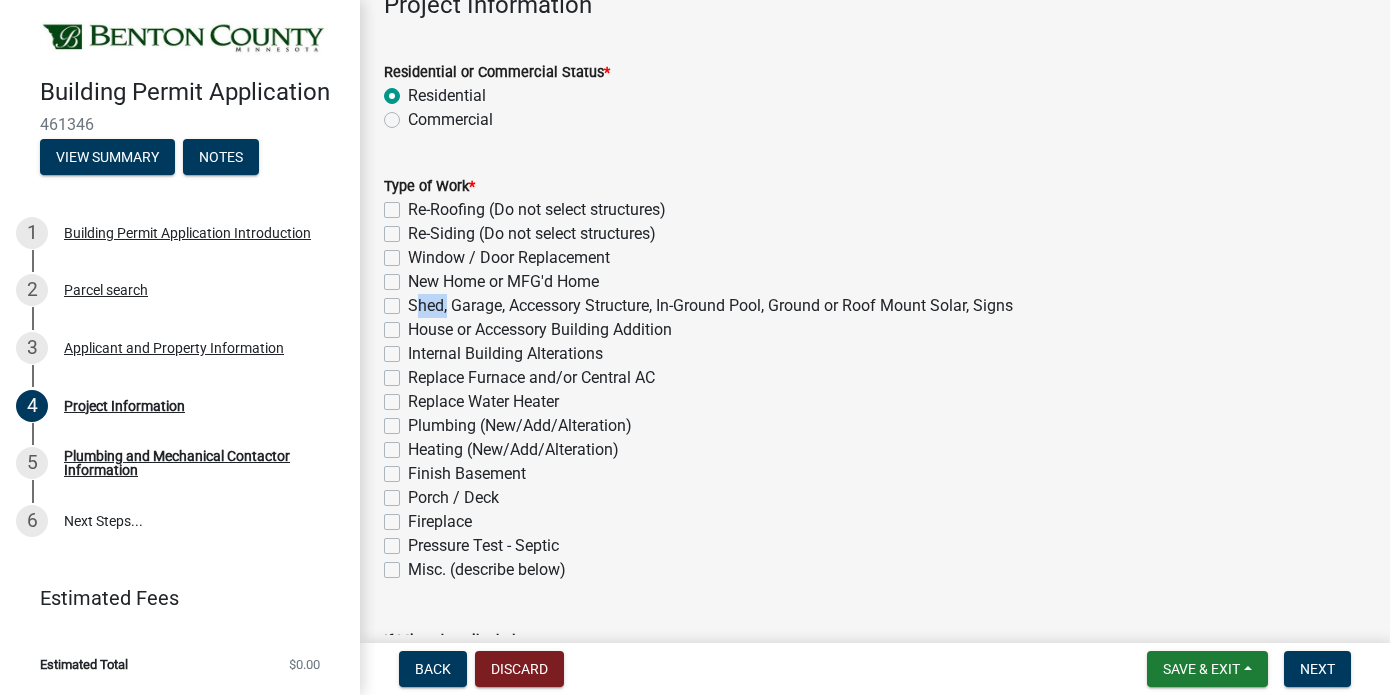 checkbox on "false" 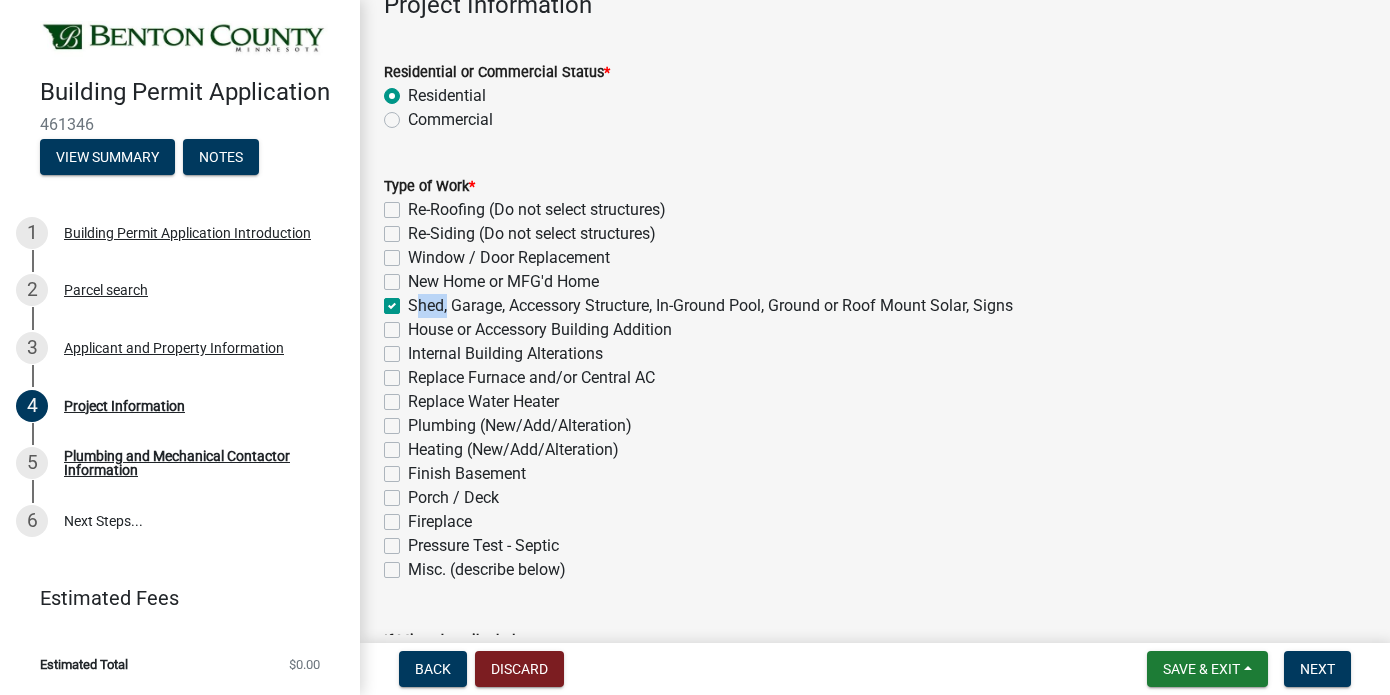 checkbox on "false" 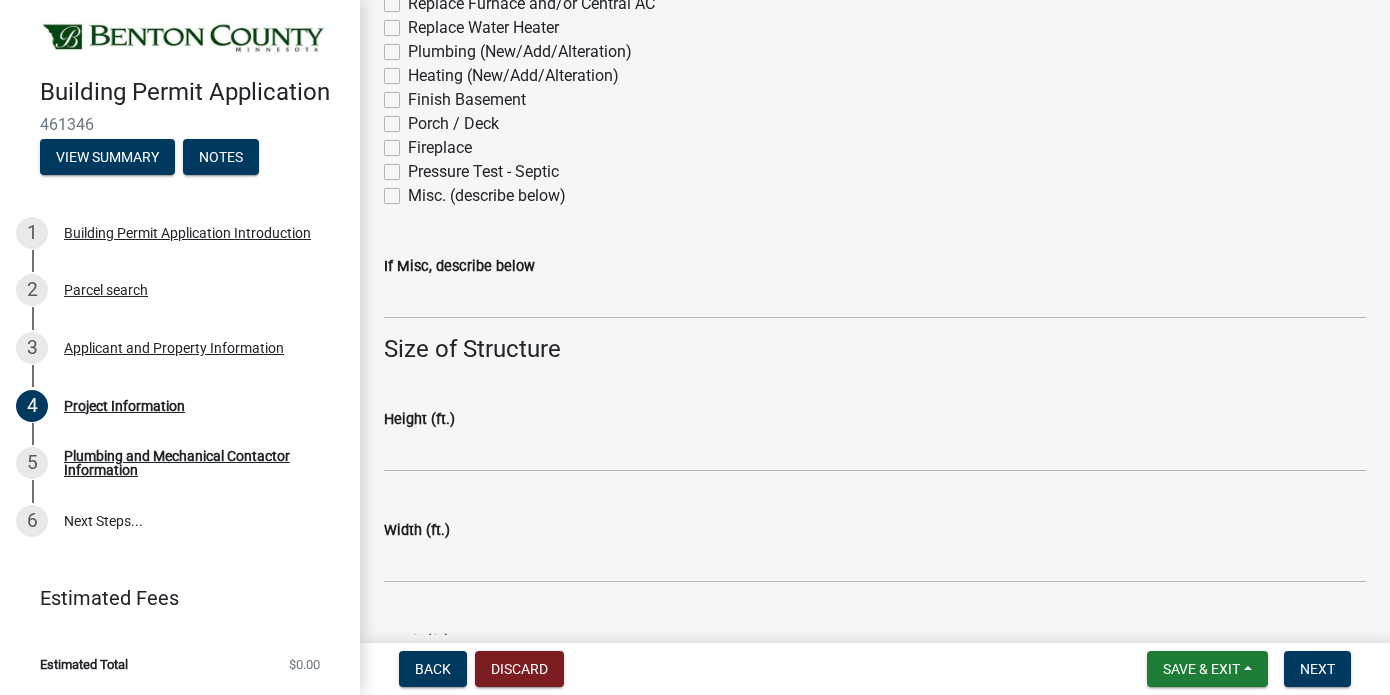 scroll, scrollTop: 1008, scrollLeft: 0, axis: vertical 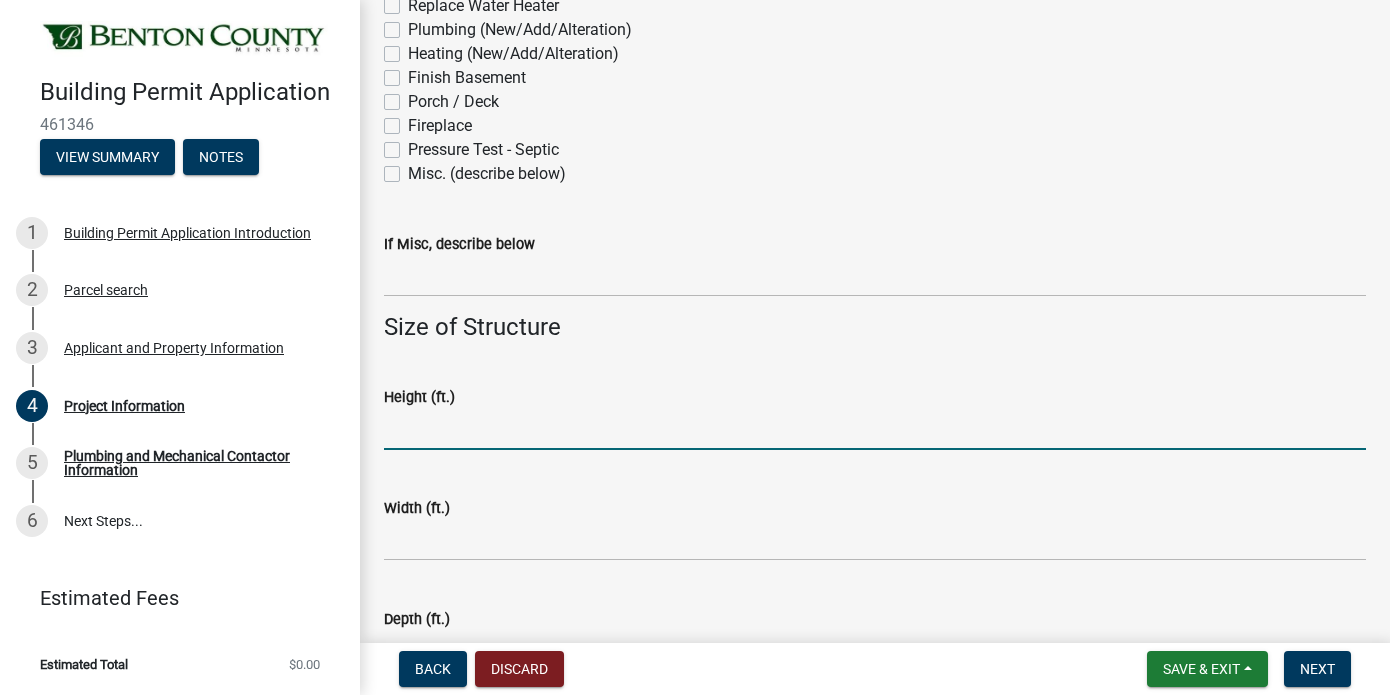 click 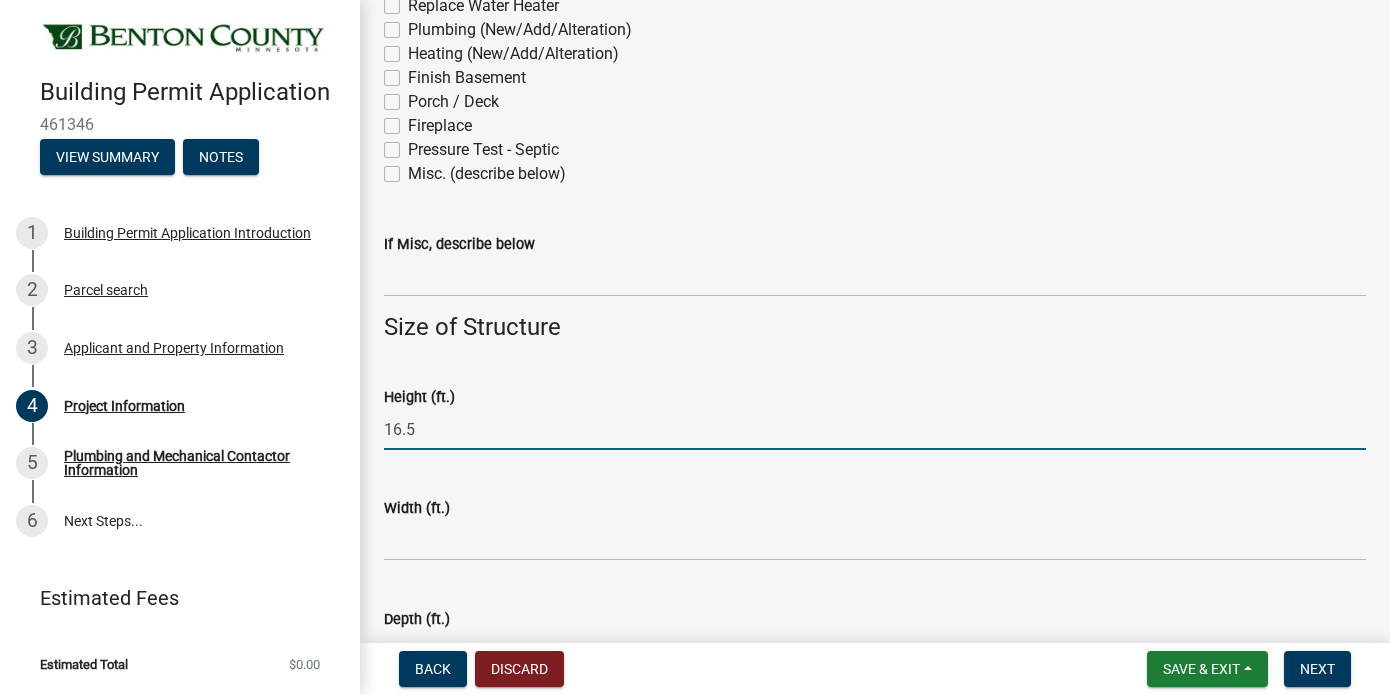 type on "16.5" 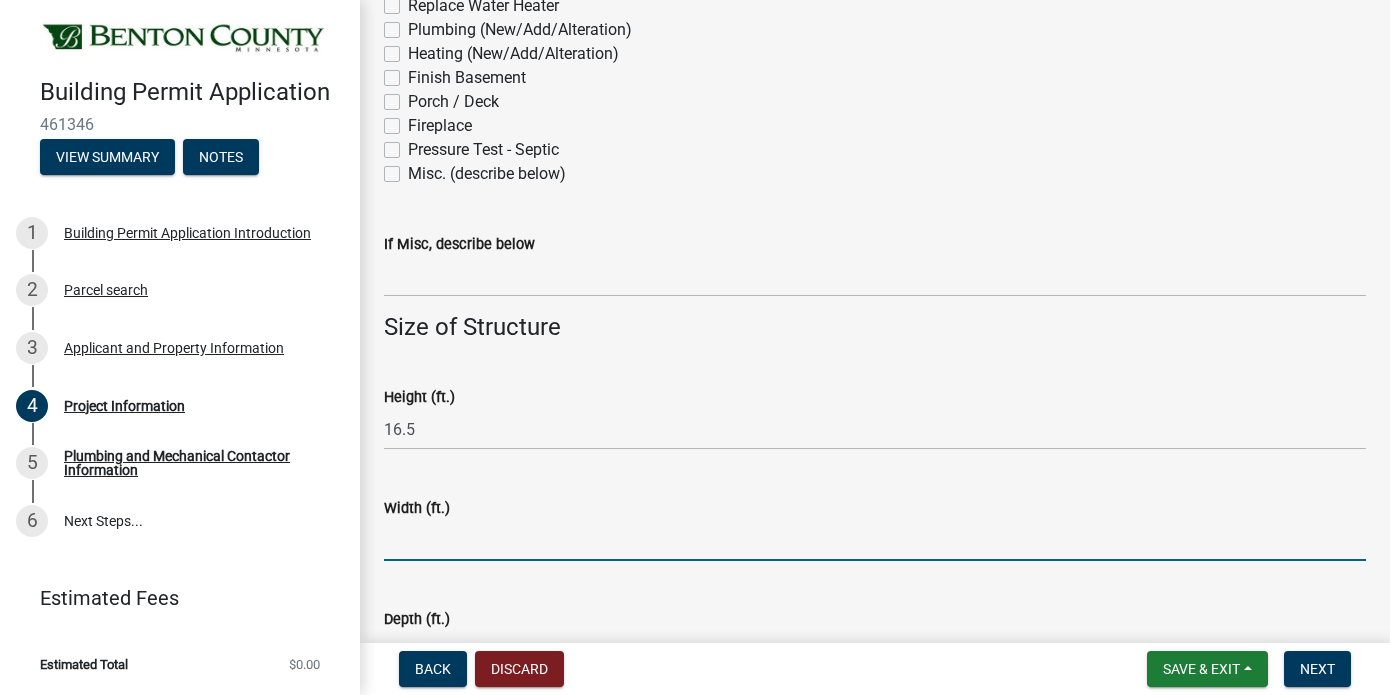 click 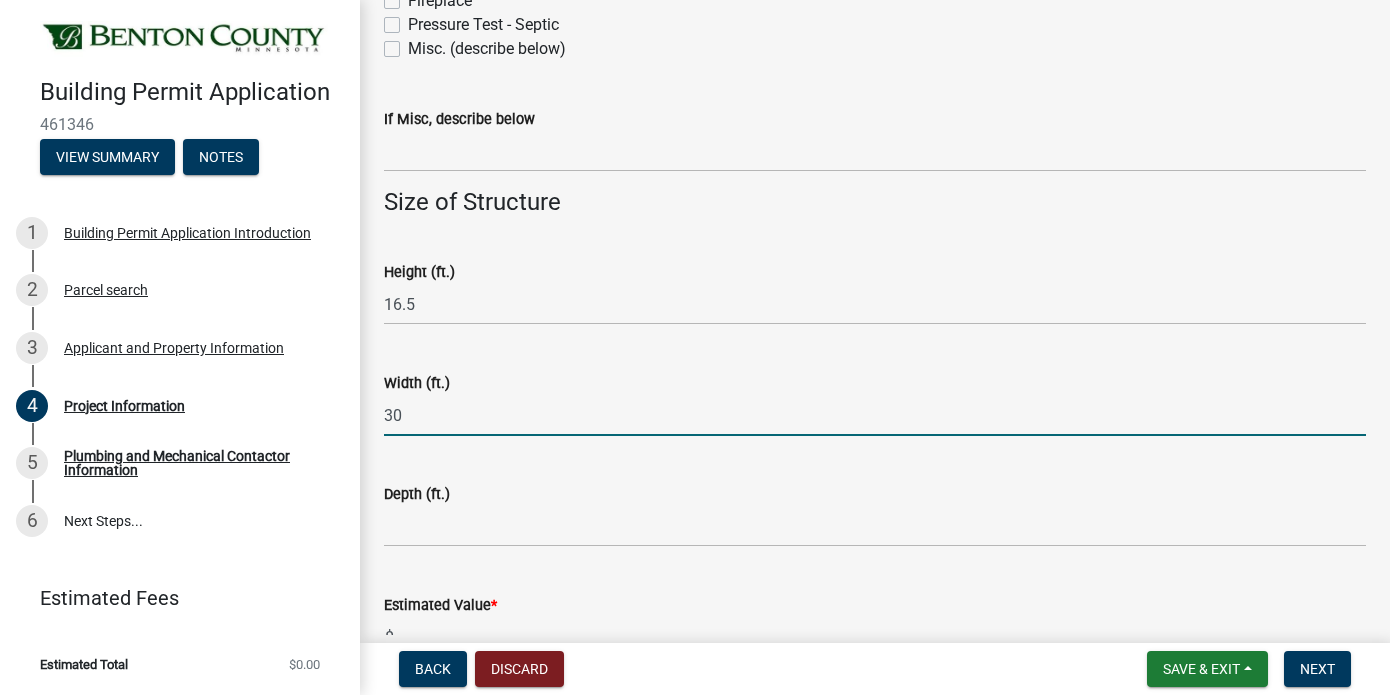 scroll, scrollTop: 1149, scrollLeft: 0, axis: vertical 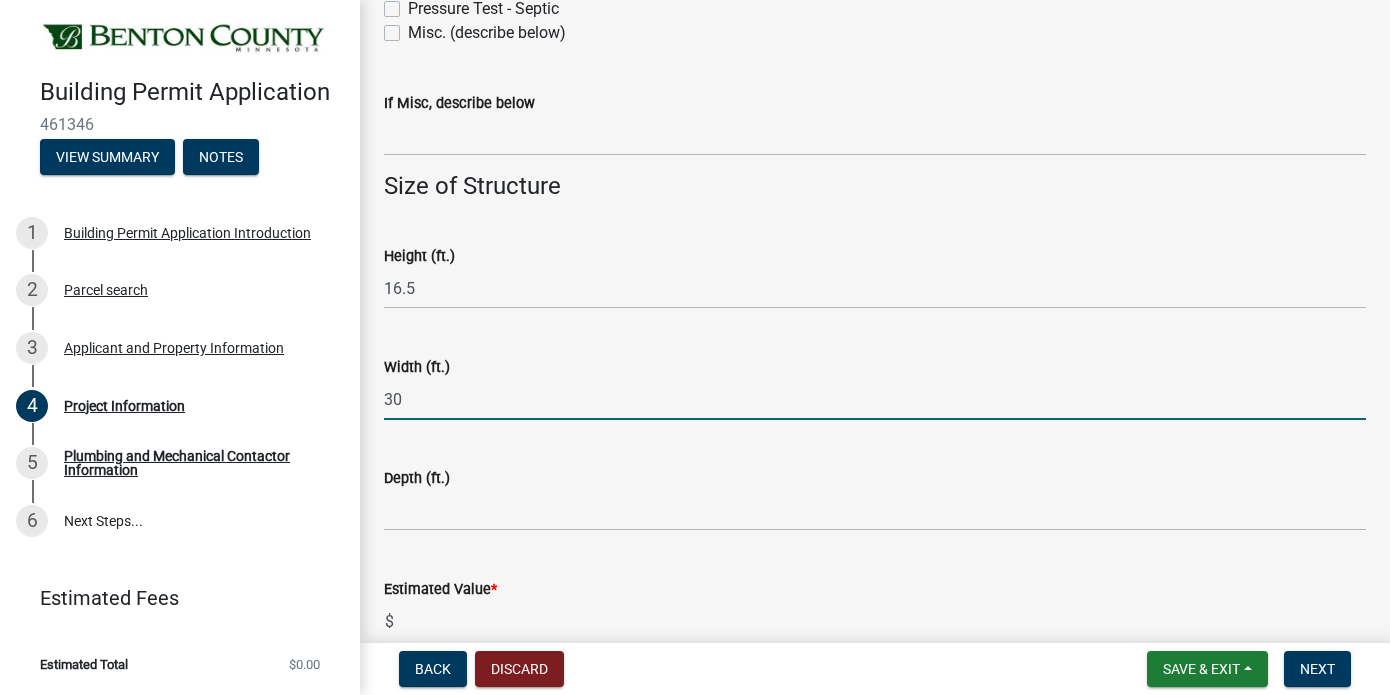 type on "30" 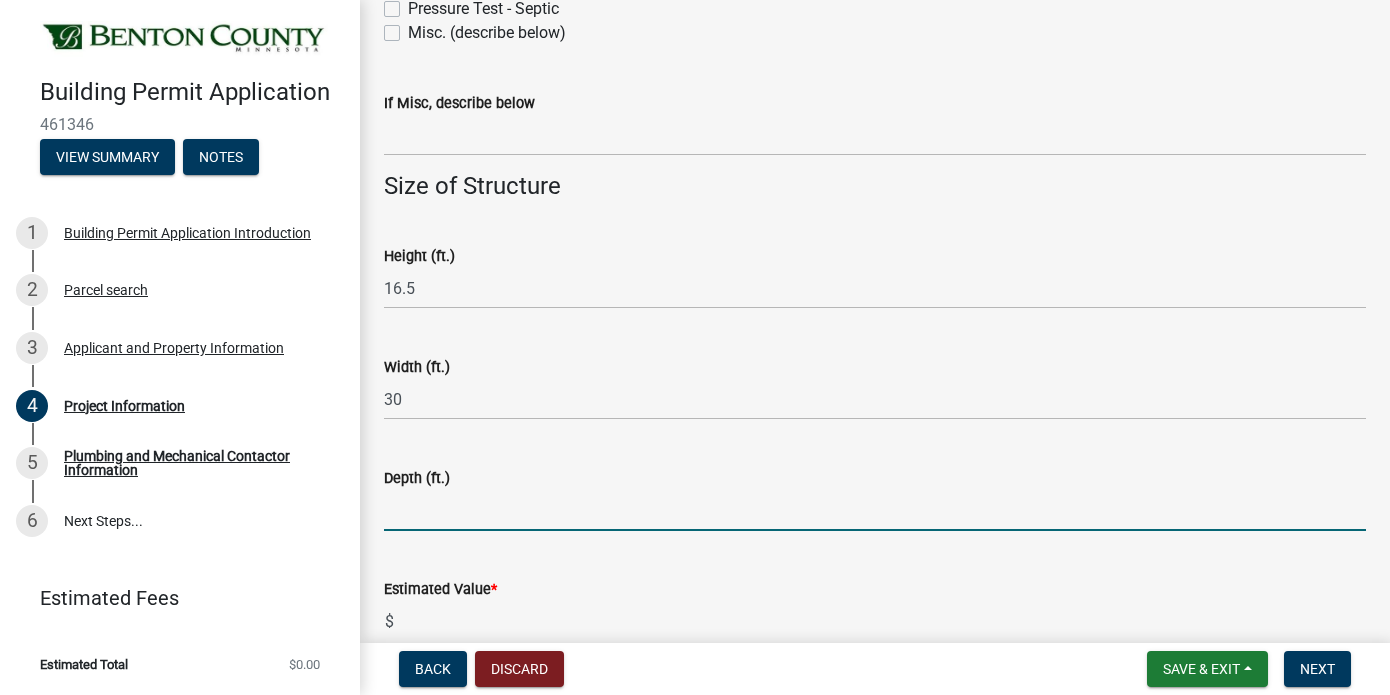click 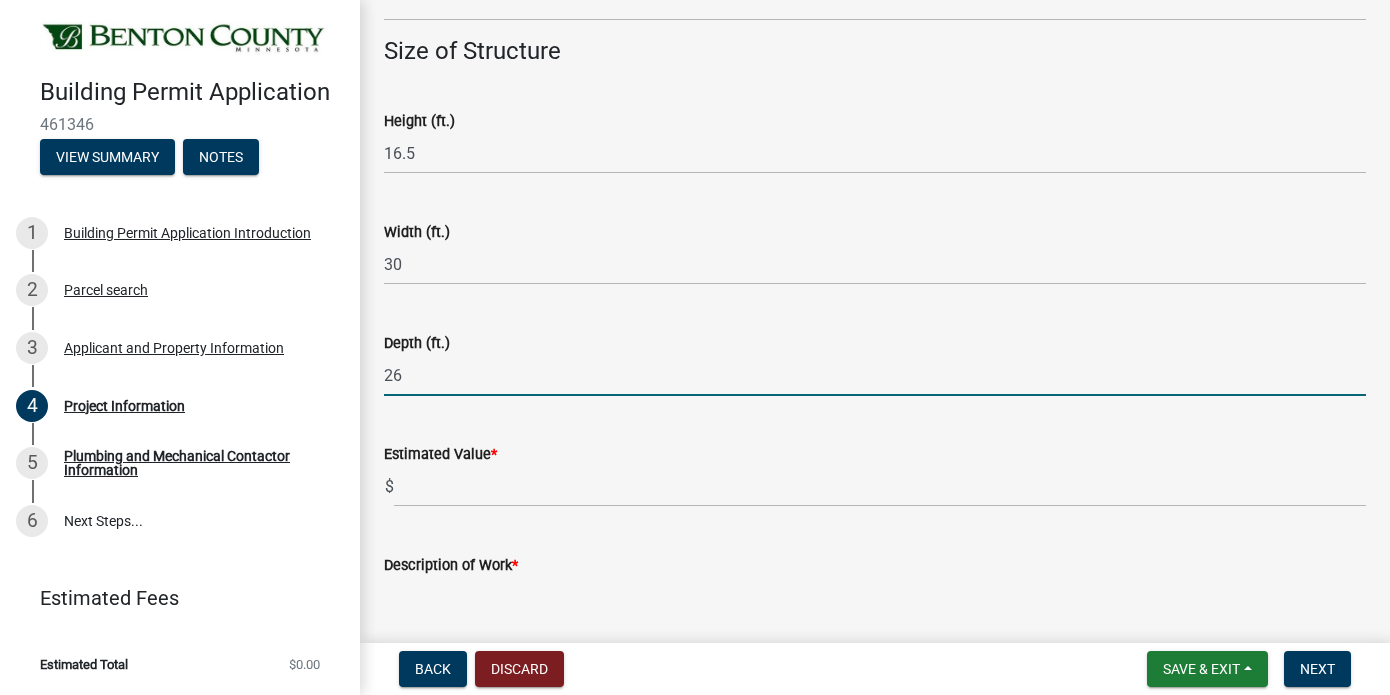 scroll, scrollTop: 1283, scrollLeft: 0, axis: vertical 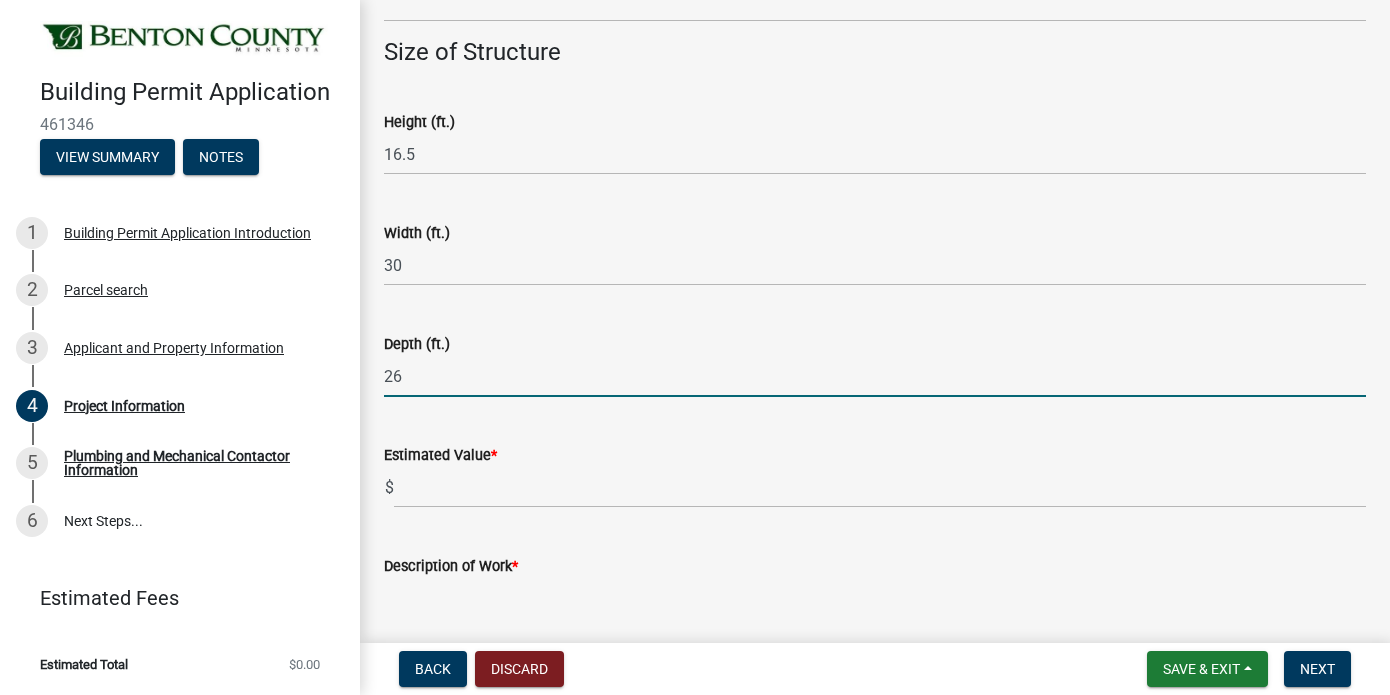 type on "26" 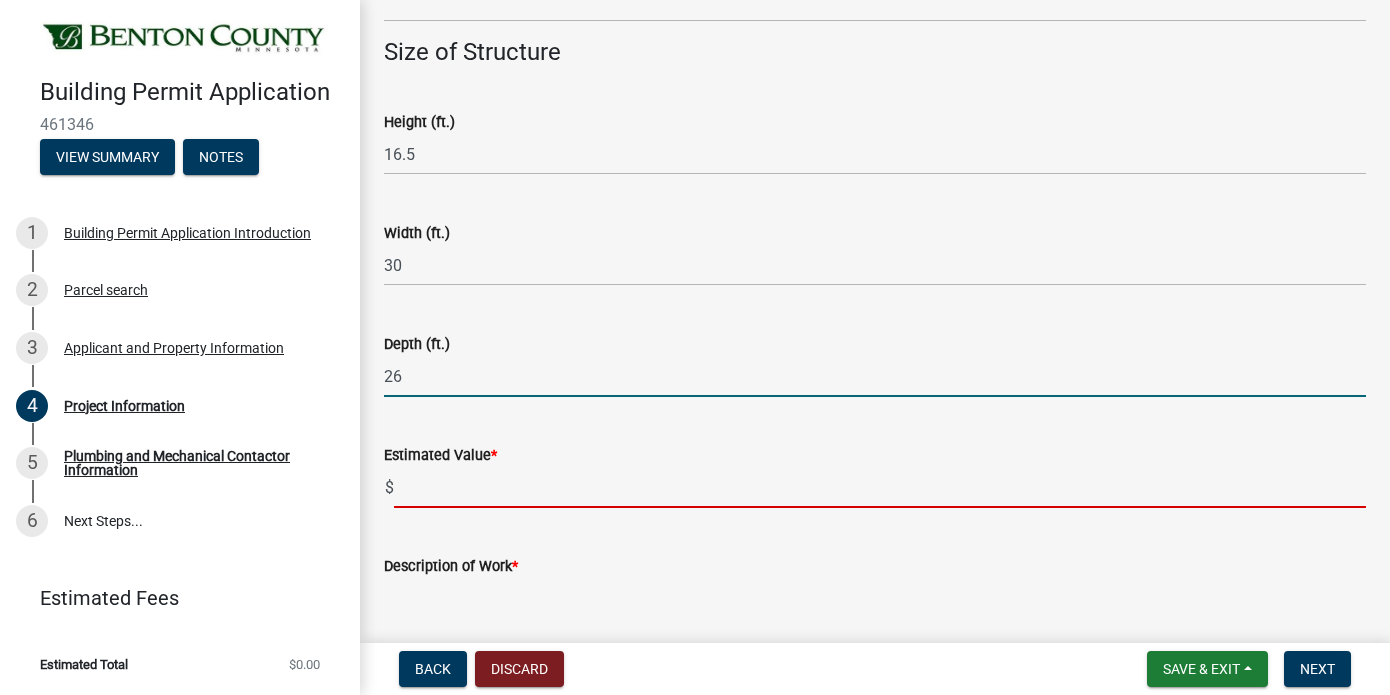 click 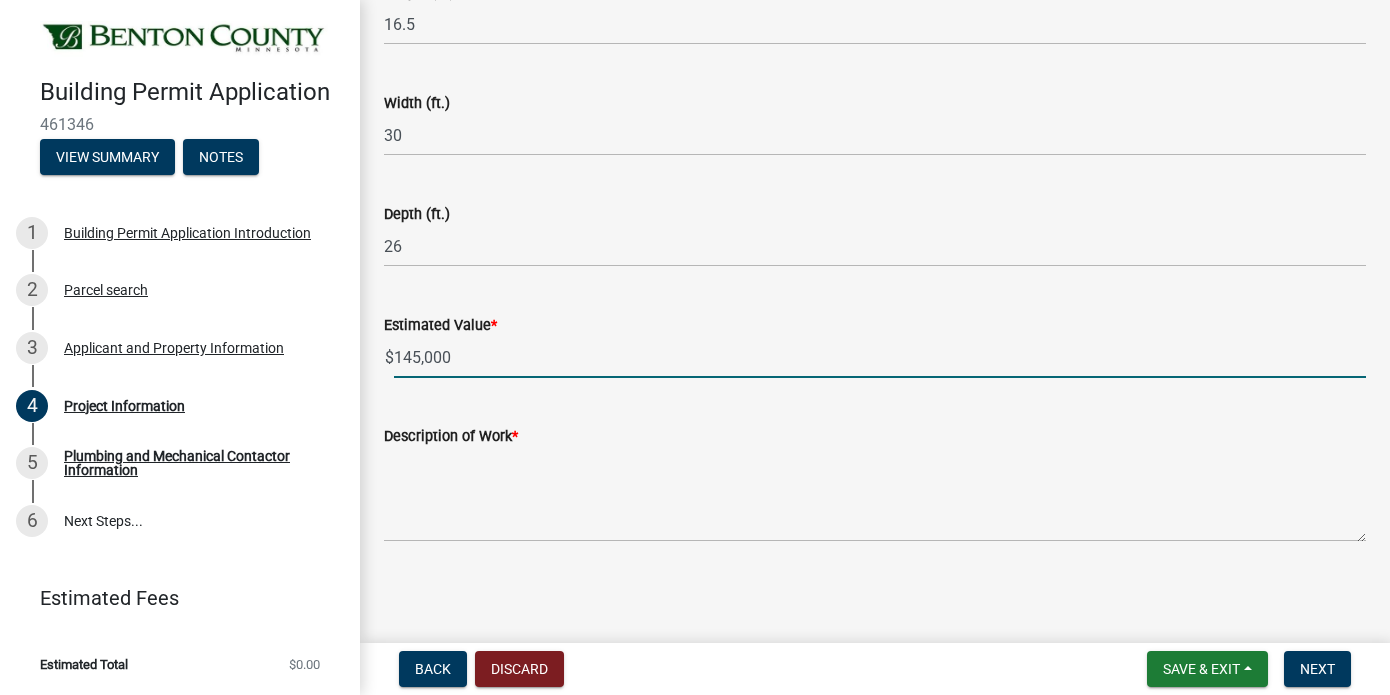 scroll, scrollTop: 1412, scrollLeft: 0, axis: vertical 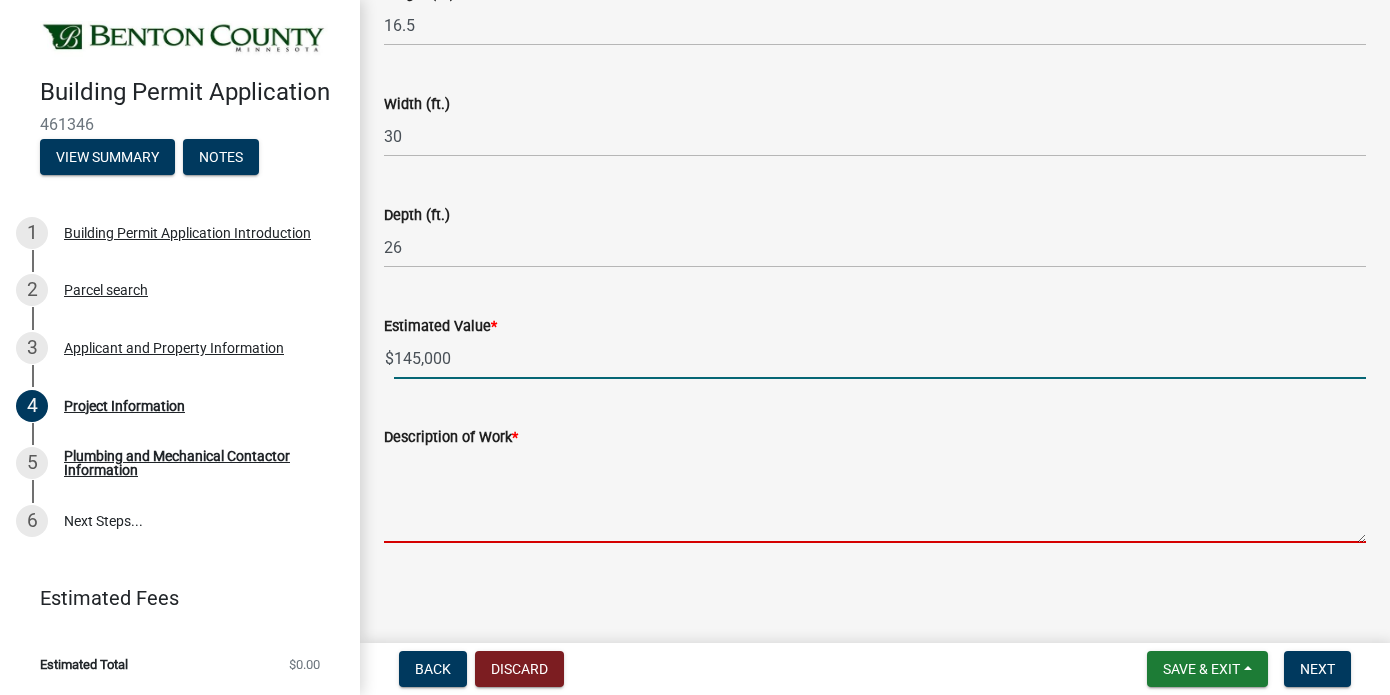 type on "145000" 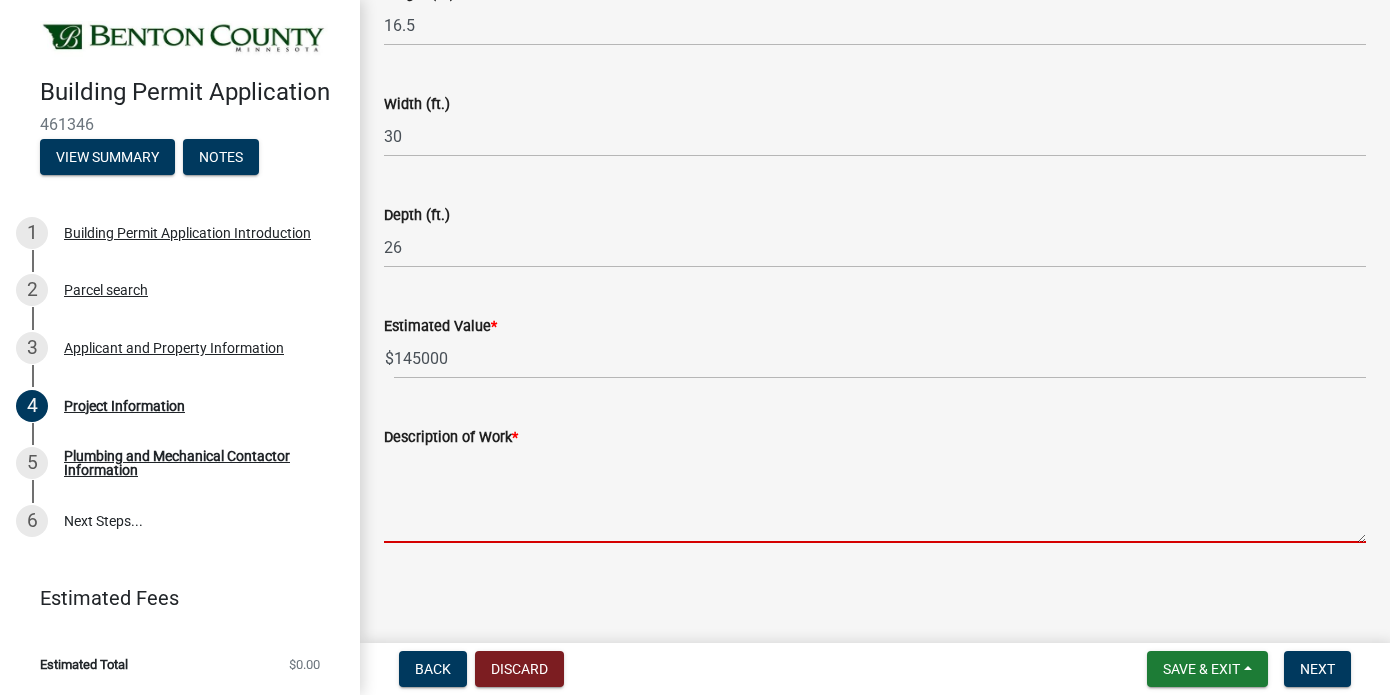 click on "Description of Work  *" at bounding box center (875, 496) 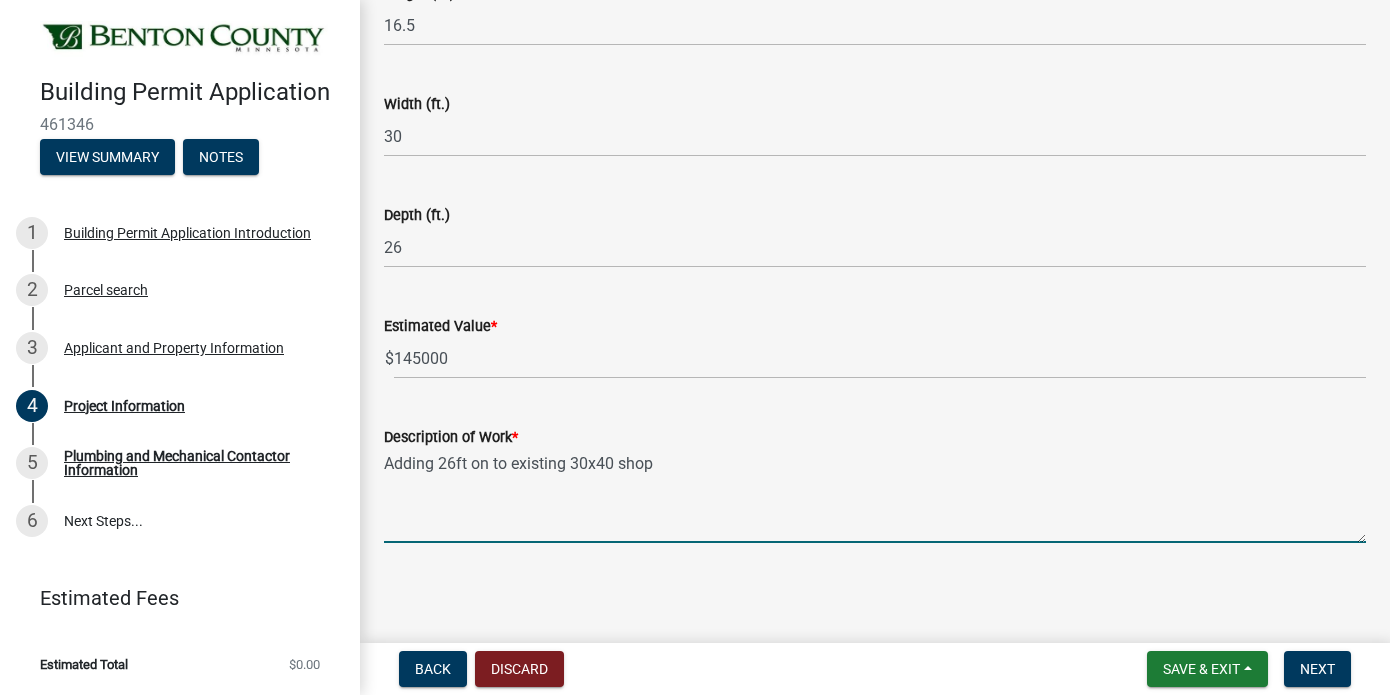 scroll, scrollTop: 0, scrollLeft: 0, axis: both 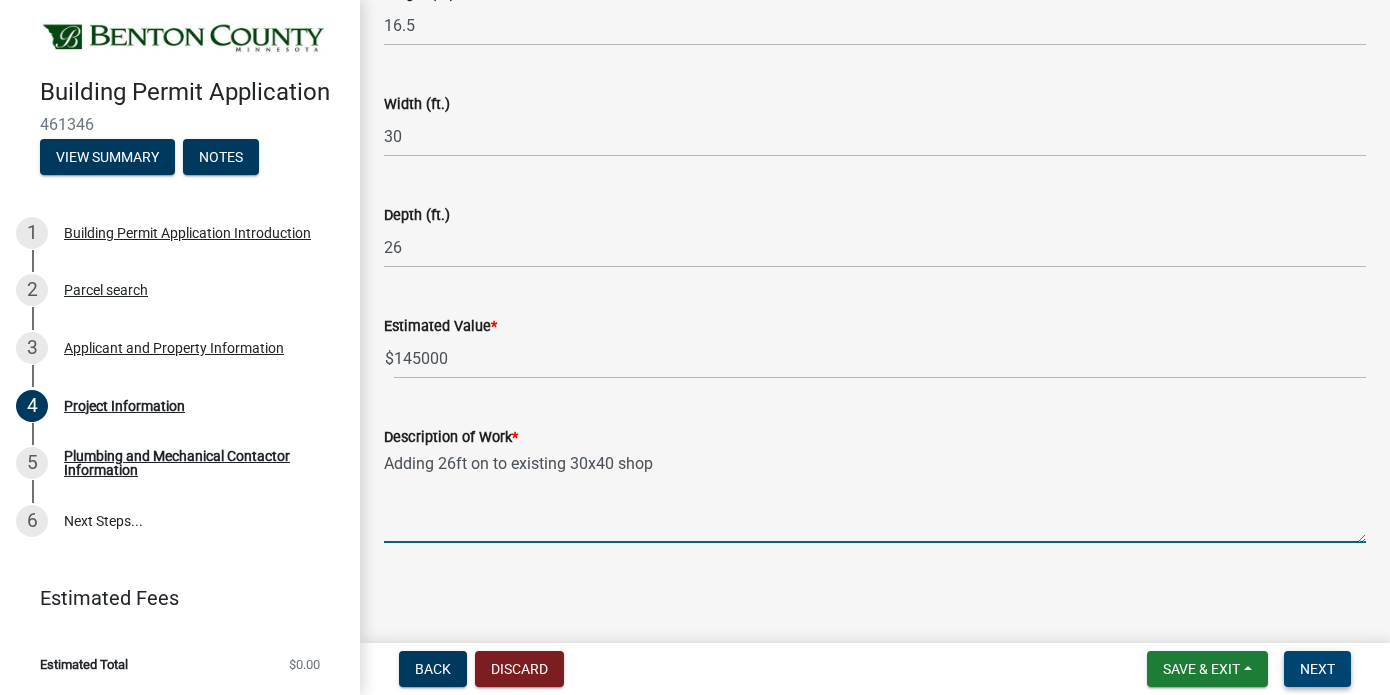 type on "Adding 26ft on to existing 30x40 shop" 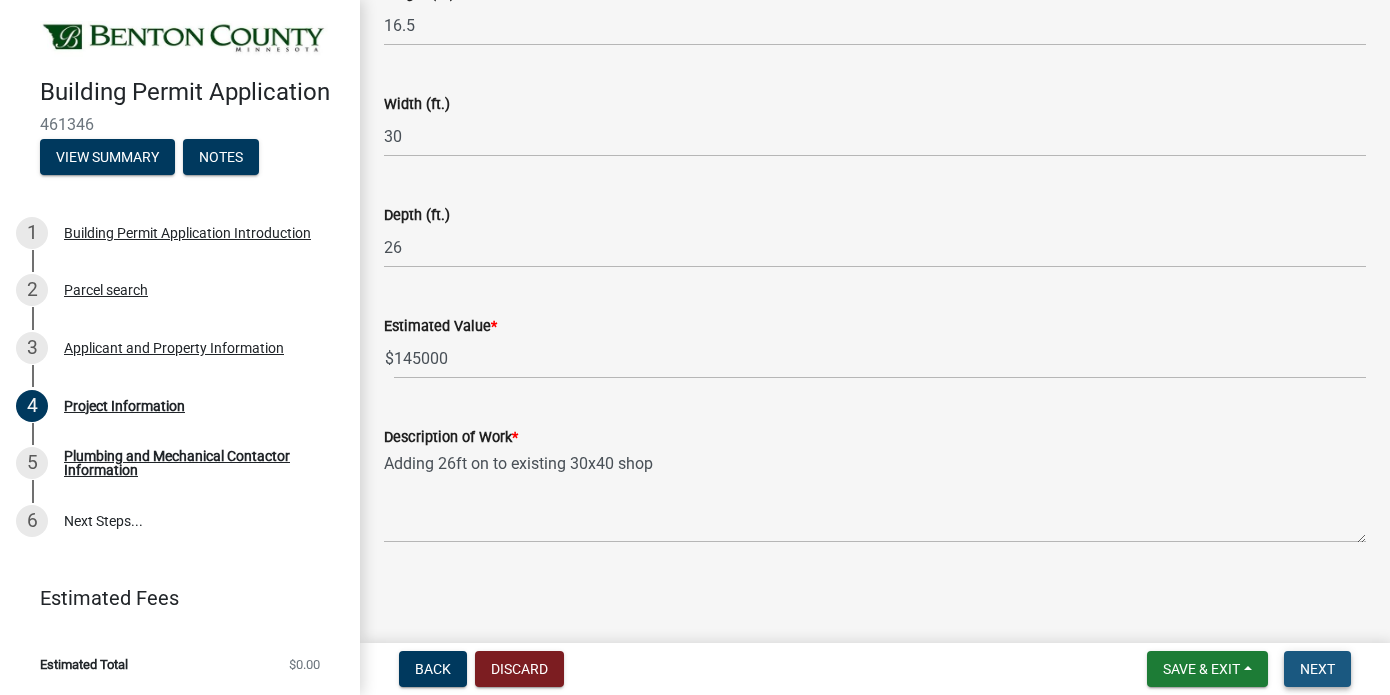 click on "Next" at bounding box center [1317, 669] 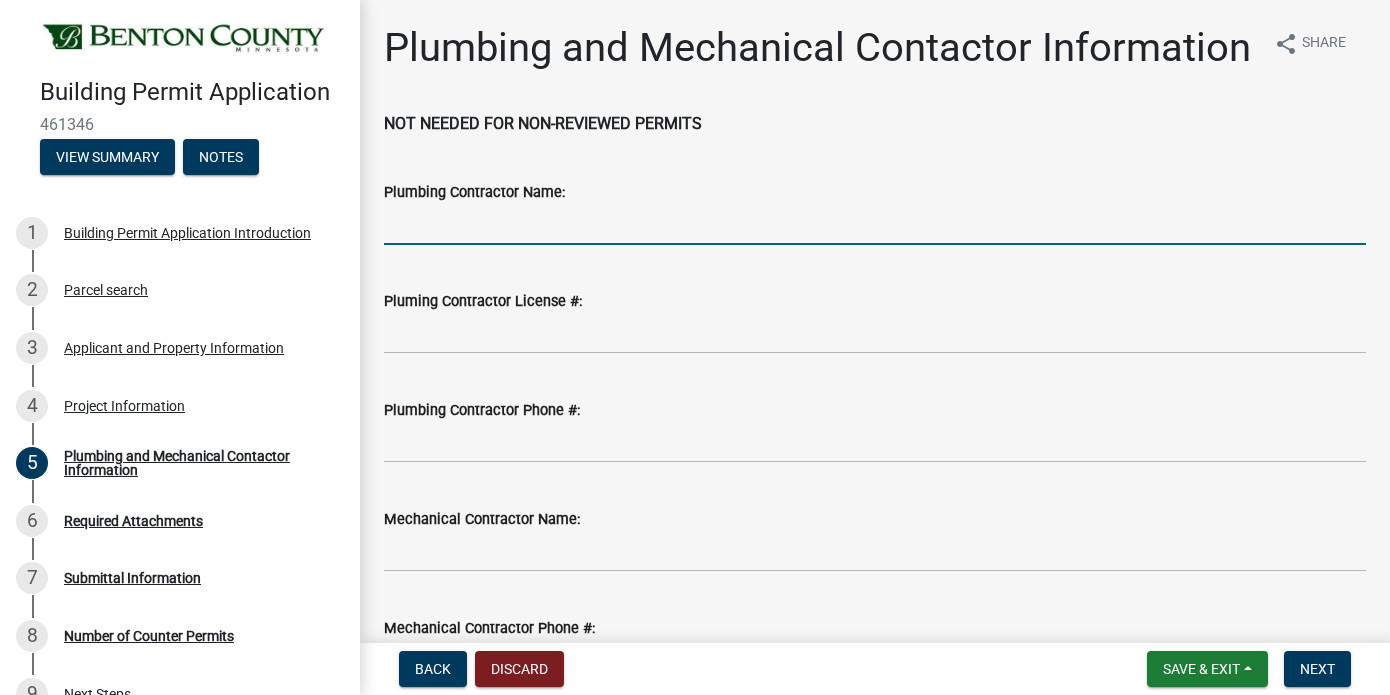 click on "Plumbing Contractor Name:" at bounding box center [875, 224] 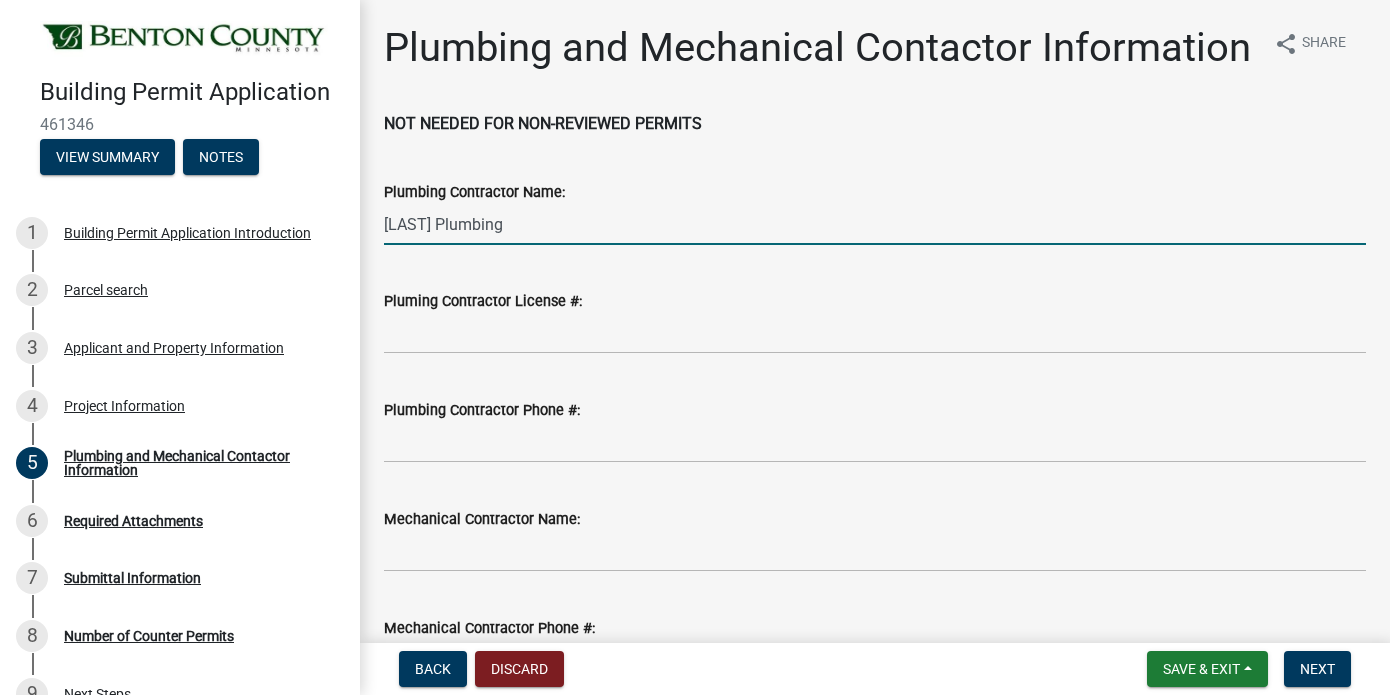 type on "[LAST] Plumbing" 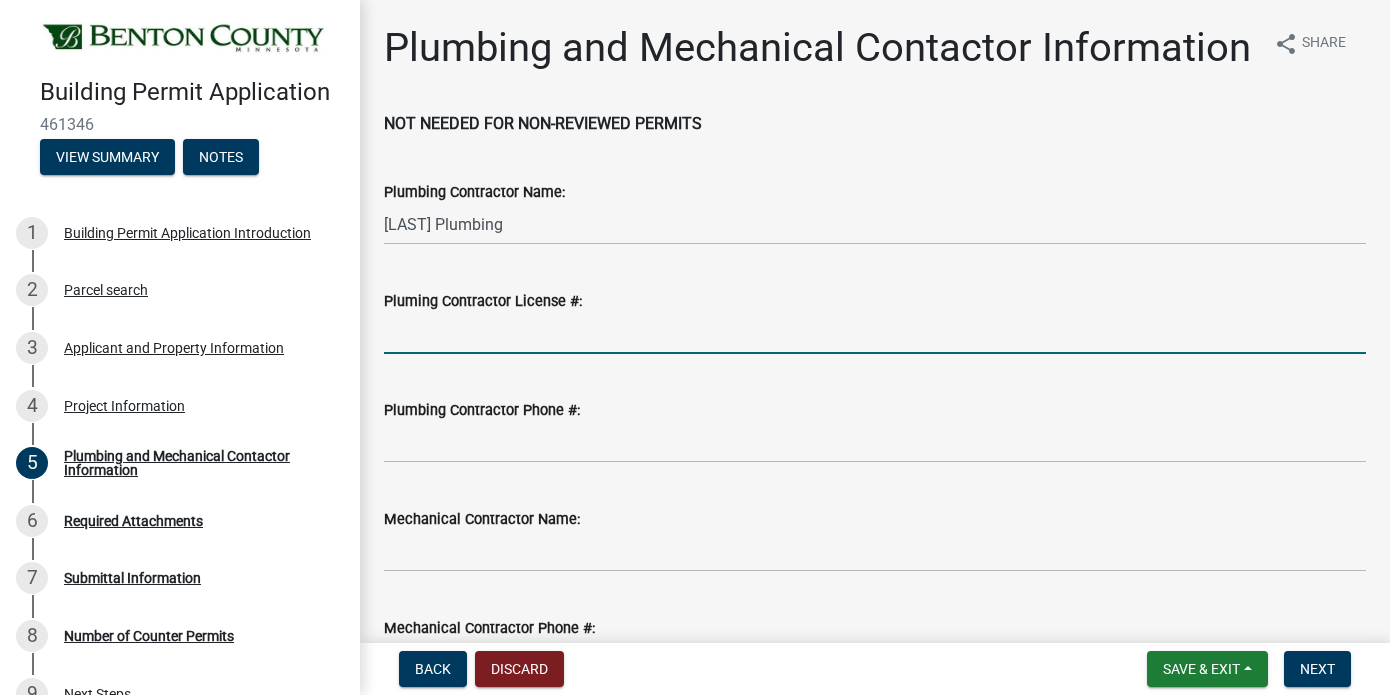 click on "Pluming Contractor License #:" at bounding box center (875, 333) 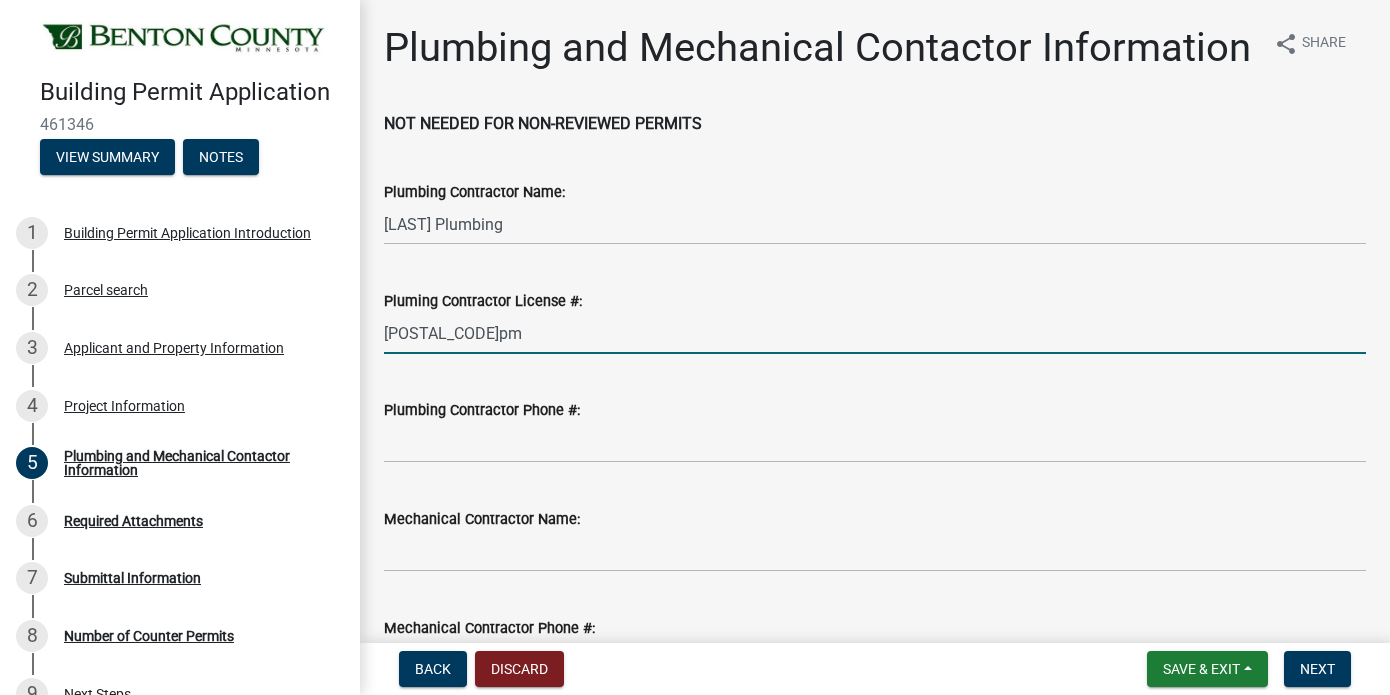 type on "[POSTAL_CODE]pm" 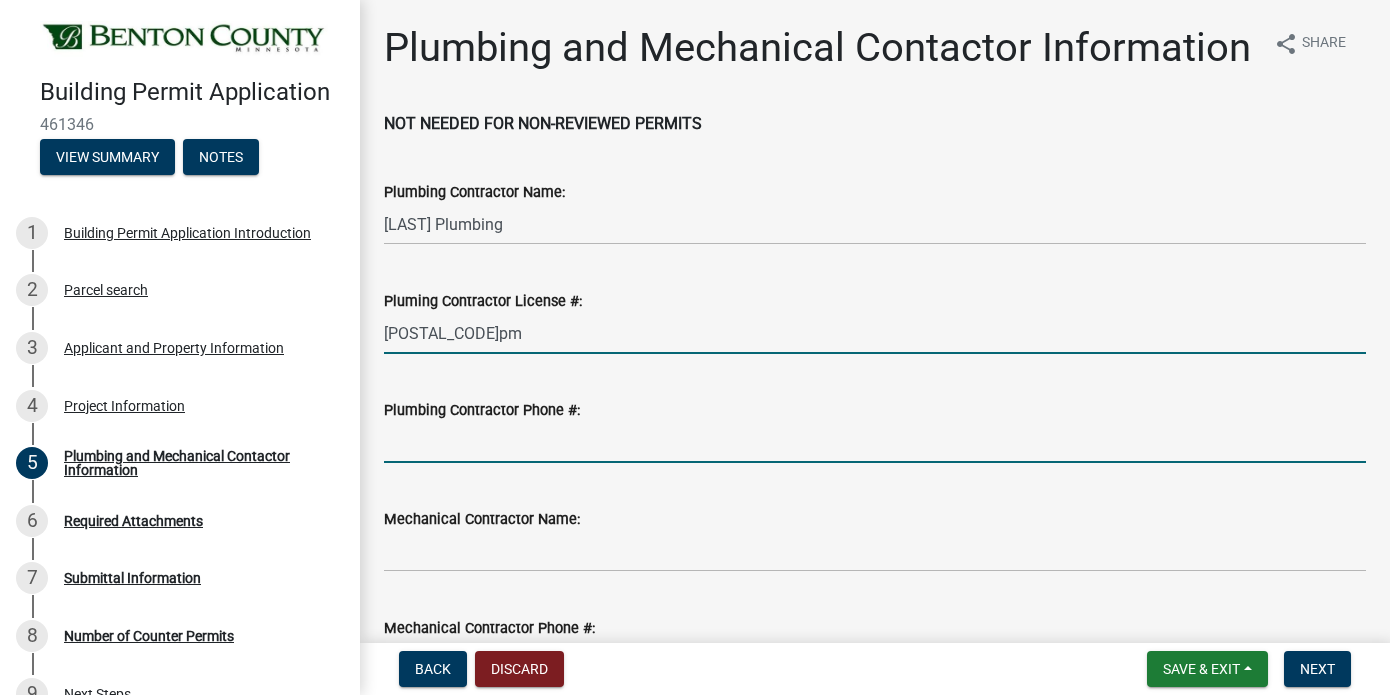 click on "Plumbing Contractor Phone #:" at bounding box center (875, 442) 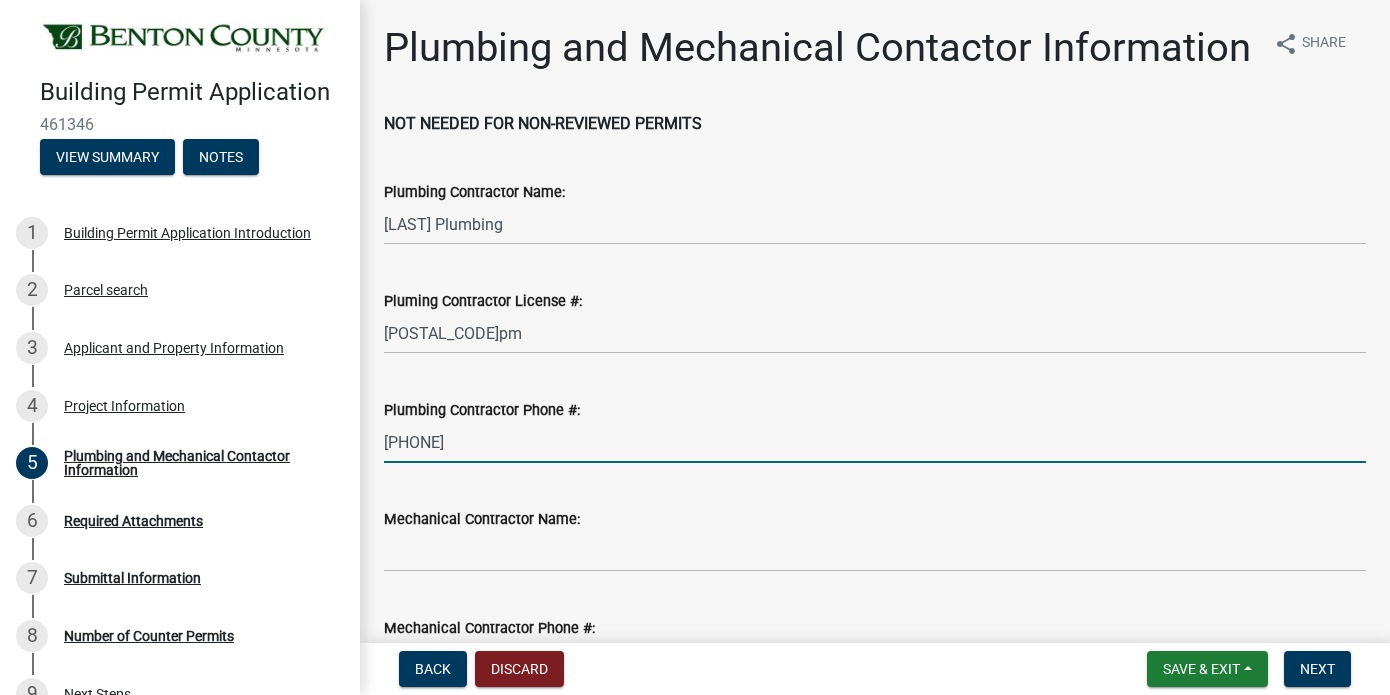 type on "[PHONE]" 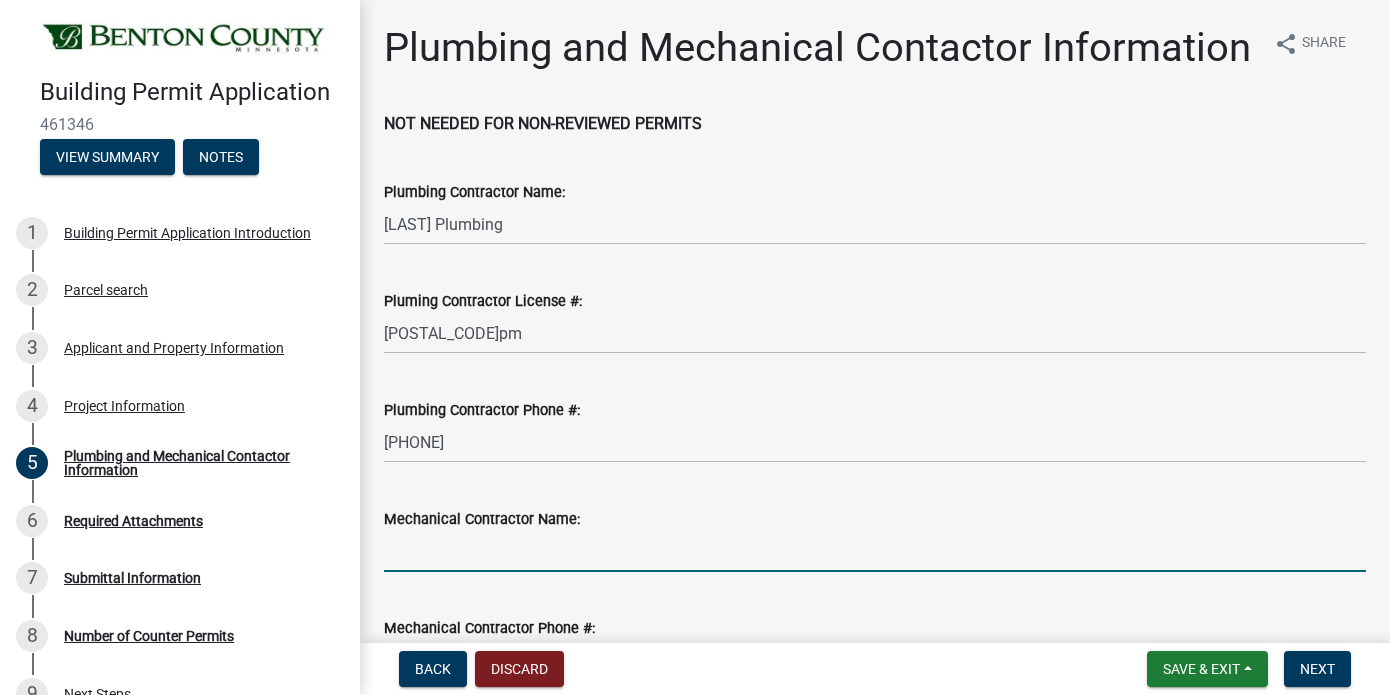 click on "Mechanical Contractor Name:" at bounding box center (875, 551) 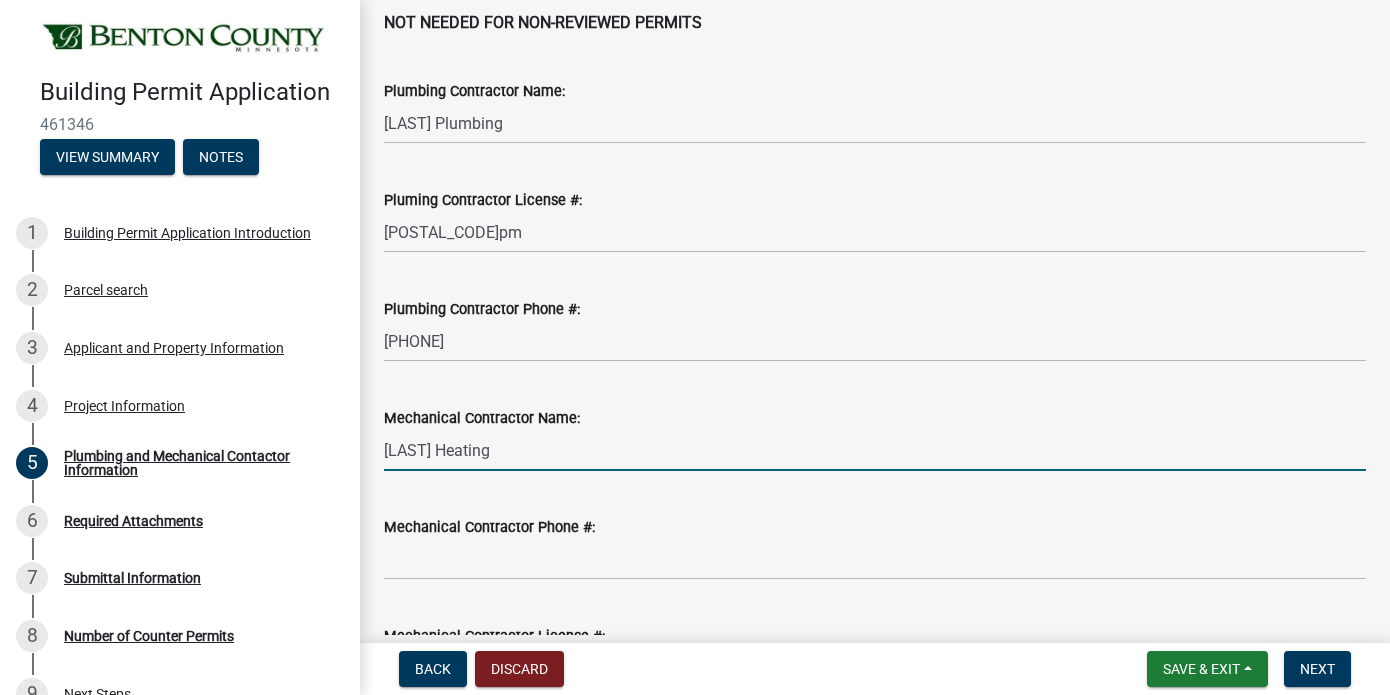 scroll, scrollTop: 102, scrollLeft: 0, axis: vertical 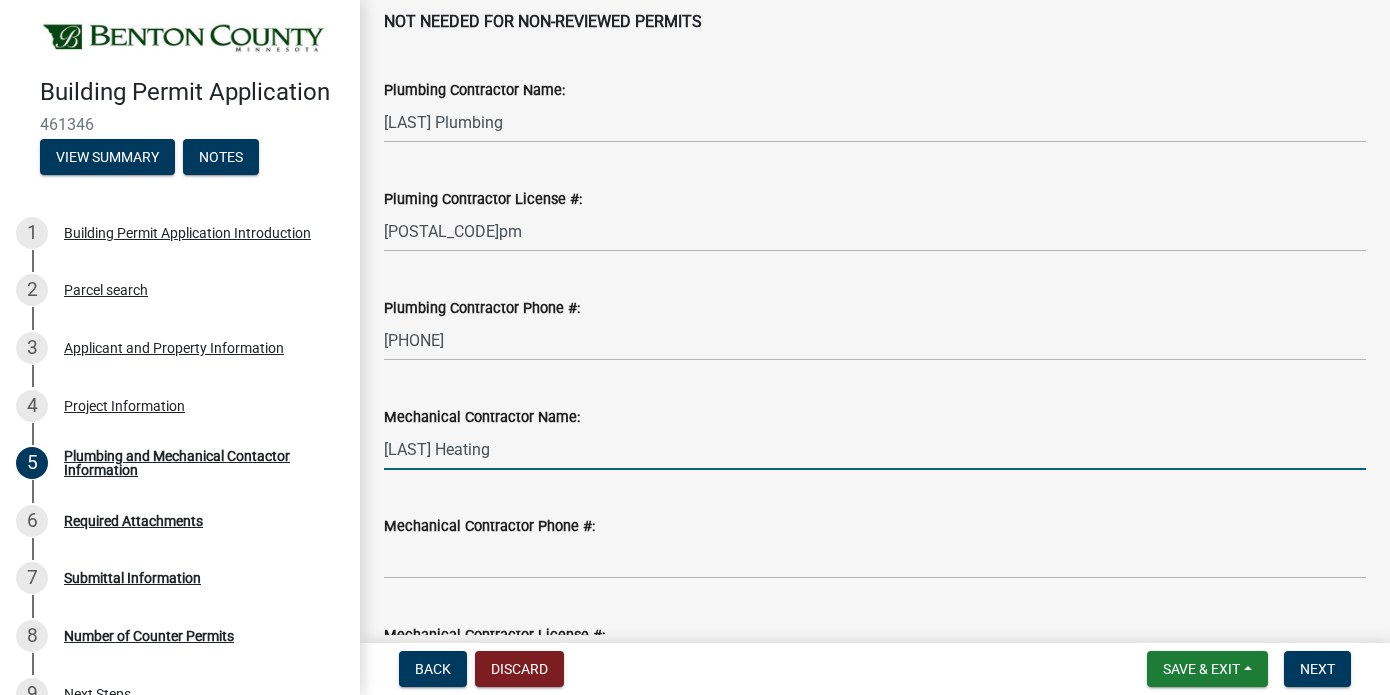 type on "[LAST] Heating" 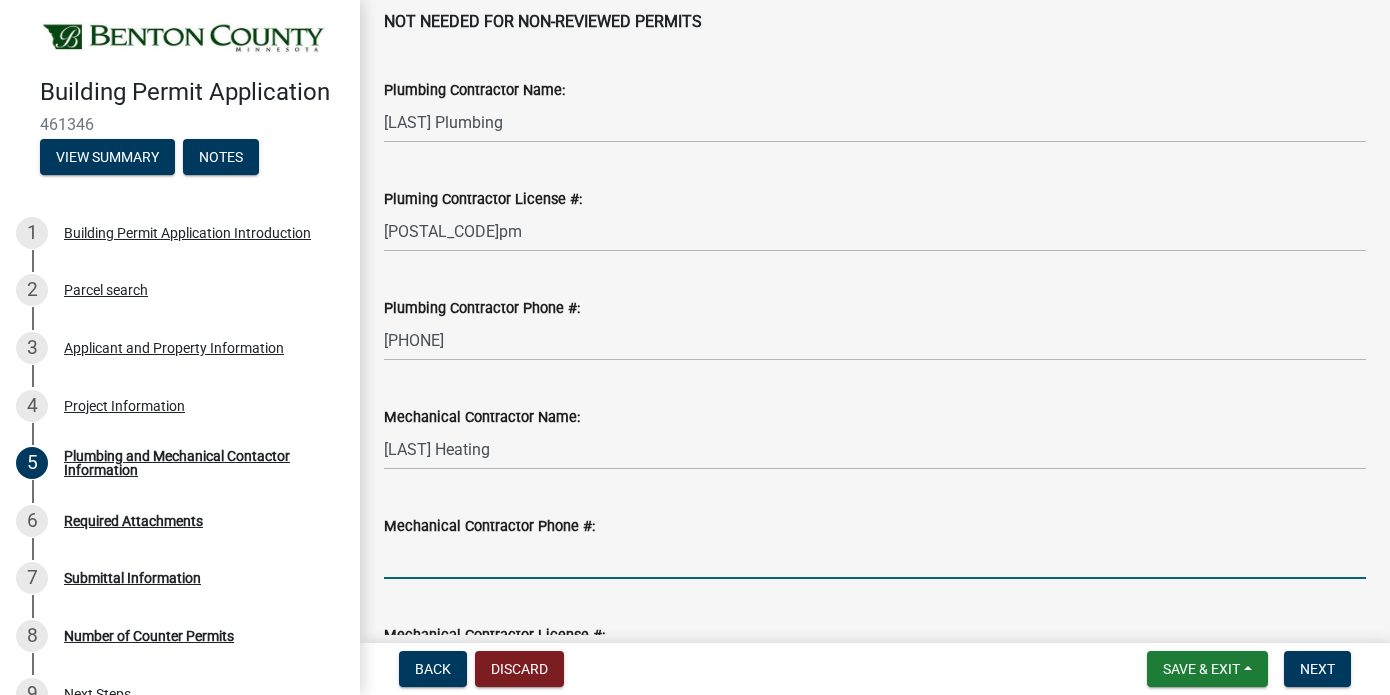 click on "Mechanical Contractor Phone #:" at bounding box center [875, 558] 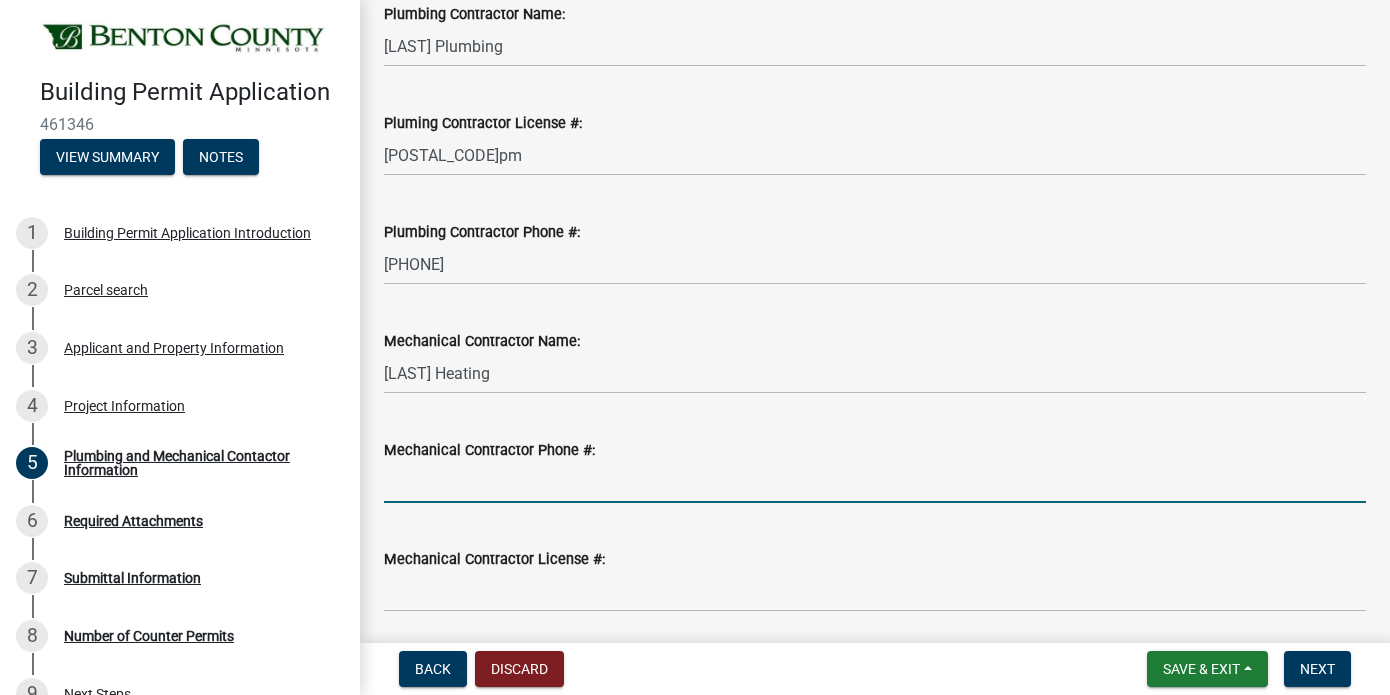 scroll, scrollTop: 187, scrollLeft: 0, axis: vertical 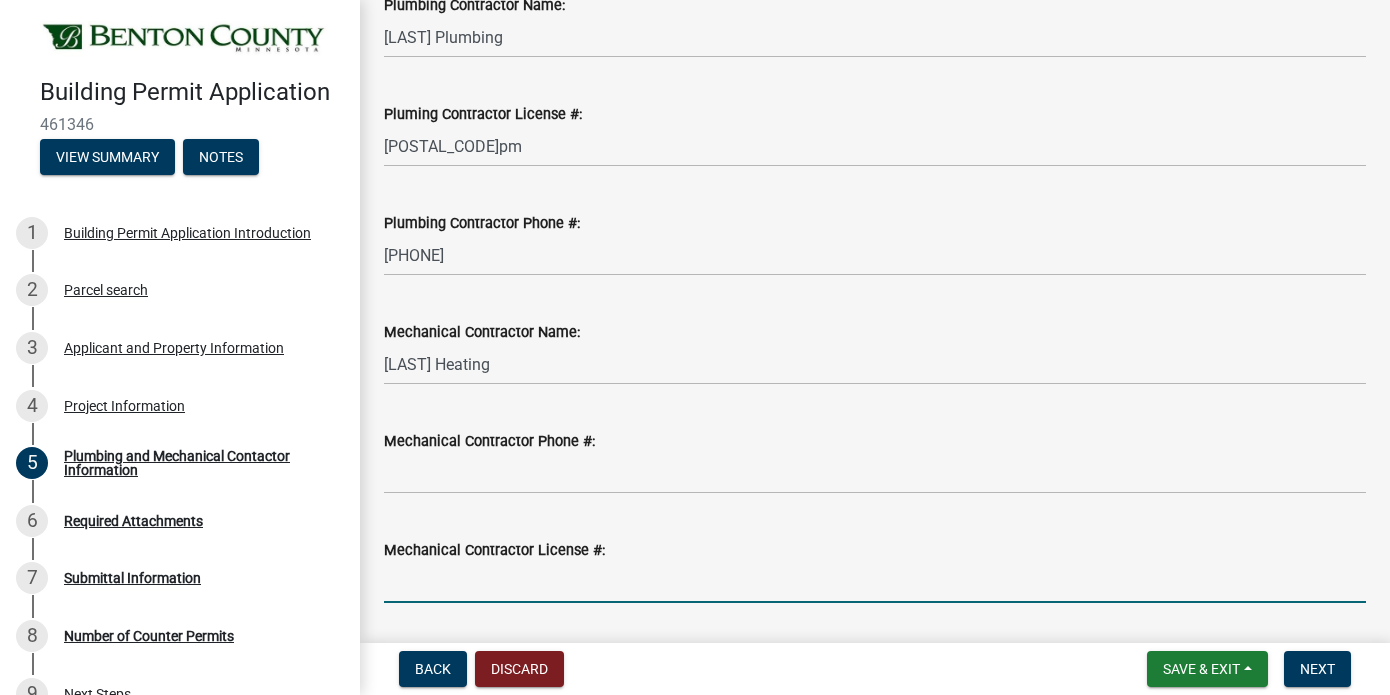 click on "Mechanical Contractor License #:" at bounding box center [875, 582] 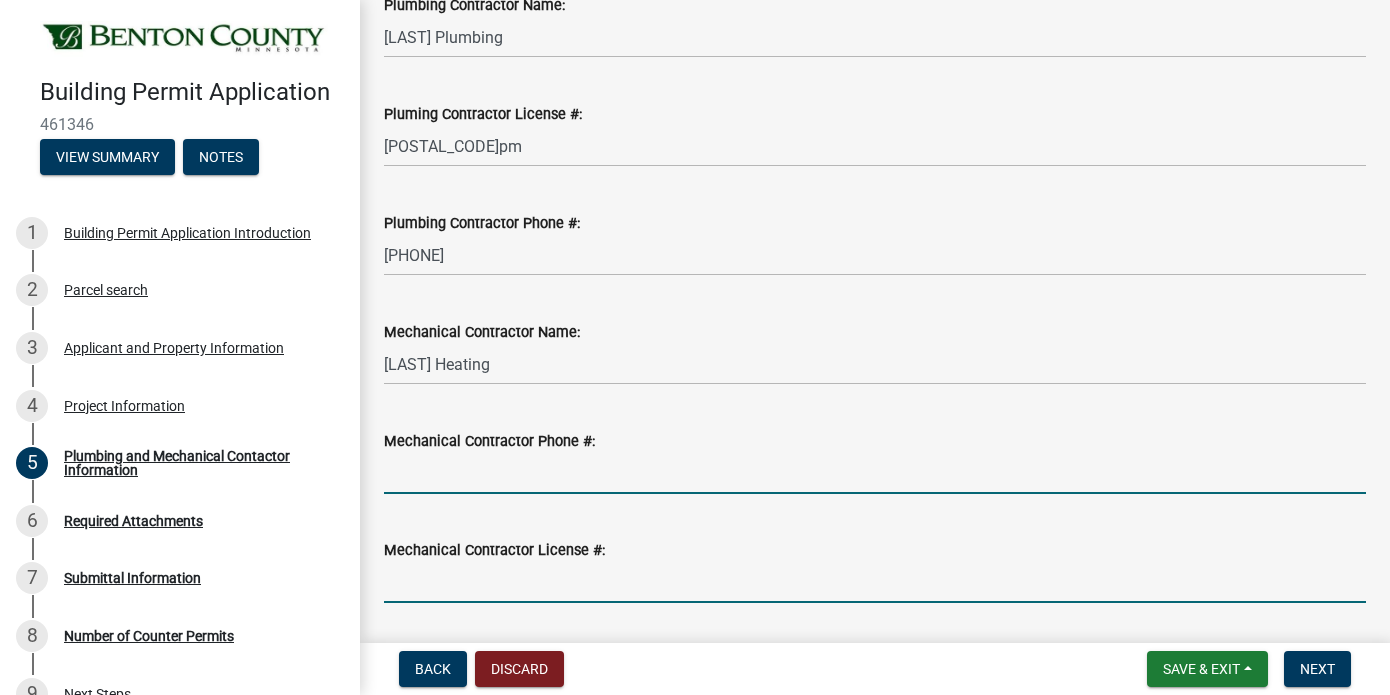 click on "Mechanical Contractor Phone #:" at bounding box center (875, 473) 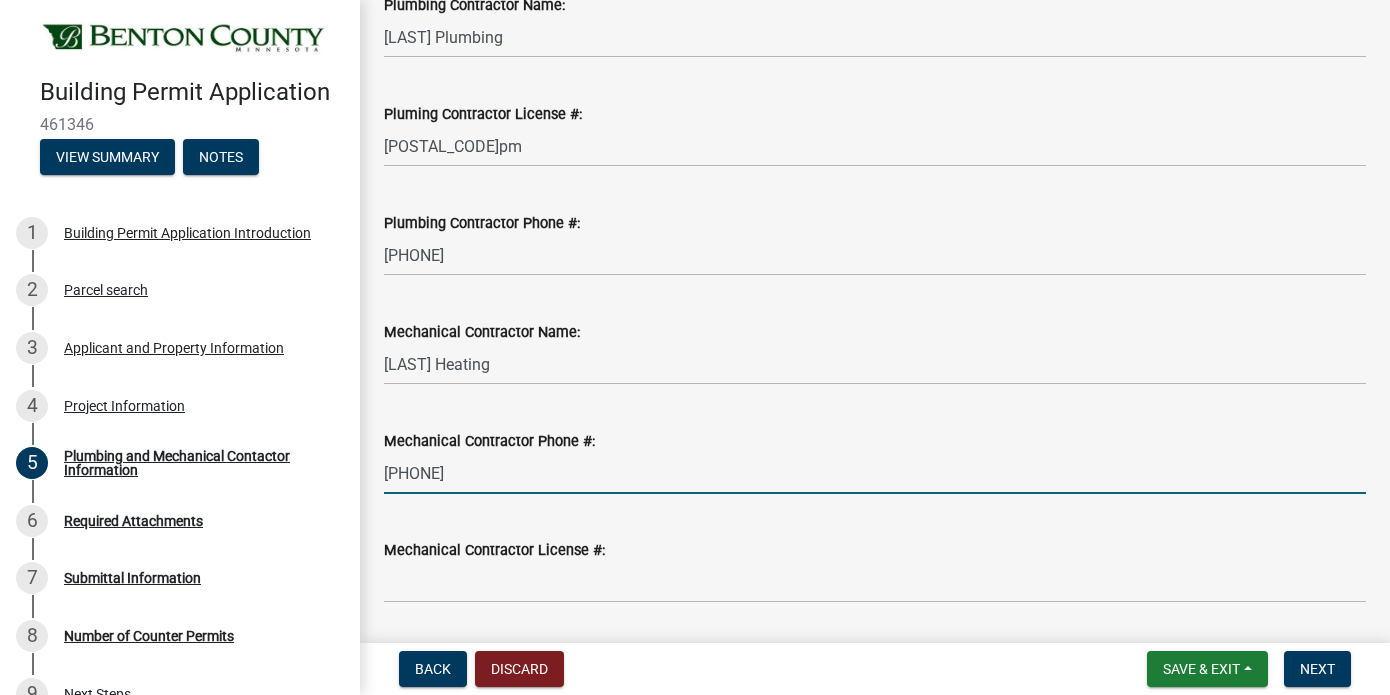 type on "[PHONE]" 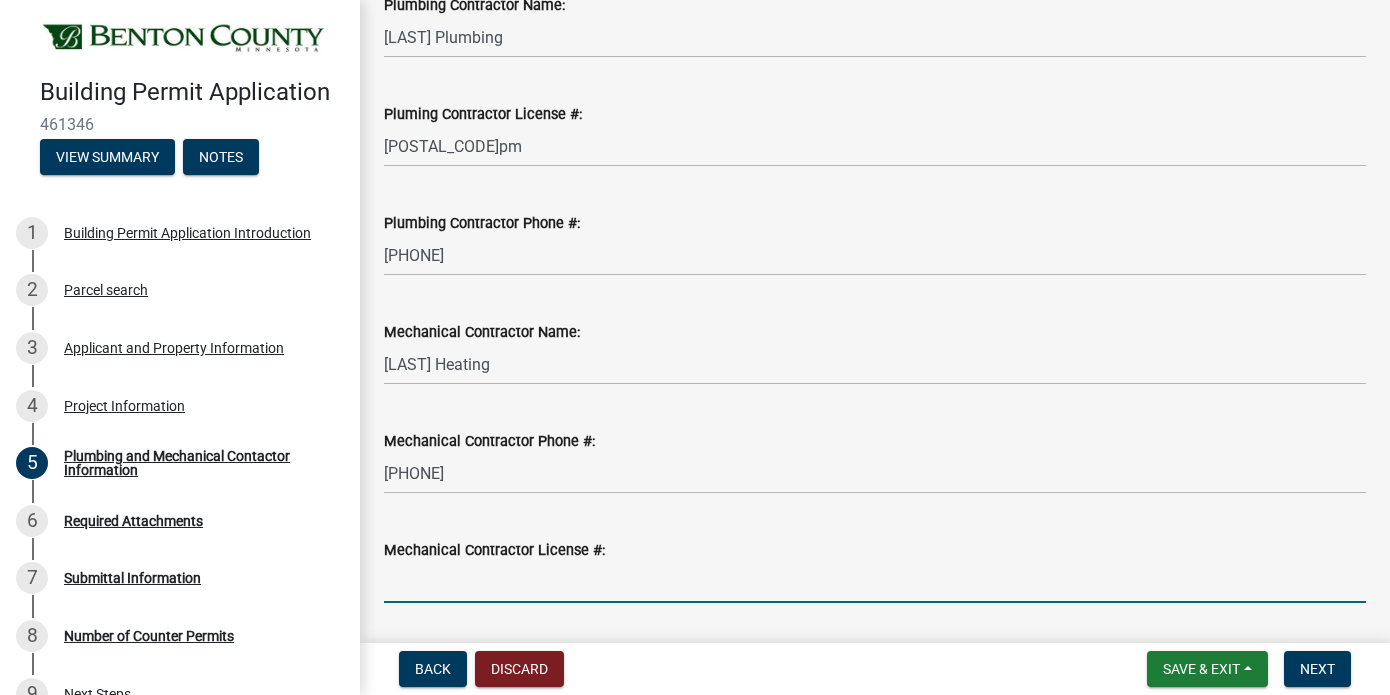 click on "Mechanical Contractor License #:" at bounding box center [875, 582] 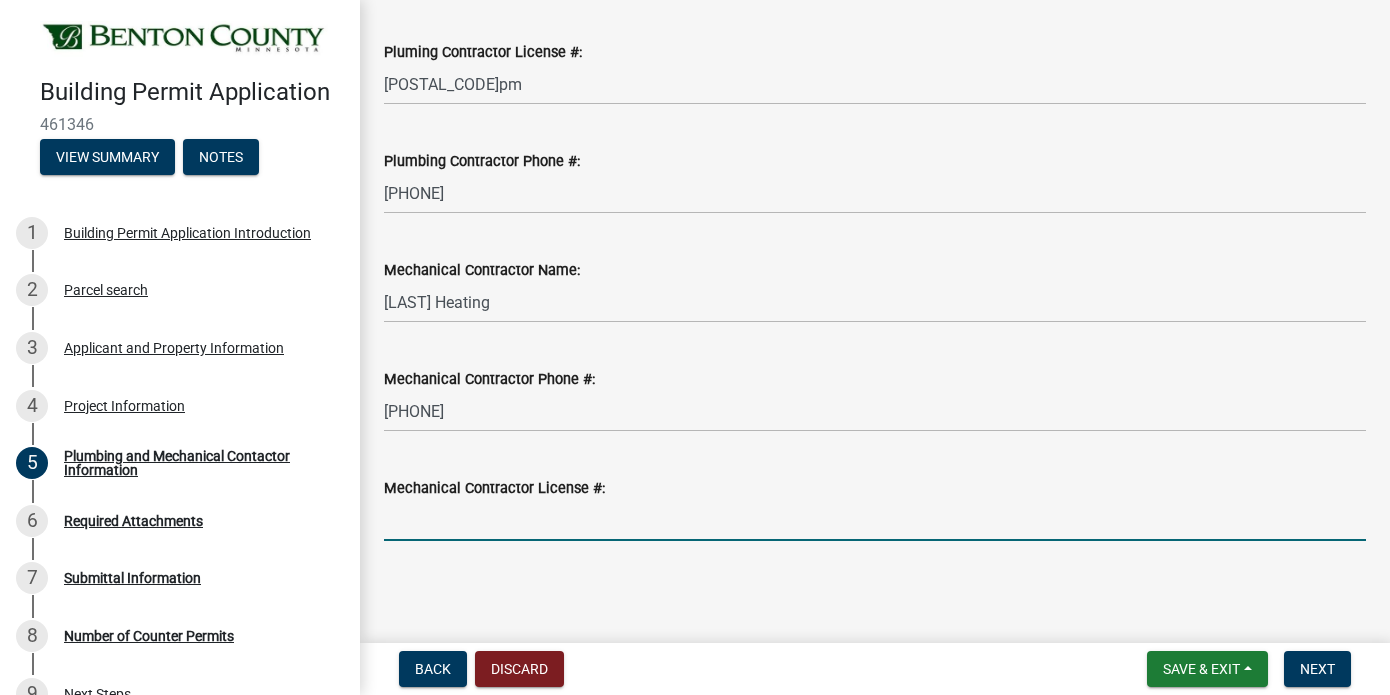 scroll, scrollTop: 249, scrollLeft: 0, axis: vertical 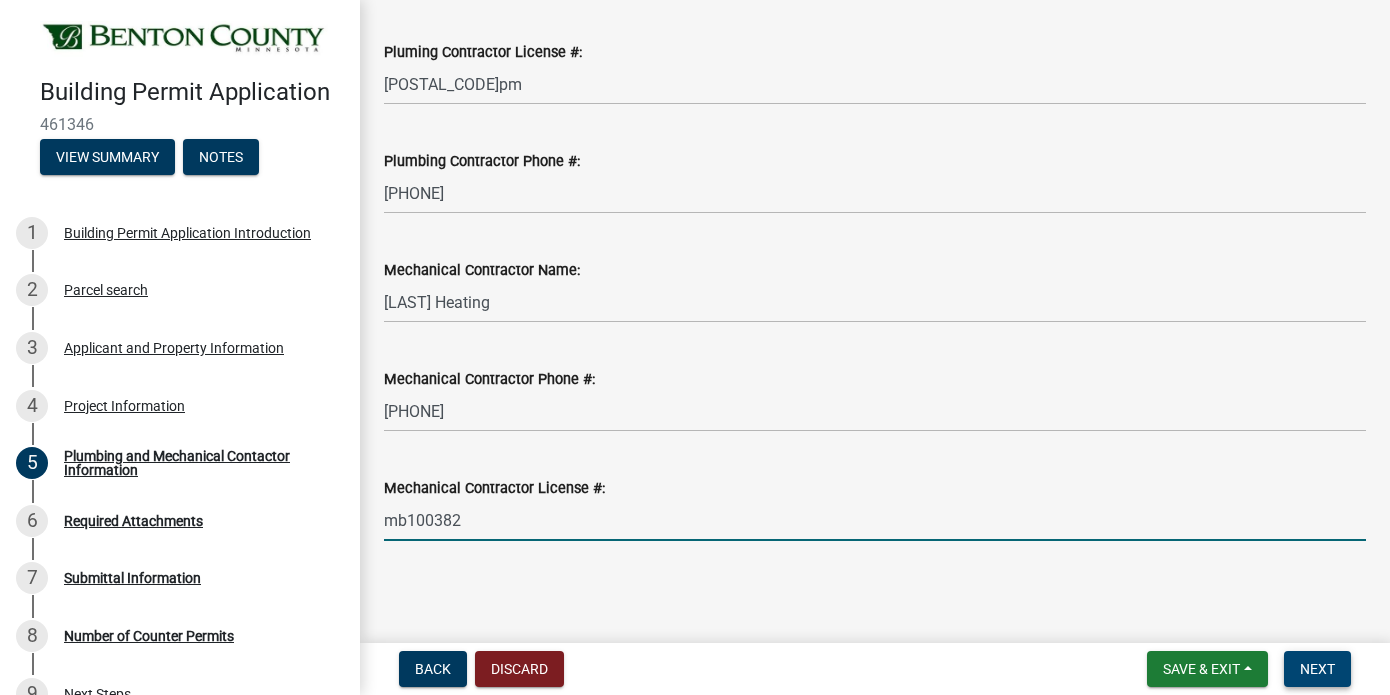 type on "mb100382" 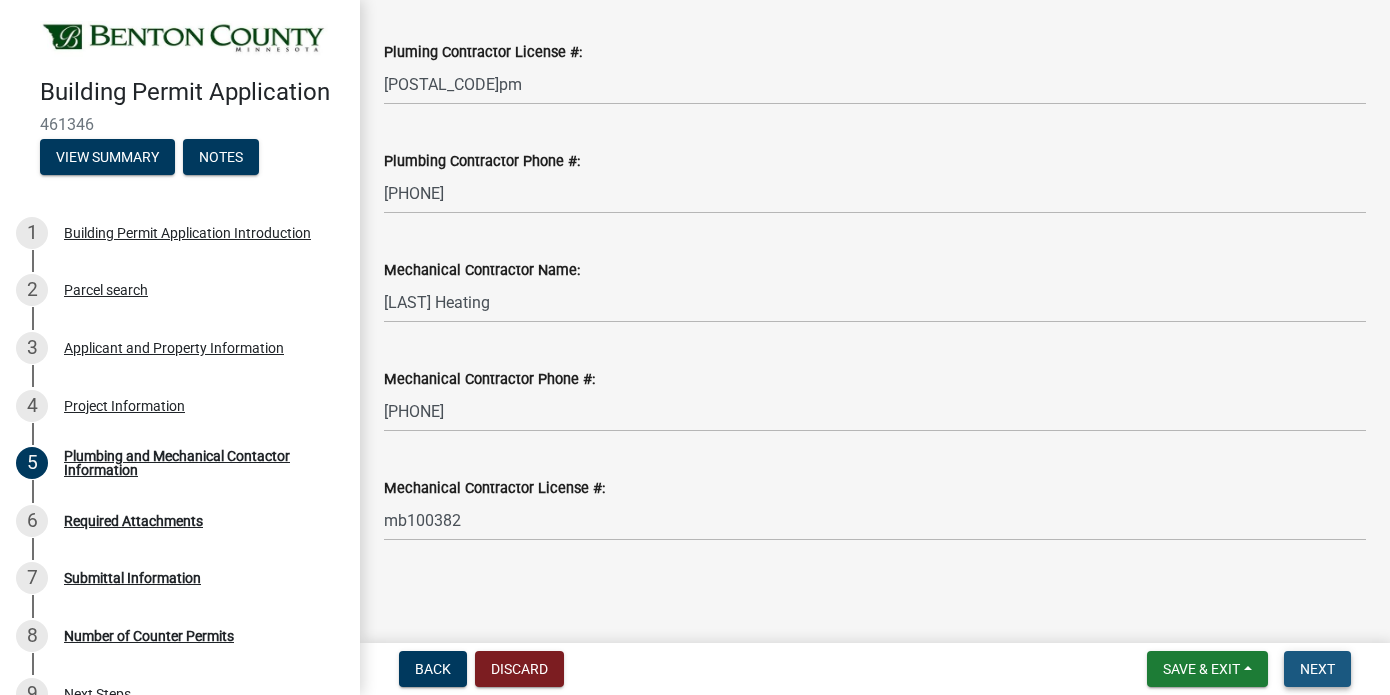 click on "Next" at bounding box center (1317, 669) 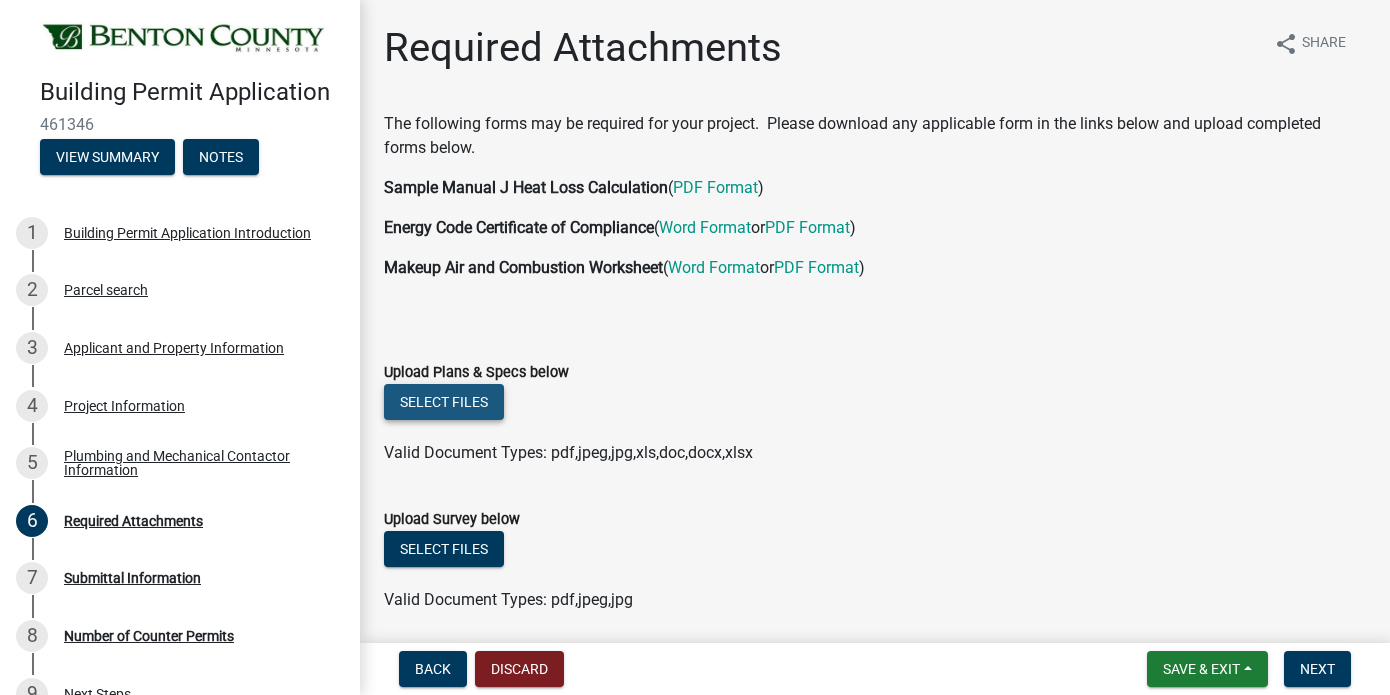 click on "Select files" 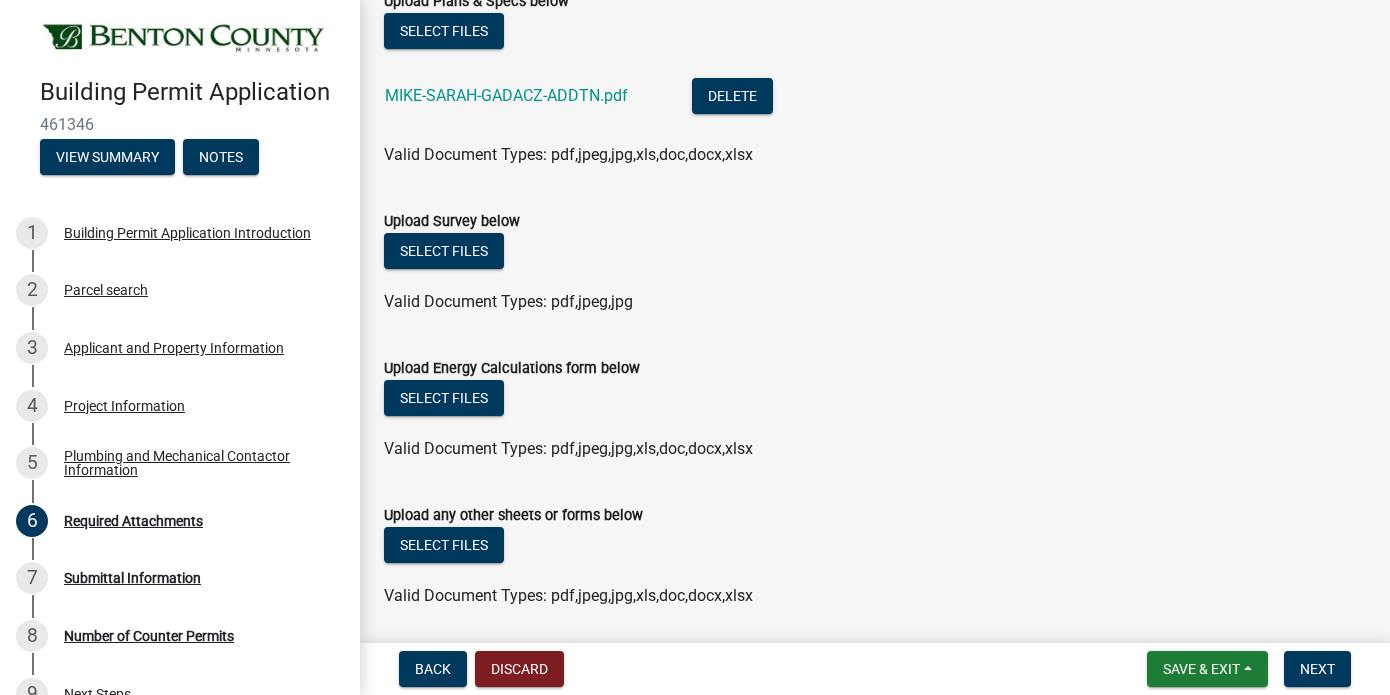 scroll, scrollTop: 364, scrollLeft: 0, axis: vertical 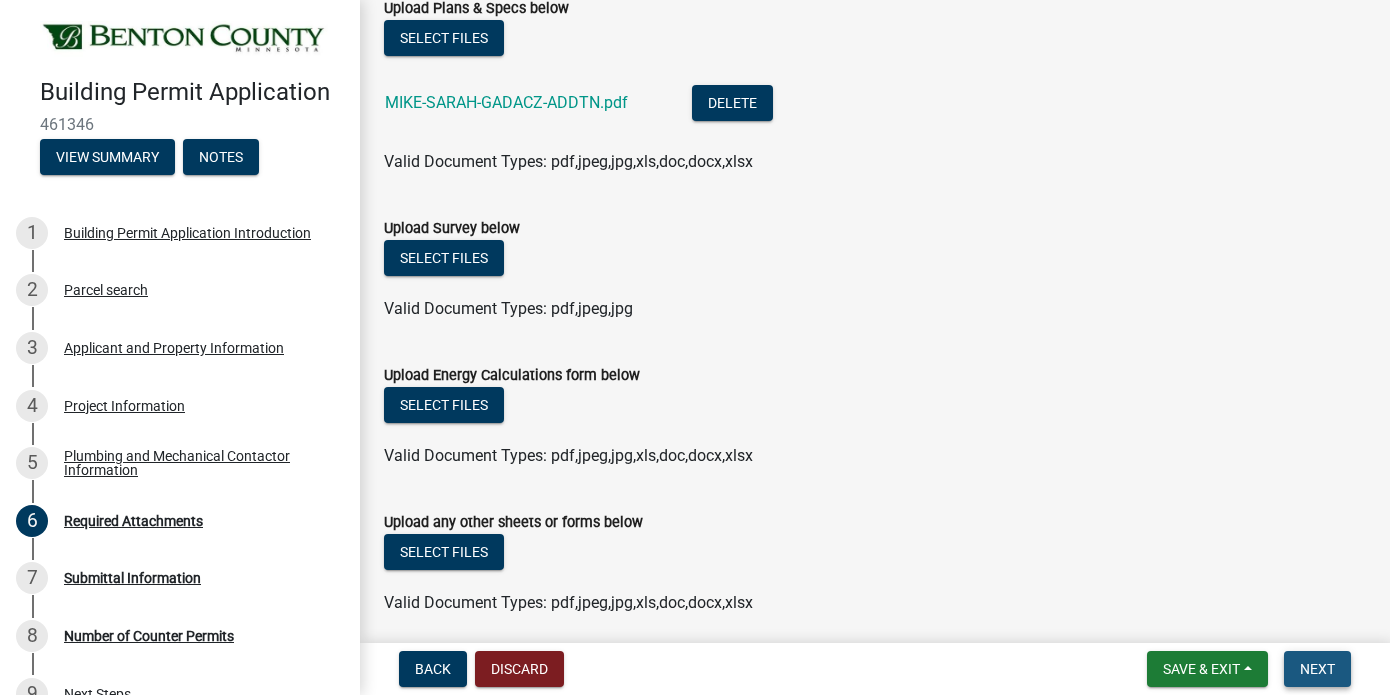 click on "Next" at bounding box center [1317, 669] 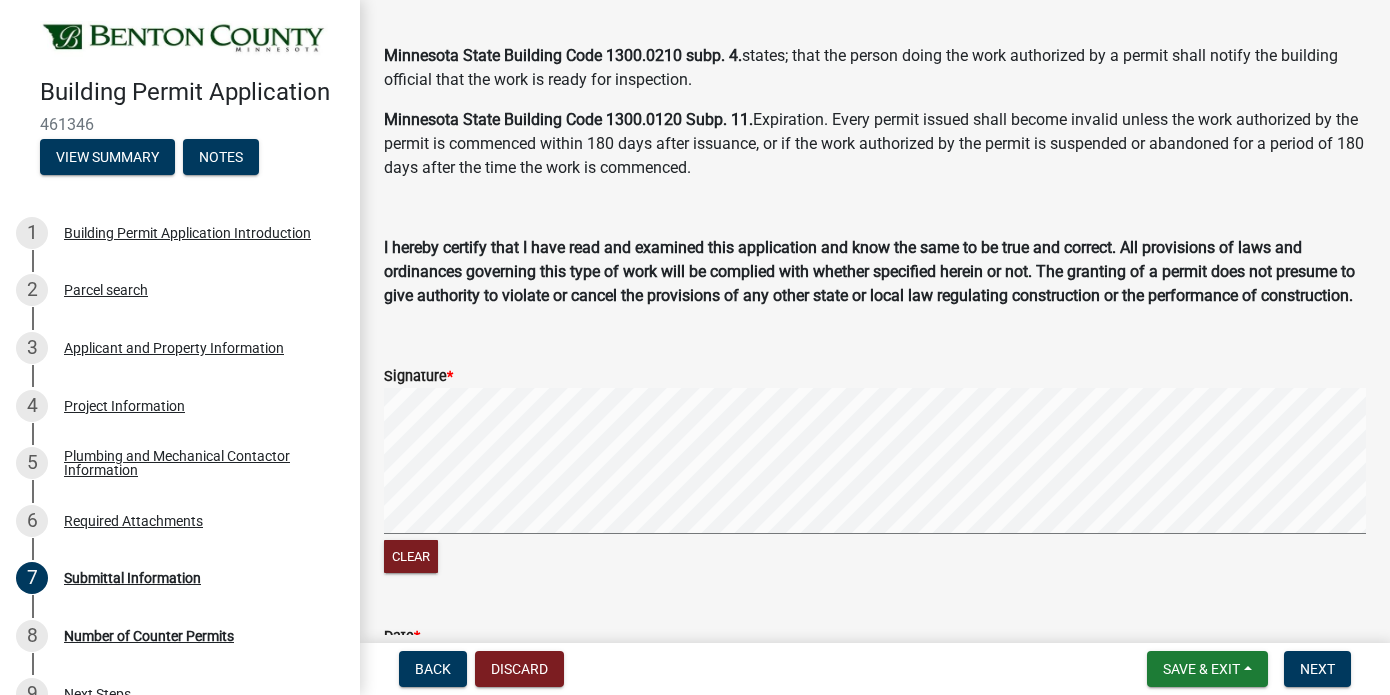 scroll, scrollTop: 73, scrollLeft: 0, axis: vertical 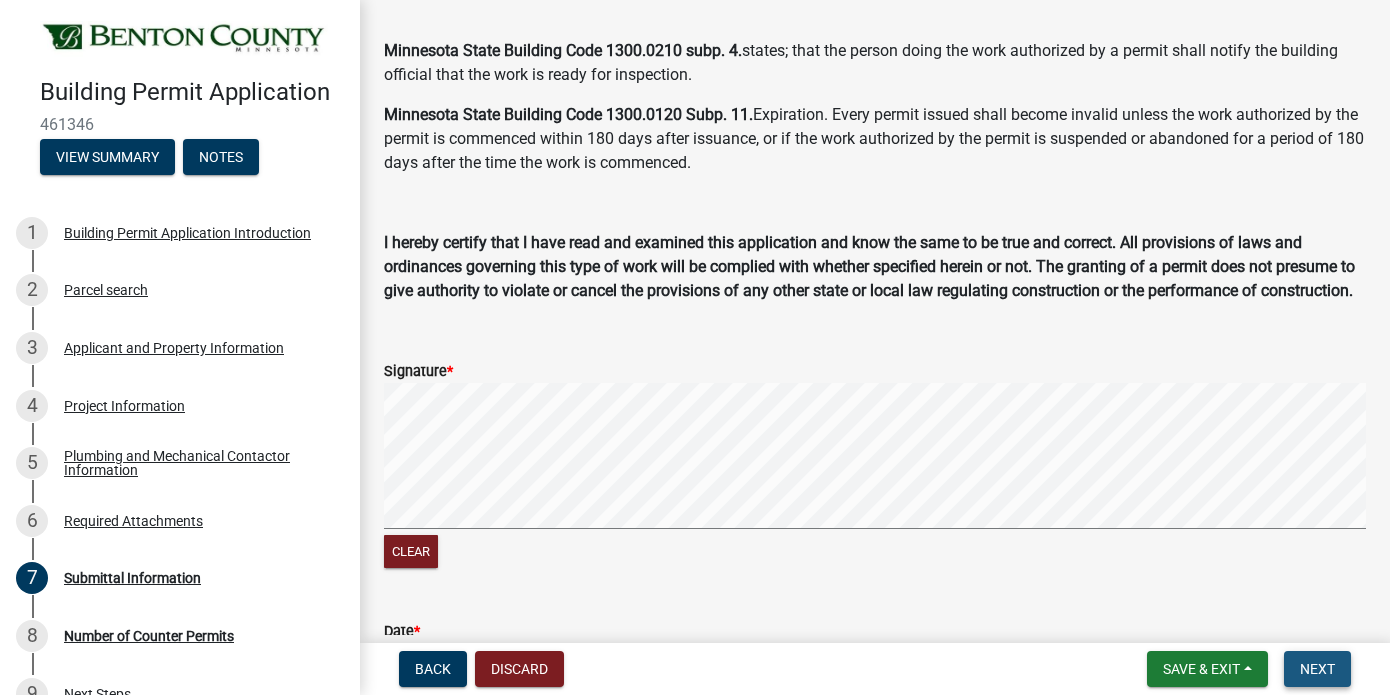 click on "Next" at bounding box center [1317, 669] 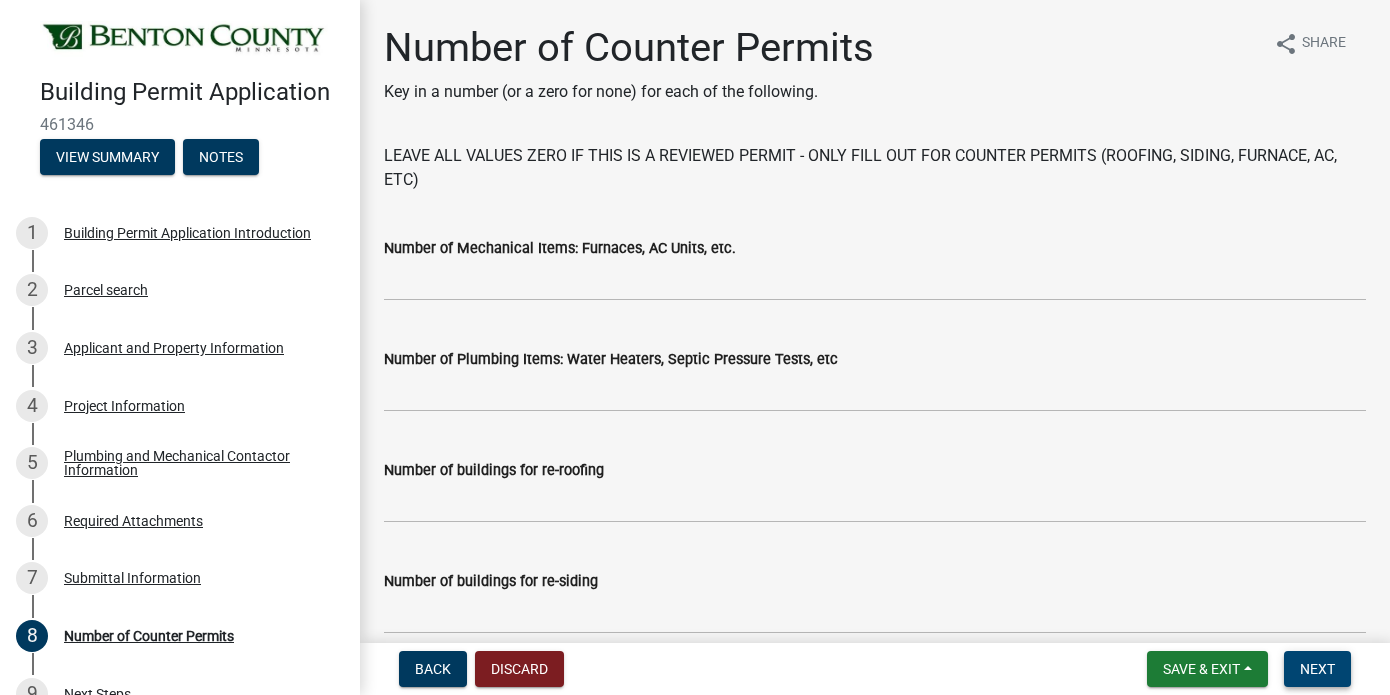 scroll, scrollTop: 0, scrollLeft: 0, axis: both 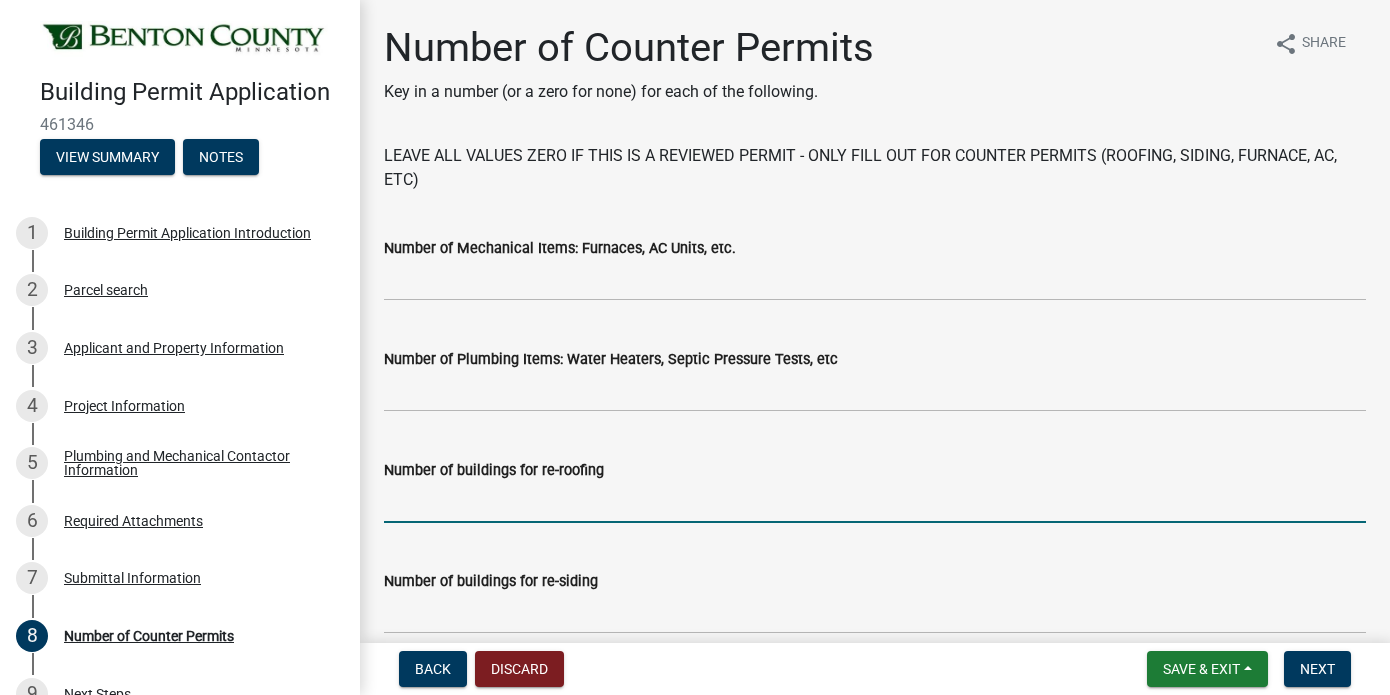click 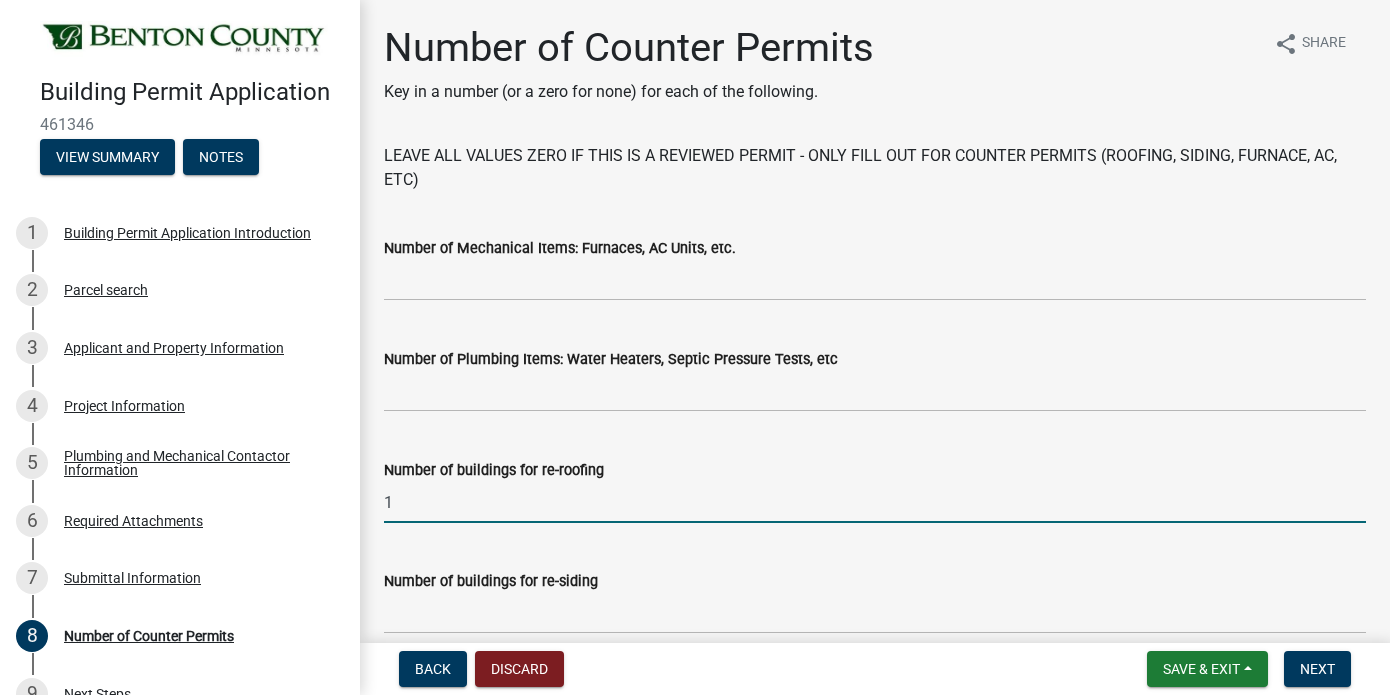 type on "1" 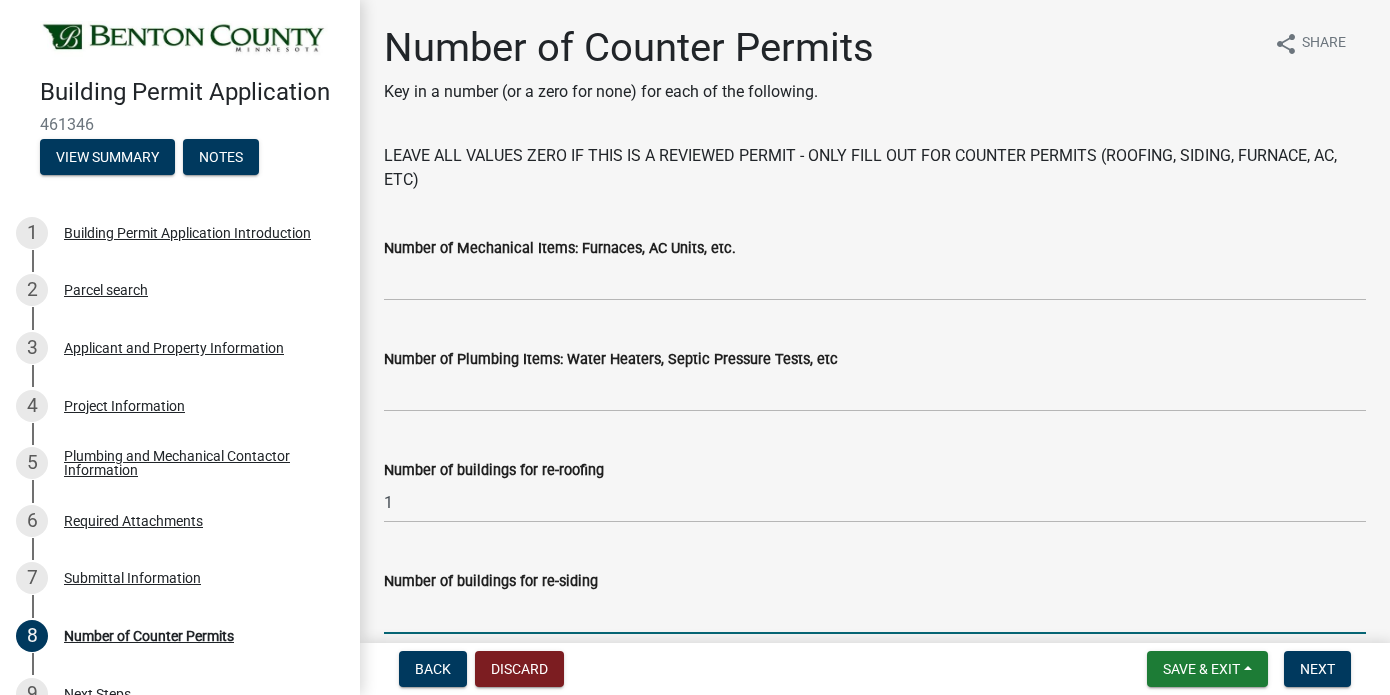 click 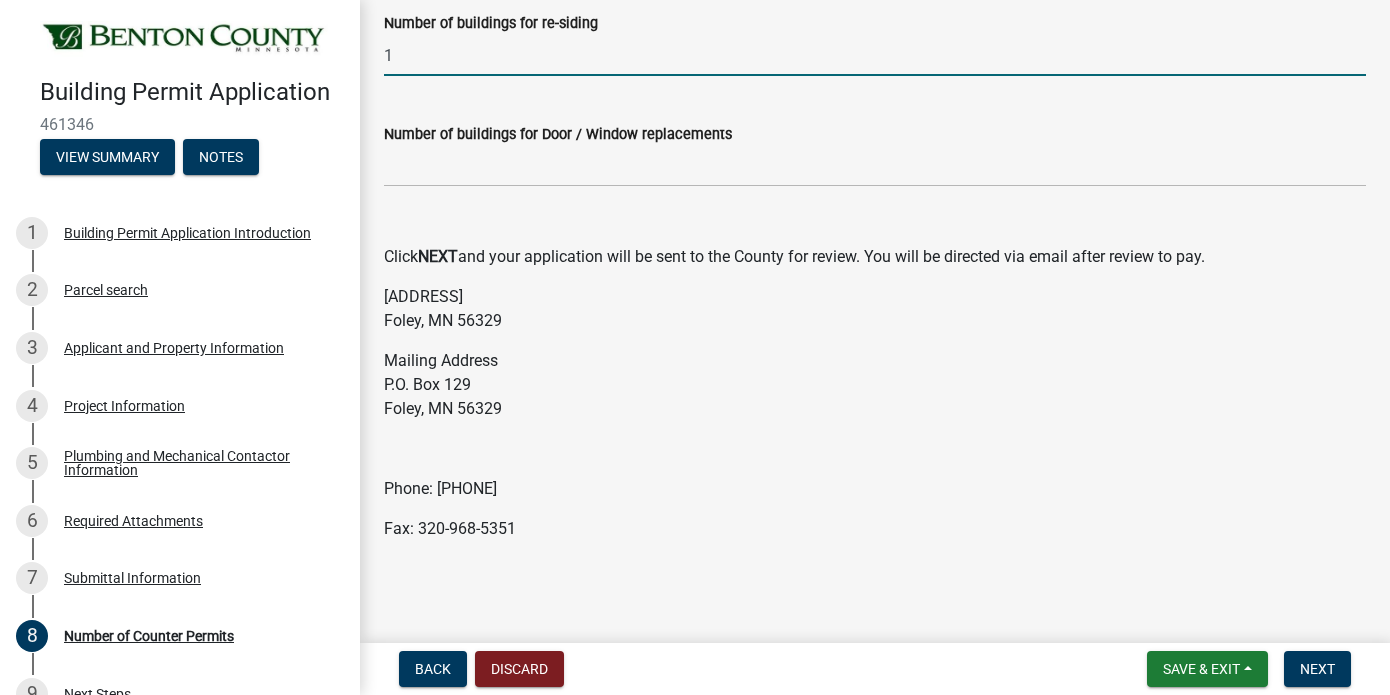 scroll, scrollTop: 558, scrollLeft: 0, axis: vertical 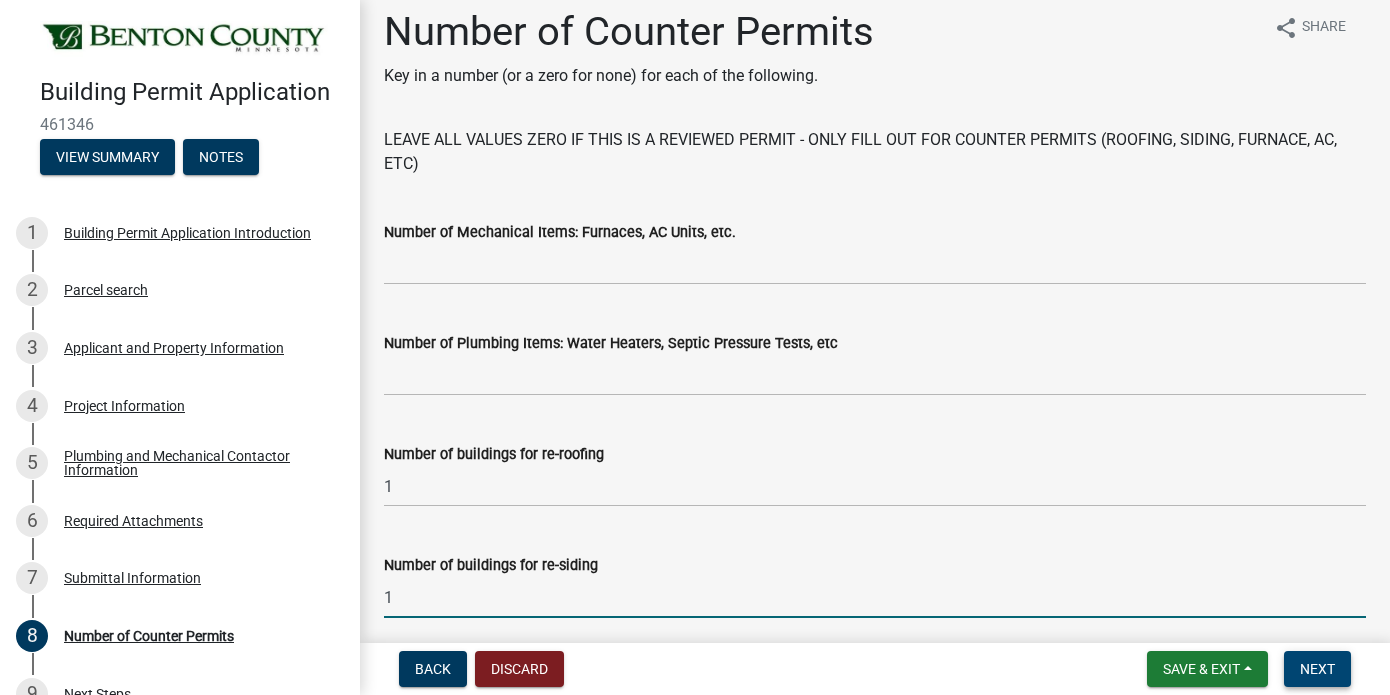 type on "1" 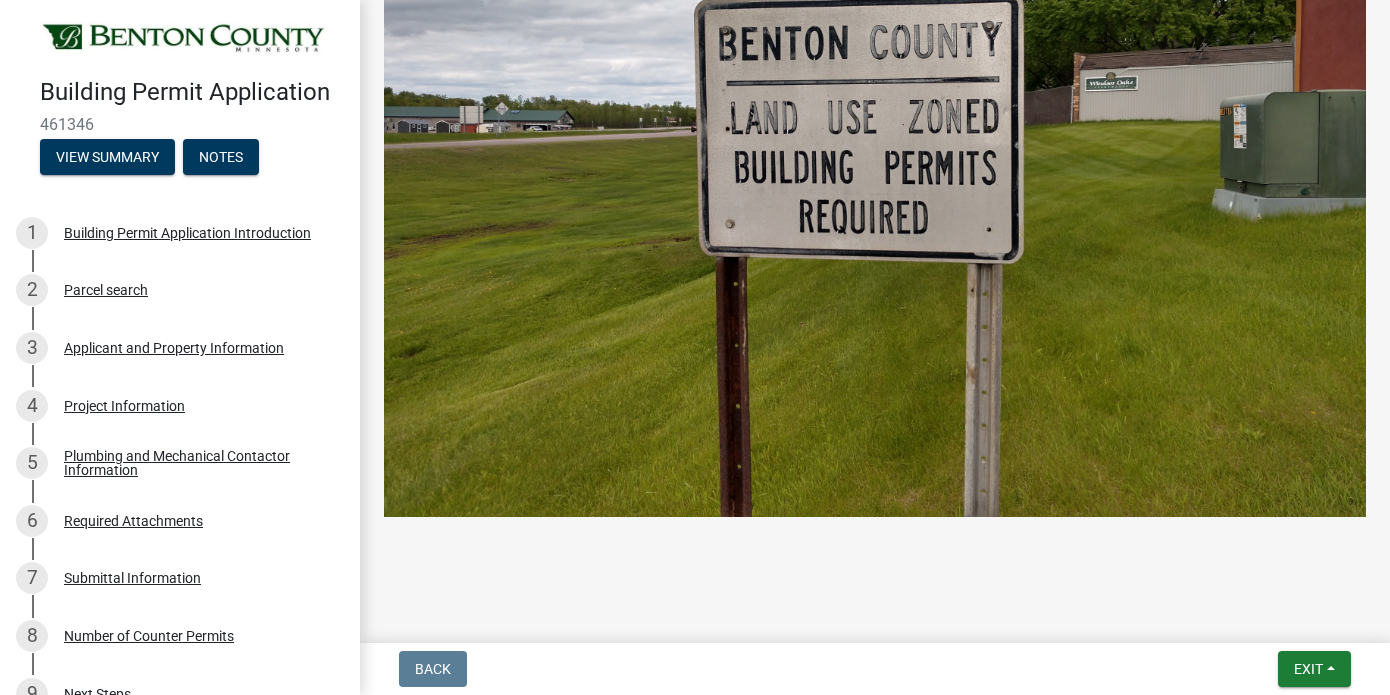 scroll, scrollTop: 1057, scrollLeft: 0, axis: vertical 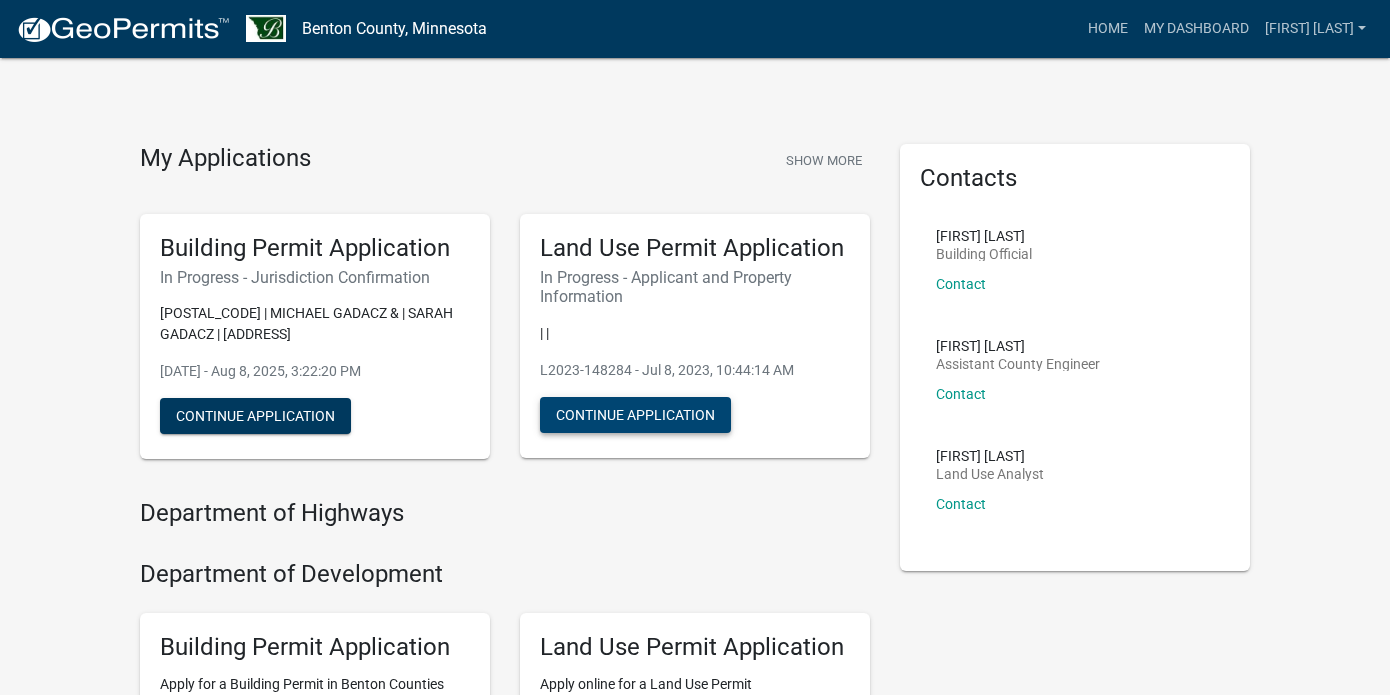 click on "Continue Application" 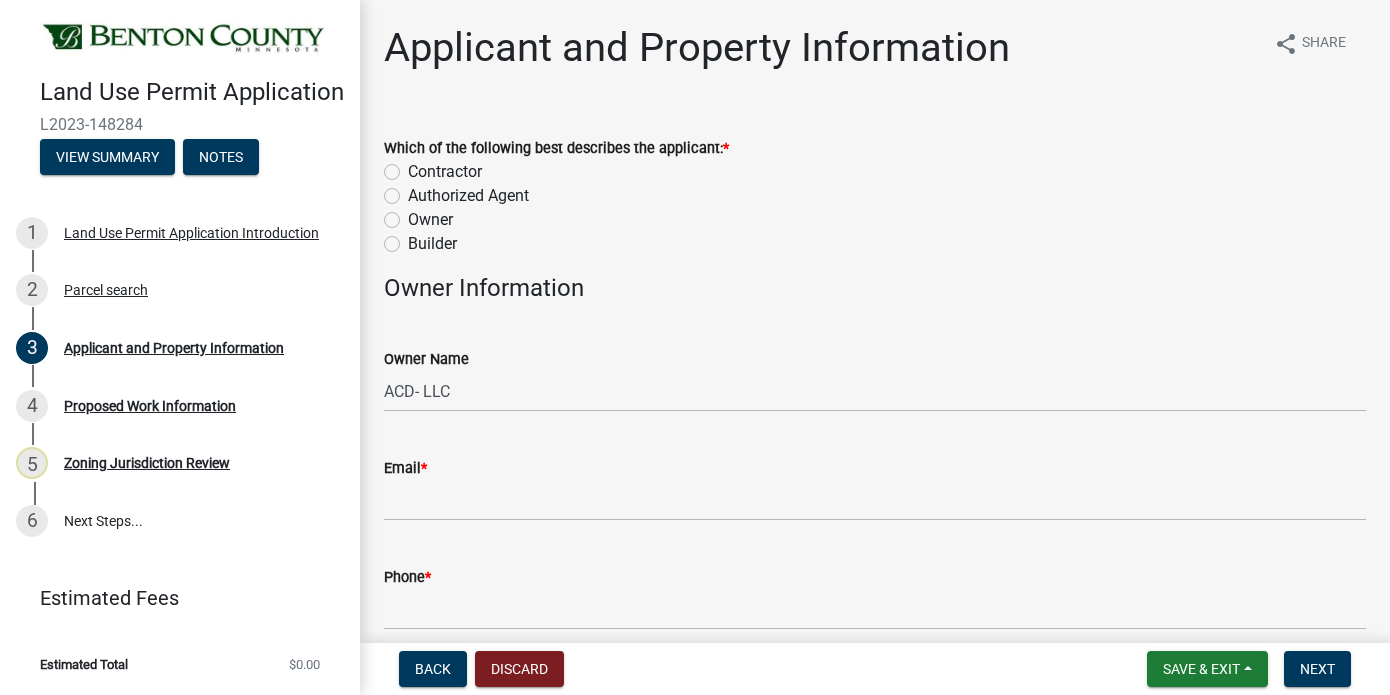 click on "Builder" 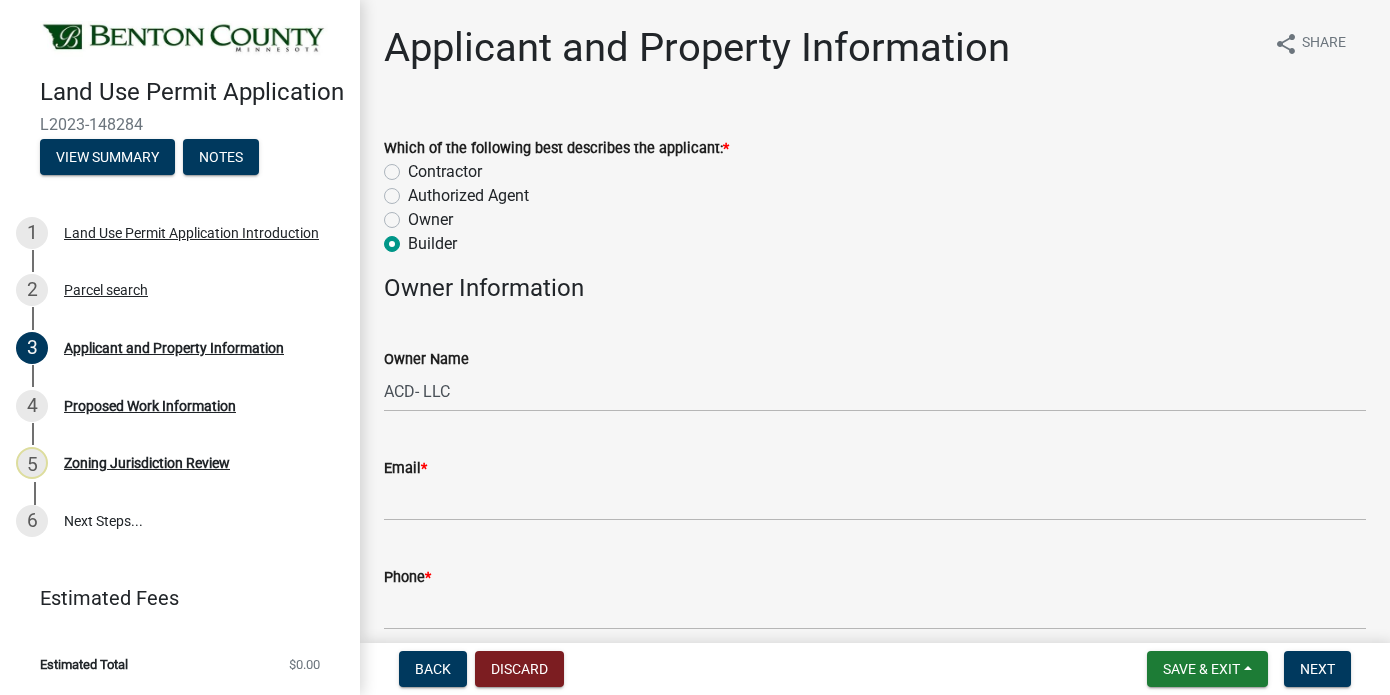 radio on "true" 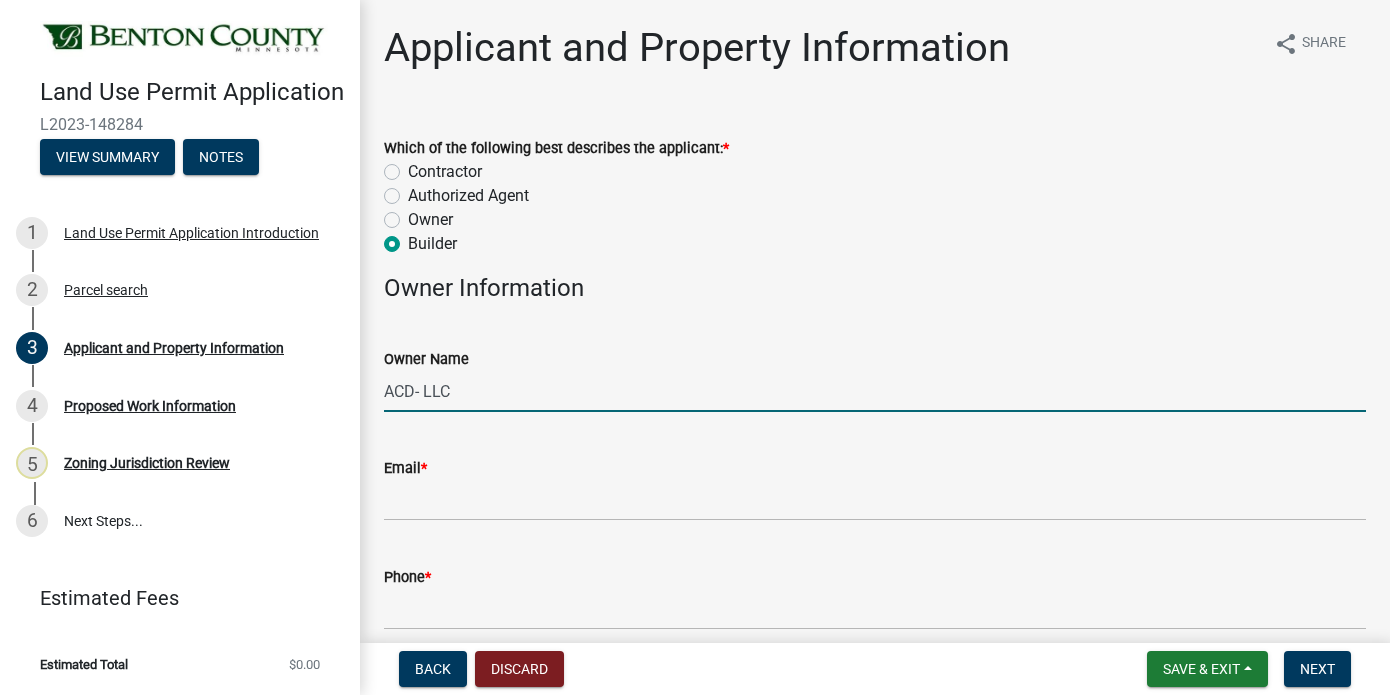click on "ACD- LLC" at bounding box center (875, 391) 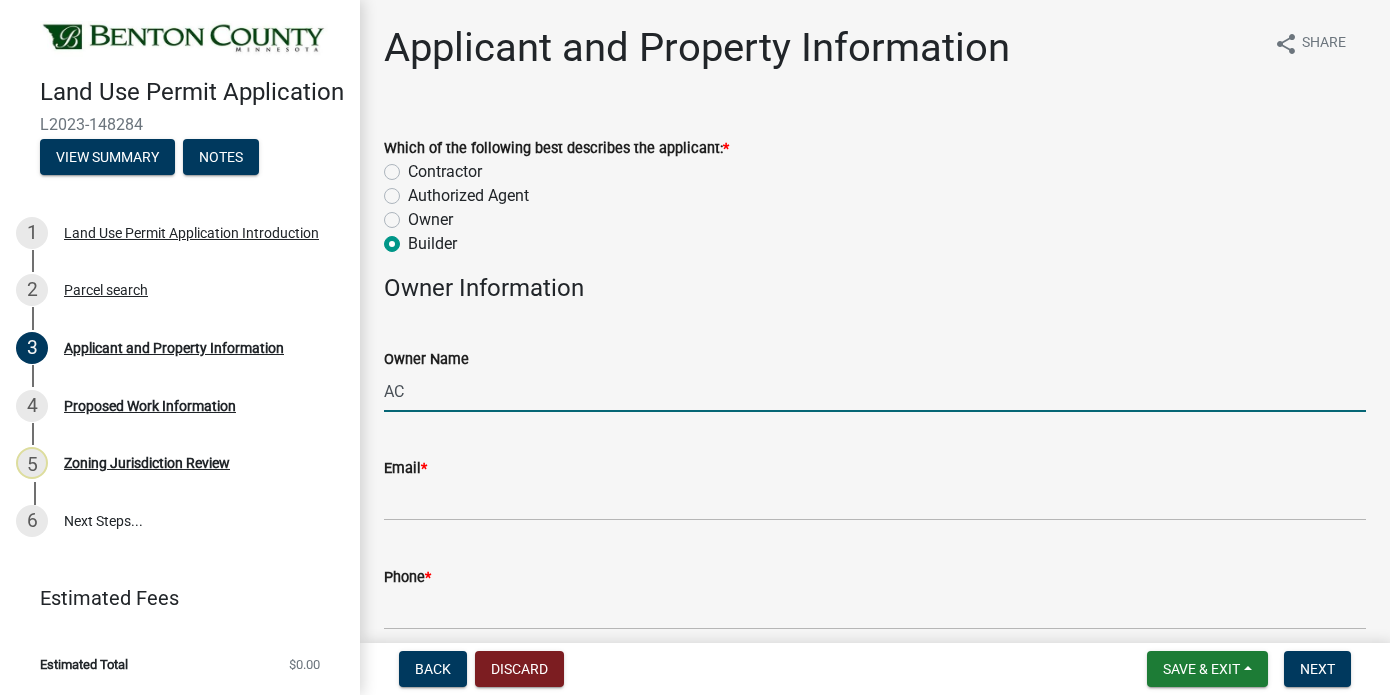 type on "A" 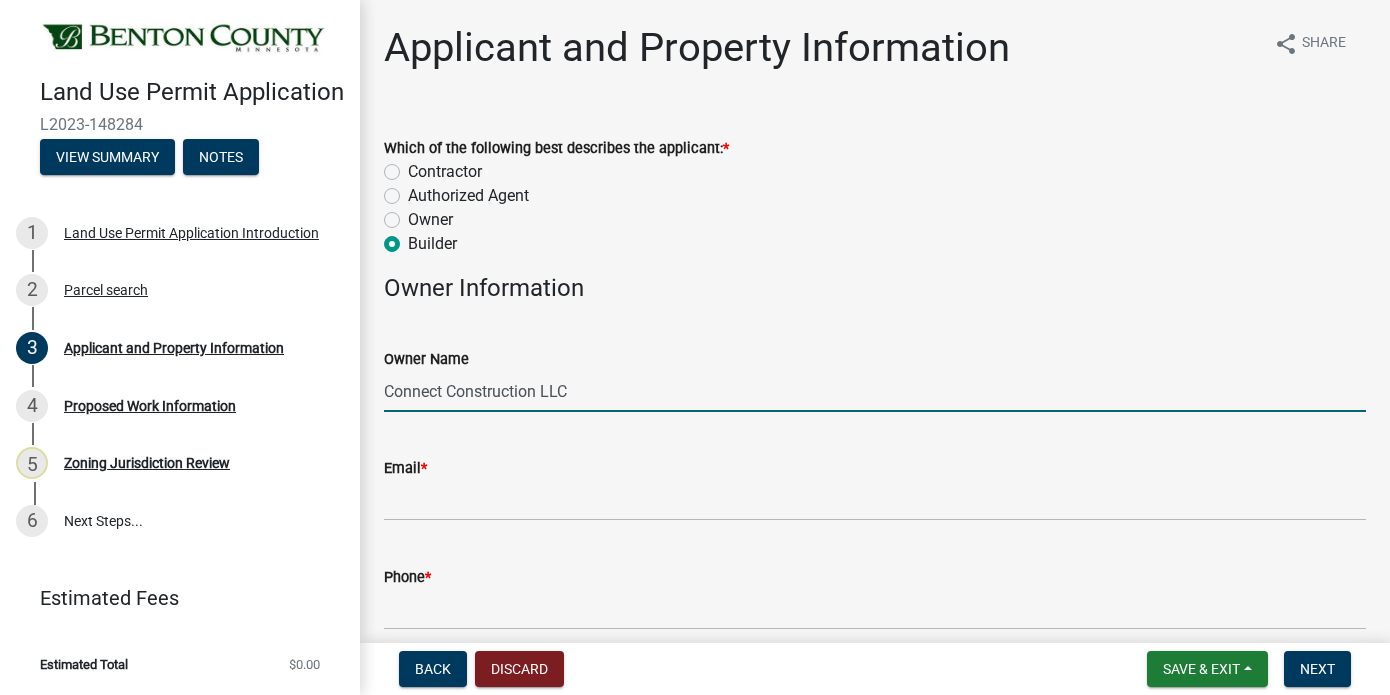 type on "Connect Construction LLC" 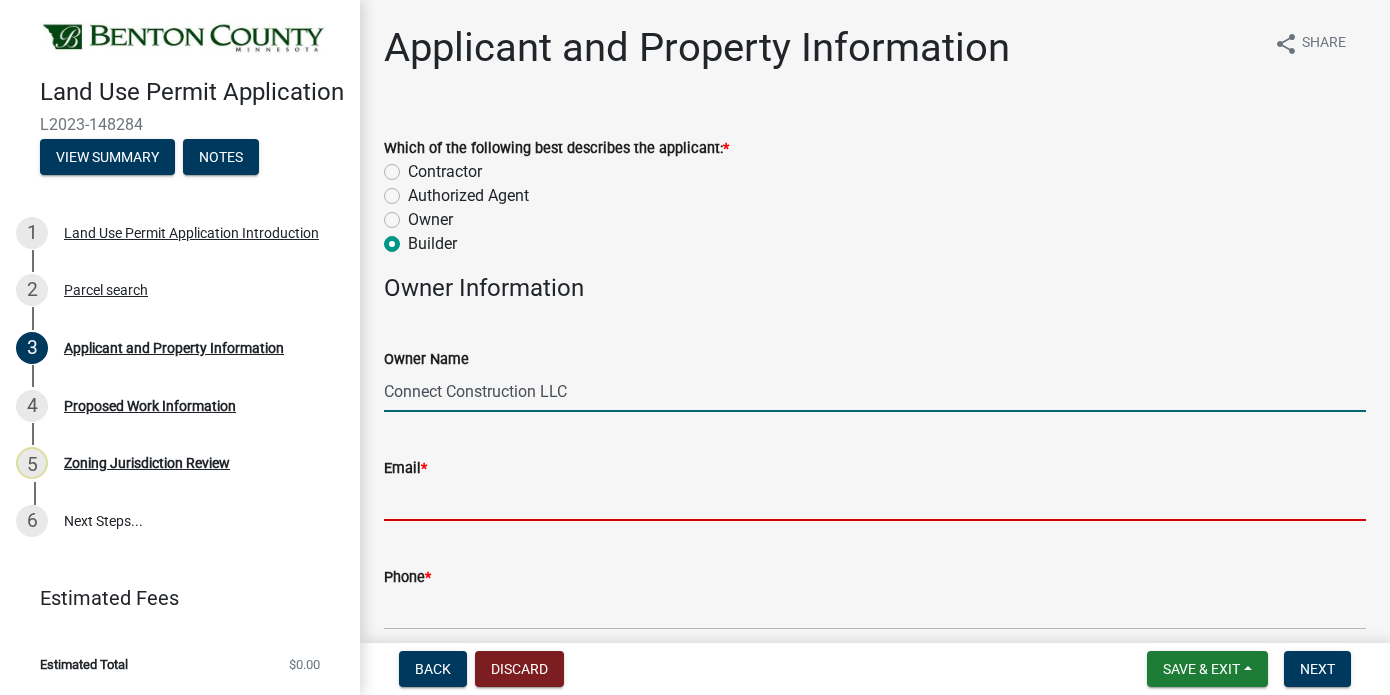 click on "Email  *" at bounding box center [875, 500] 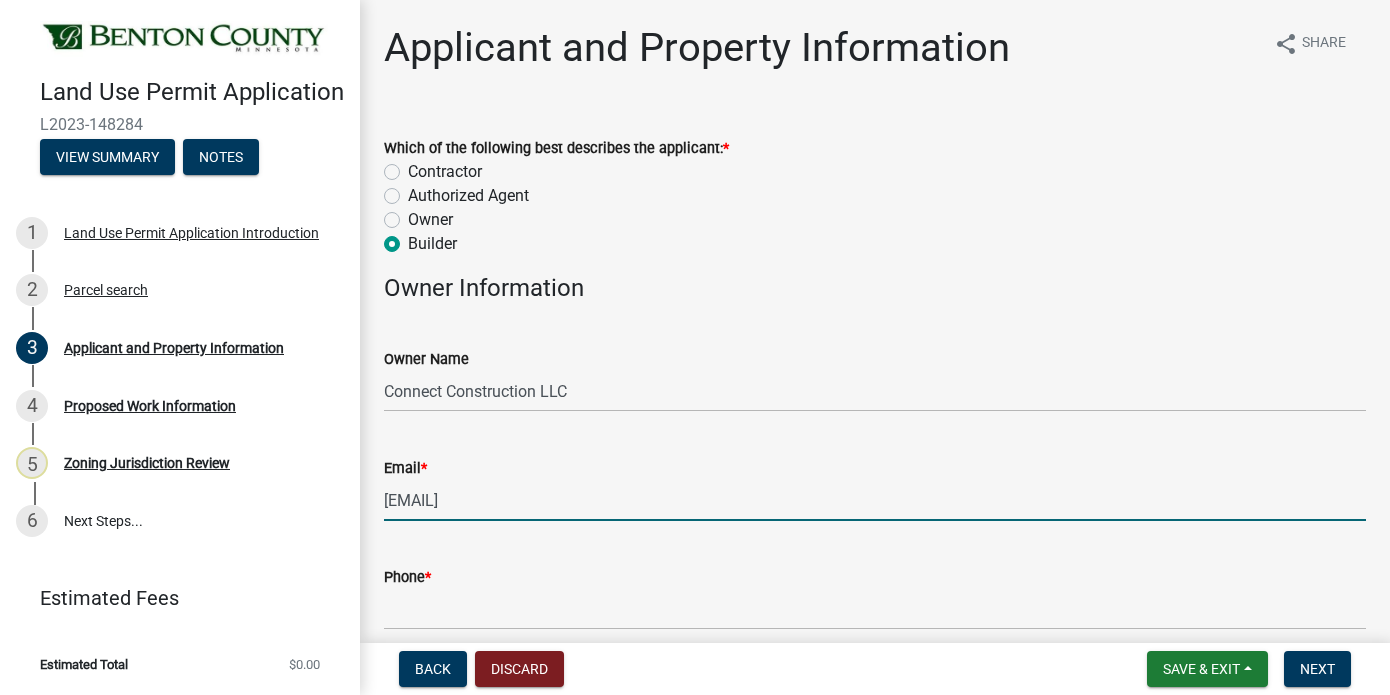 type on "[EMAIL]" 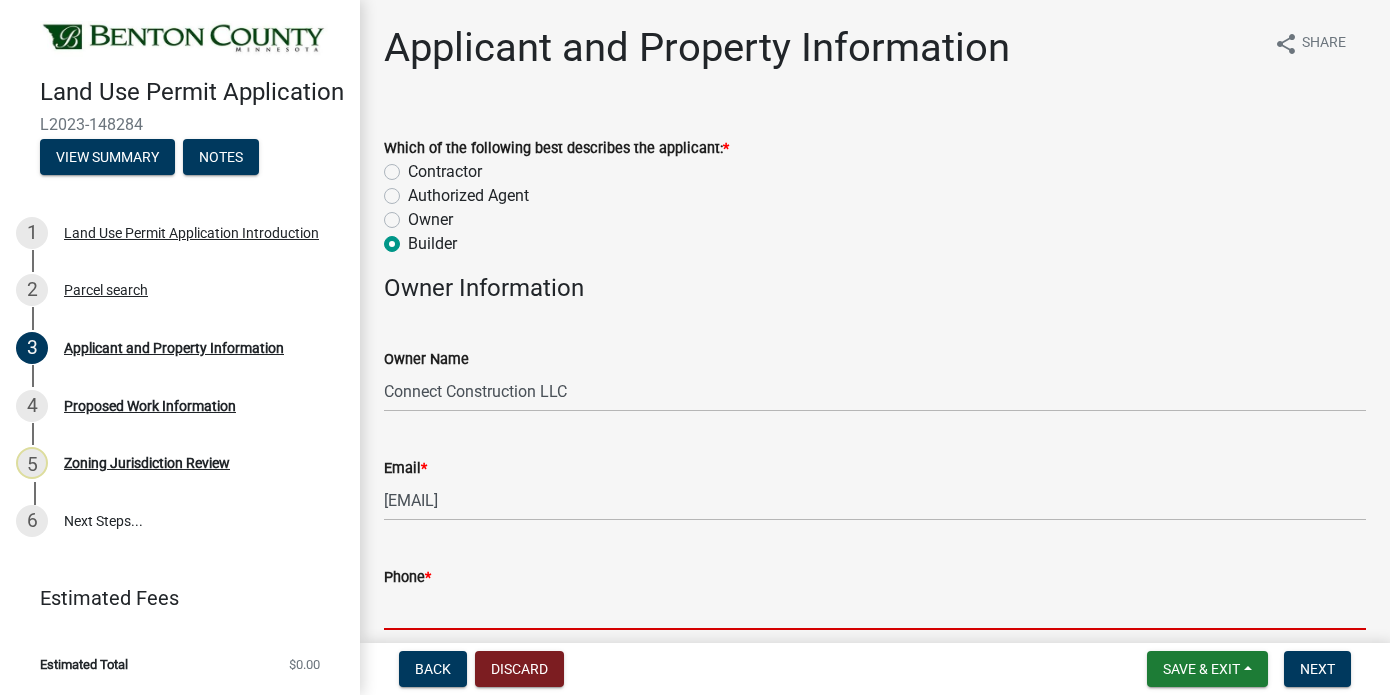 click on "Phone  *" at bounding box center [875, 609] 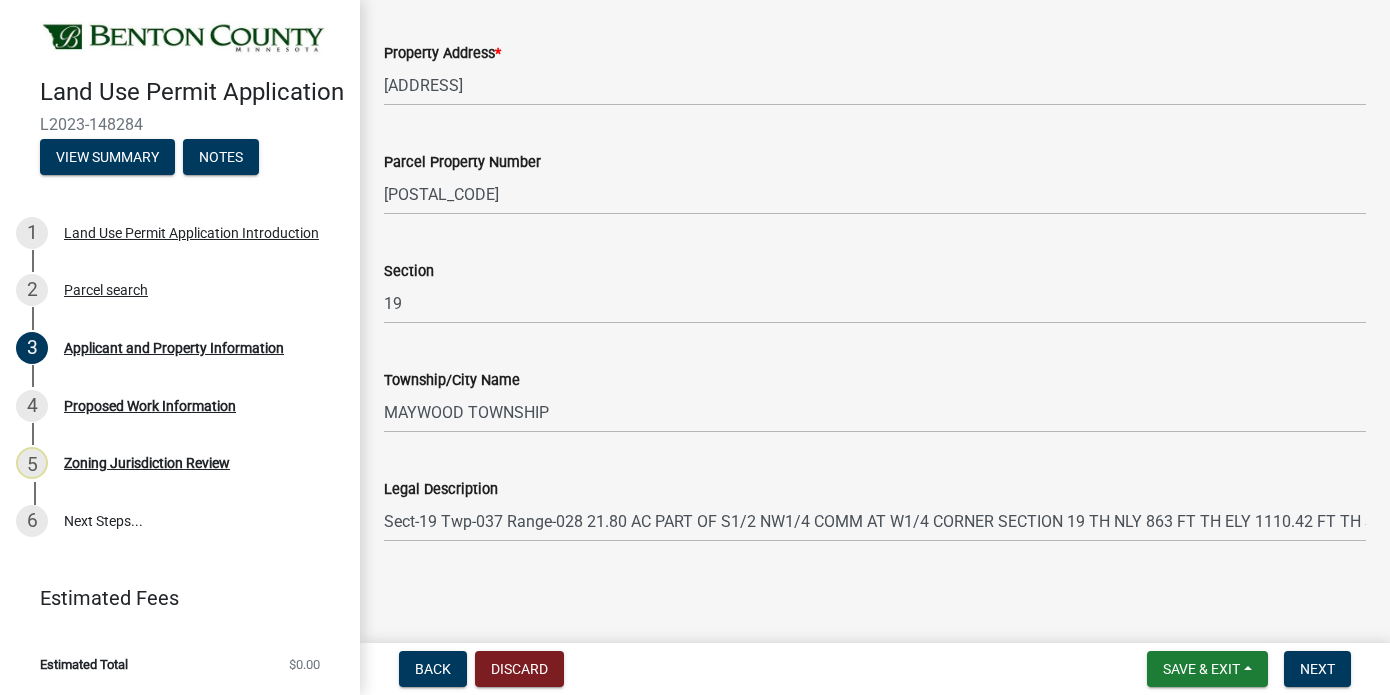 scroll, scrollTop: 1157, scrollLeft: 0, axis: vertical 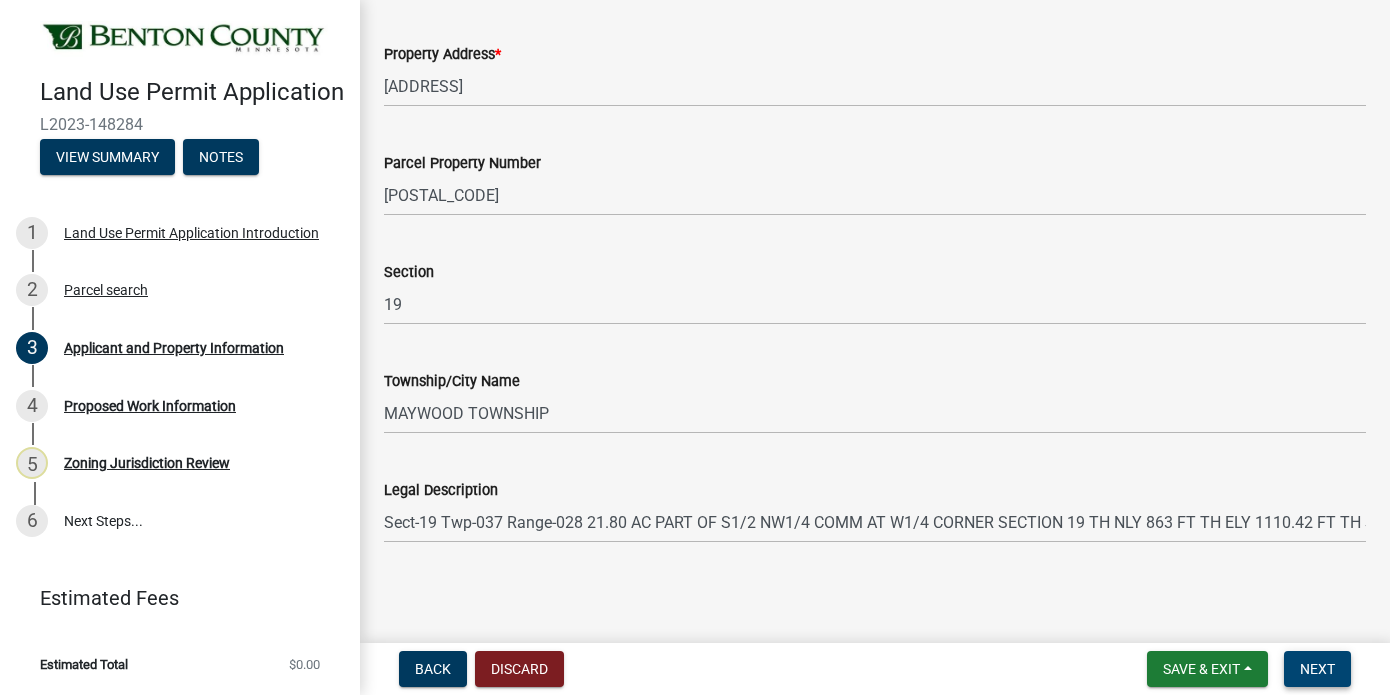 type on "[PHONE]" 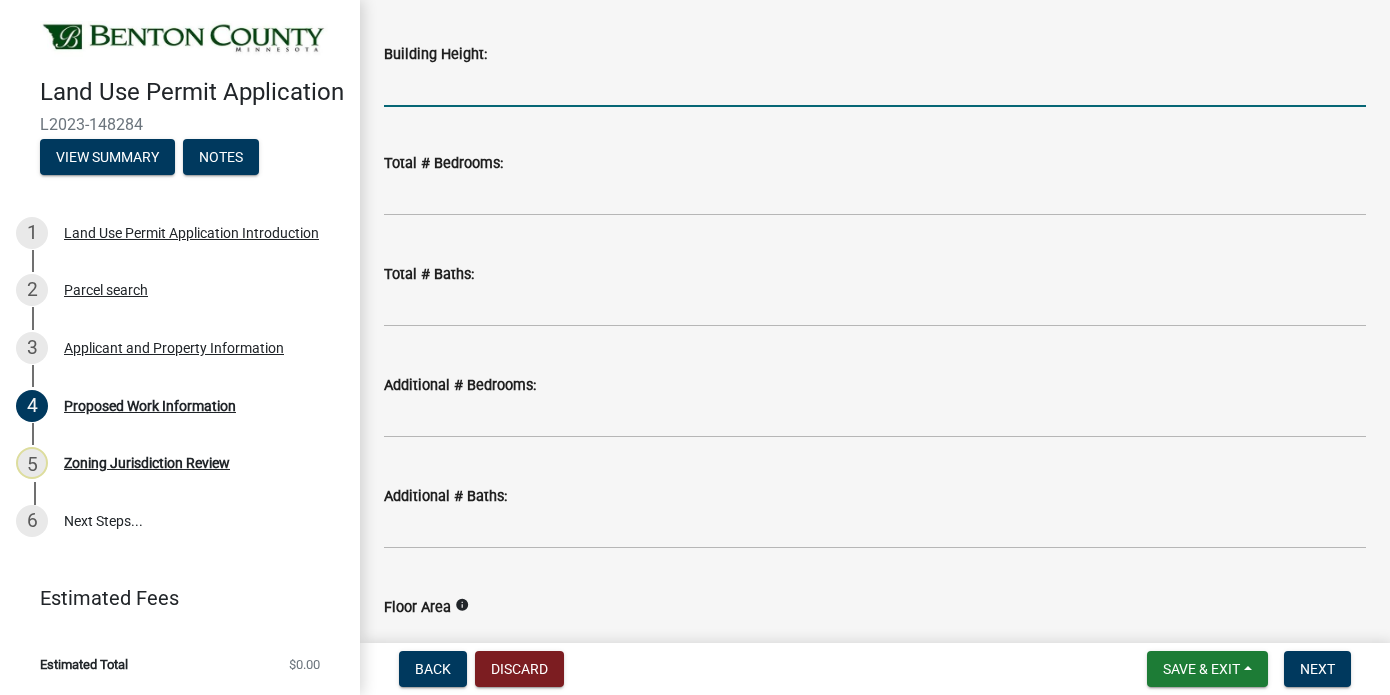 click on "Building Height:" at bounding box center (875, 86) 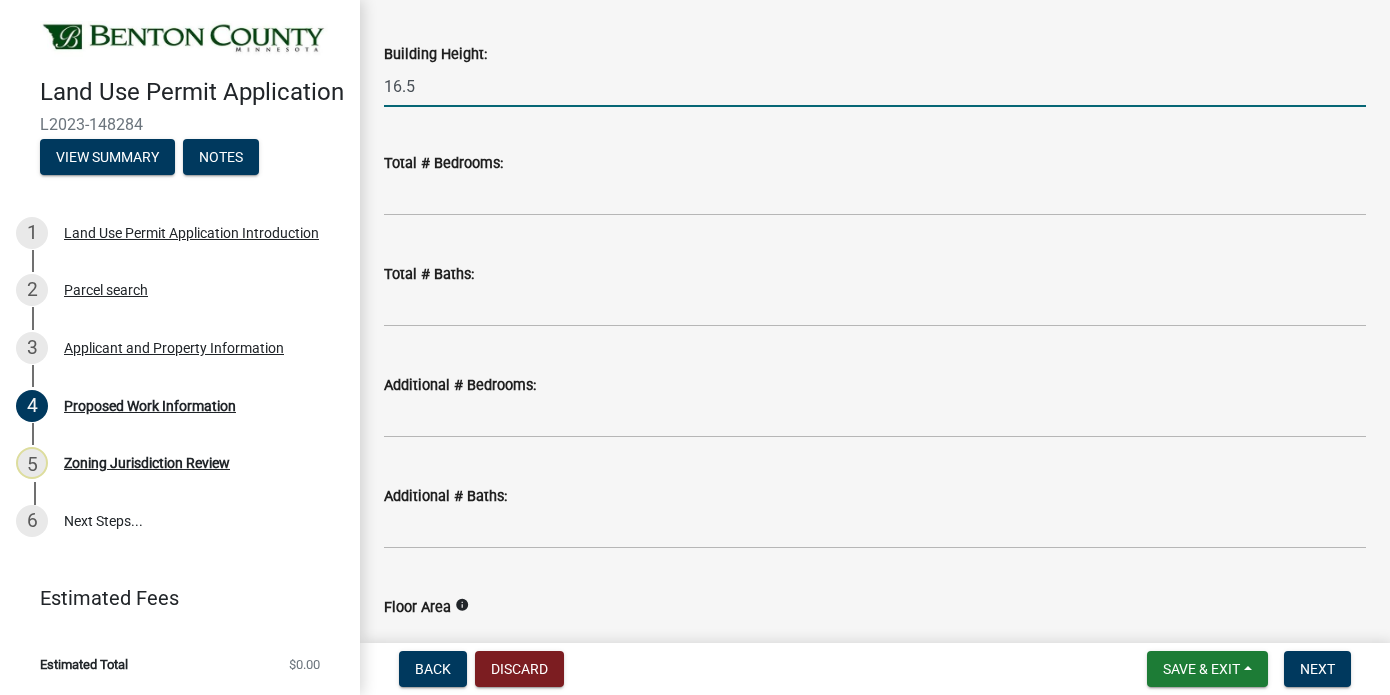 type on "16.5" 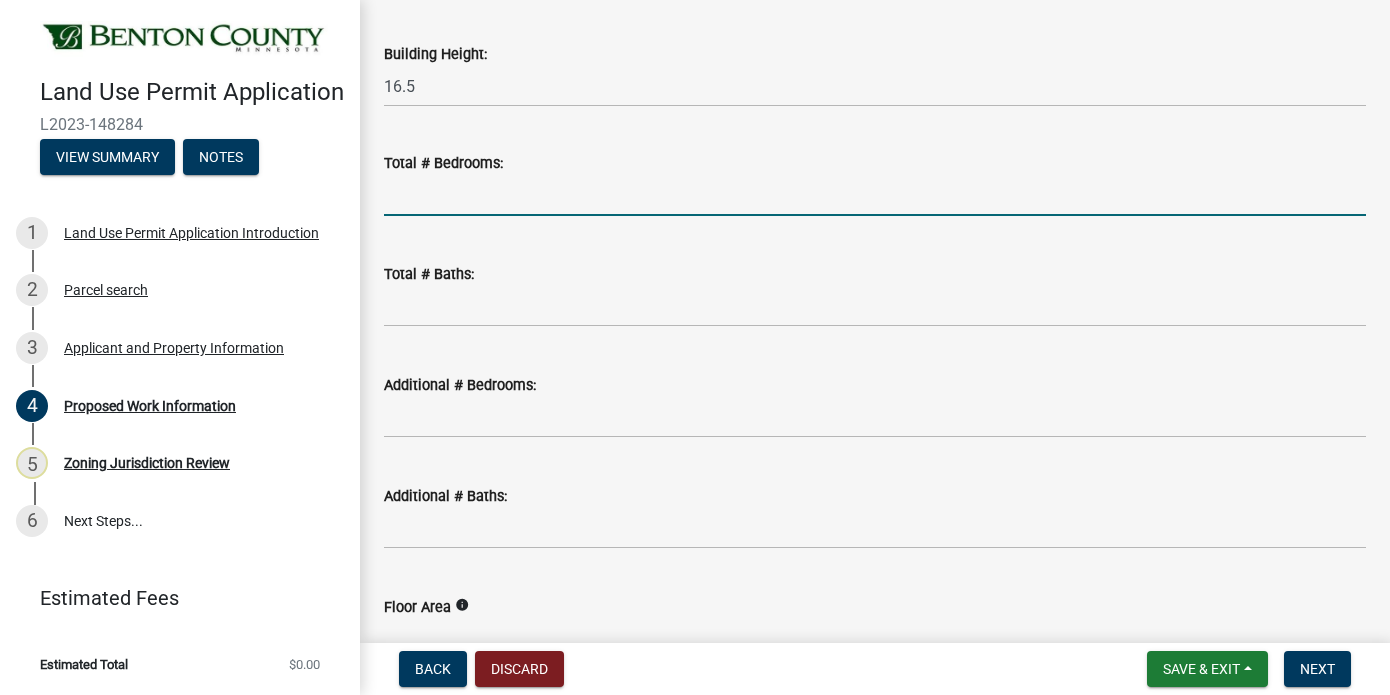 click 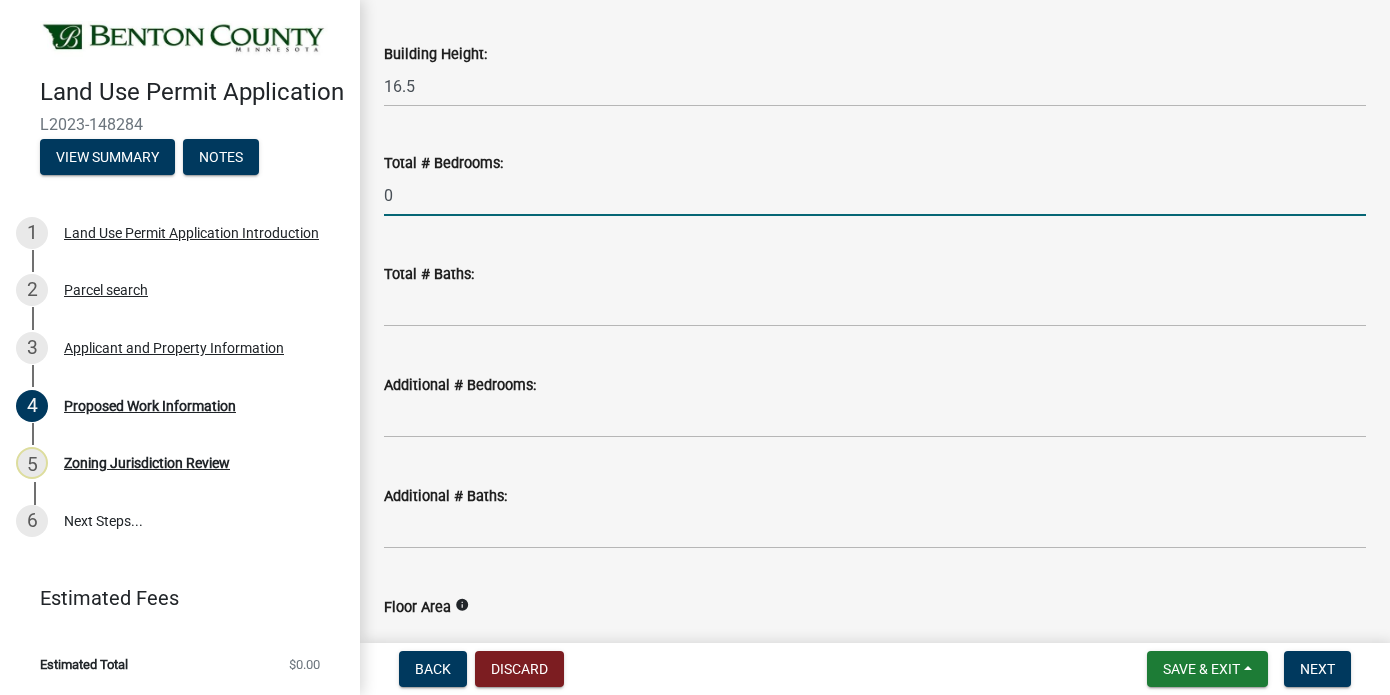 type on "0" 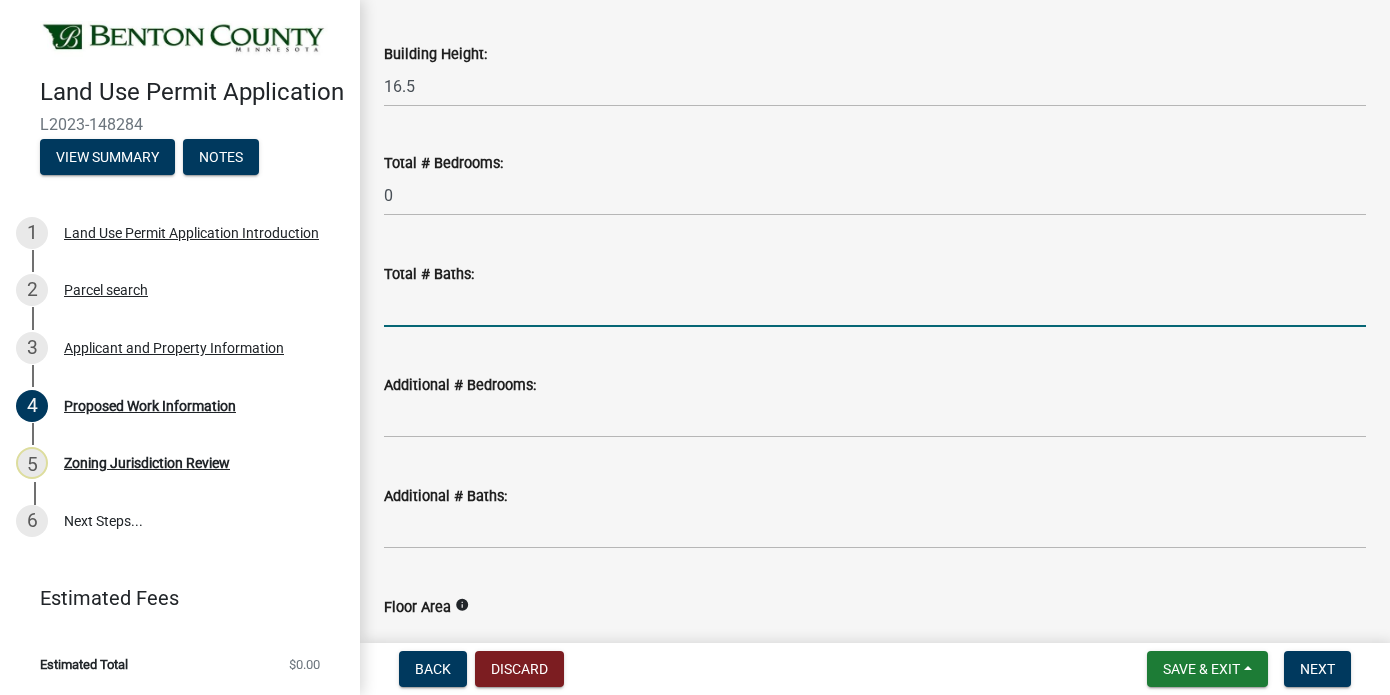 click 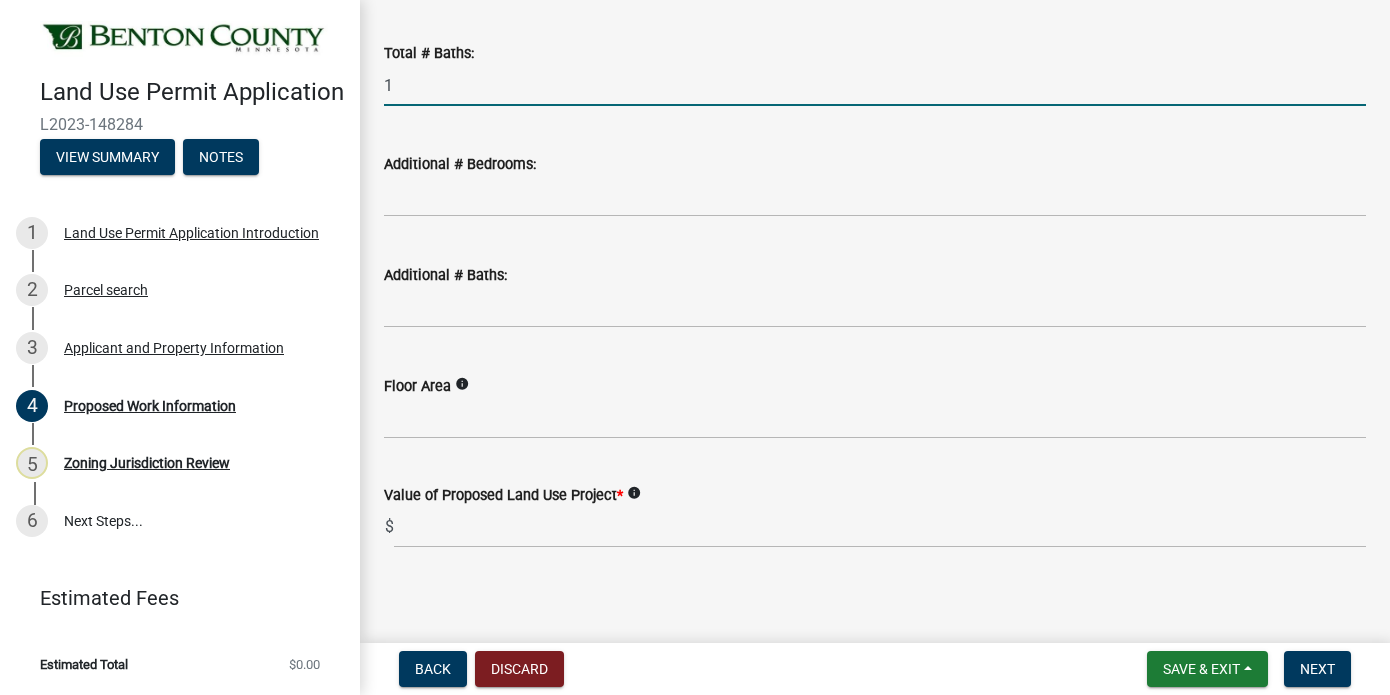 scroll, scrollTop: 1373, scrollLeft: 0, axis: vertical 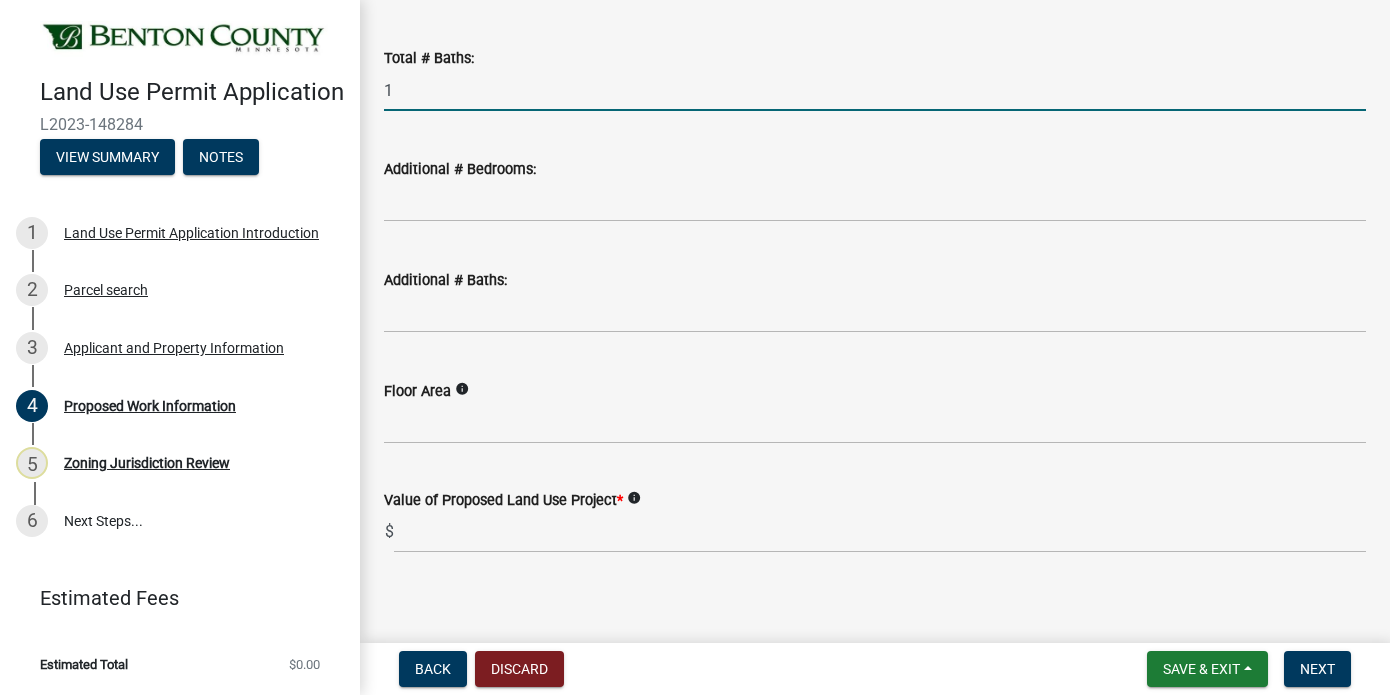 type on "1" 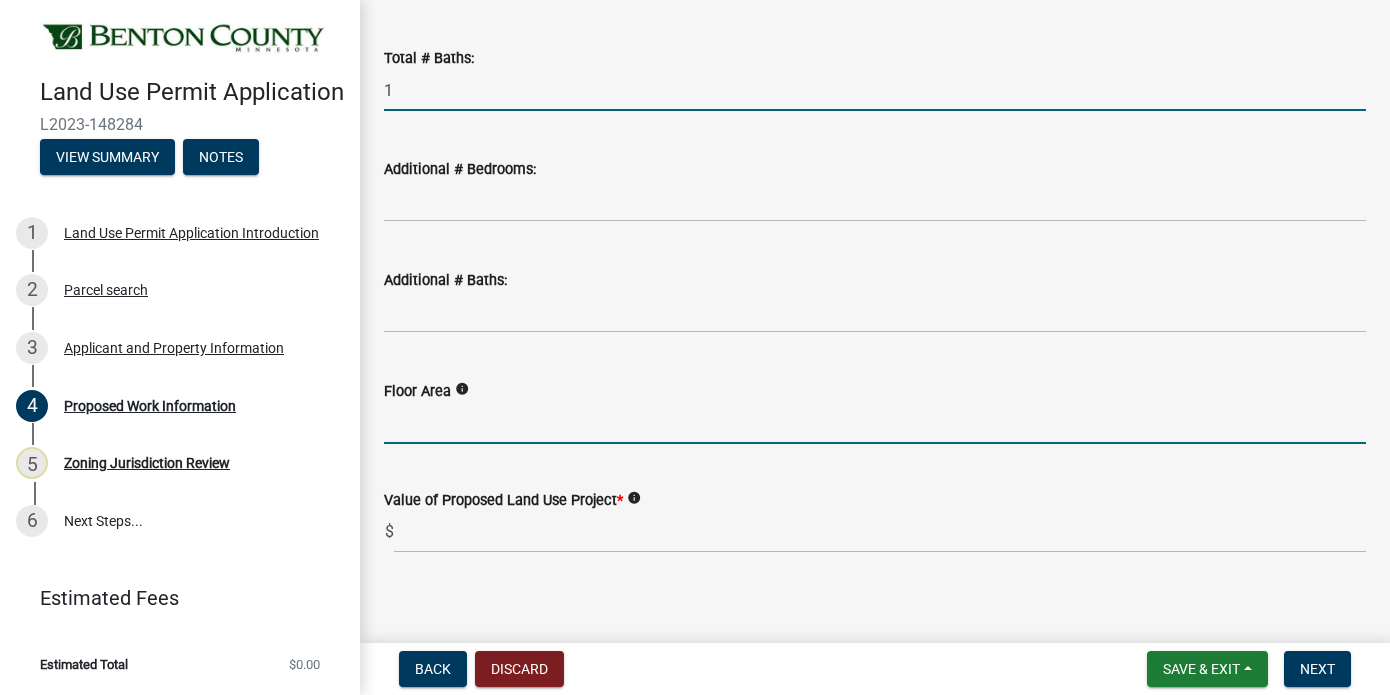click on "Floor Area" at bounding box center (875, 423) 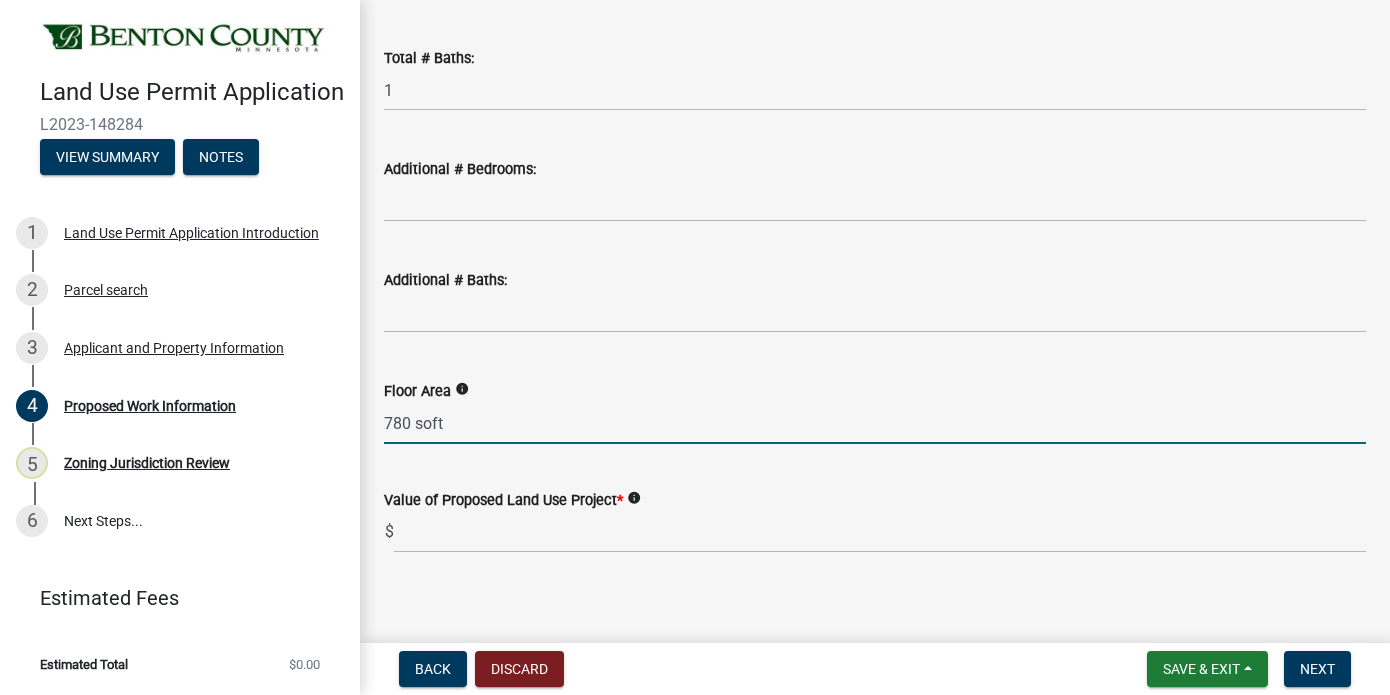 type on "780 soft" 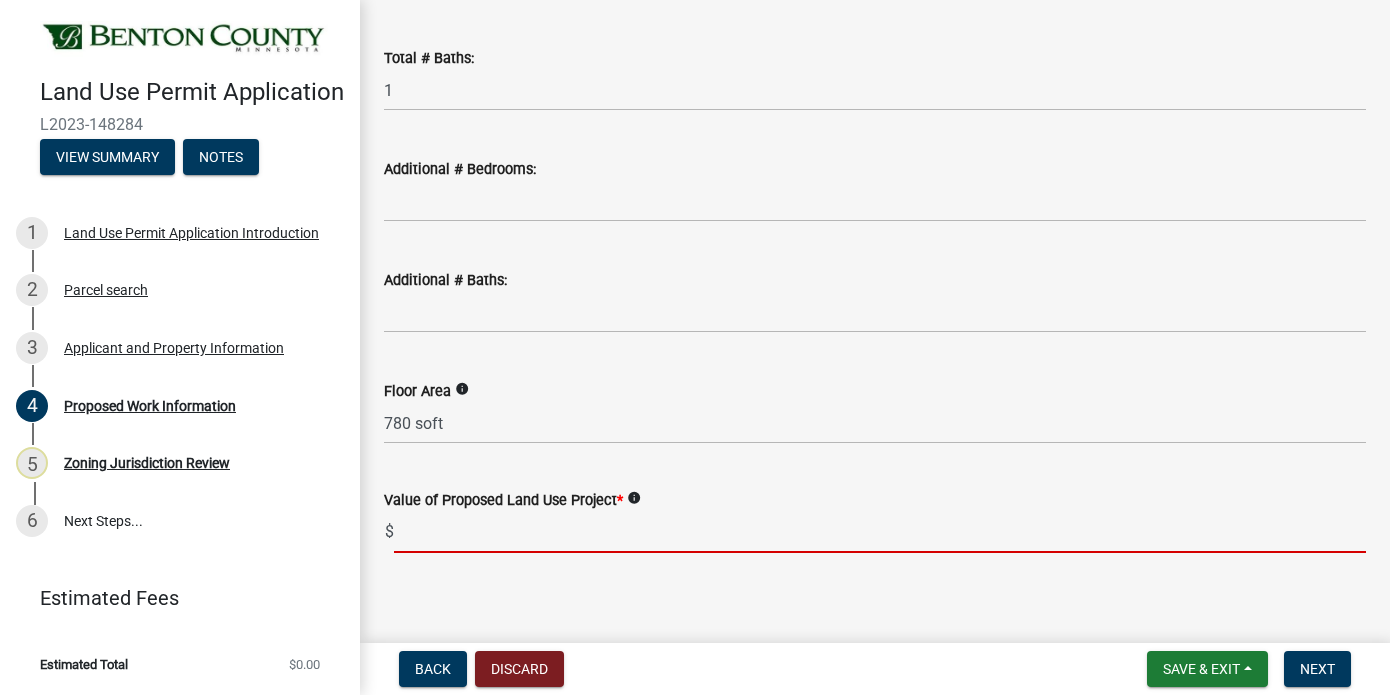 drag, startPoint x: 437, startPoint y: 458, endPoint x: 429, endPoint y: 533, distance: 75.42546 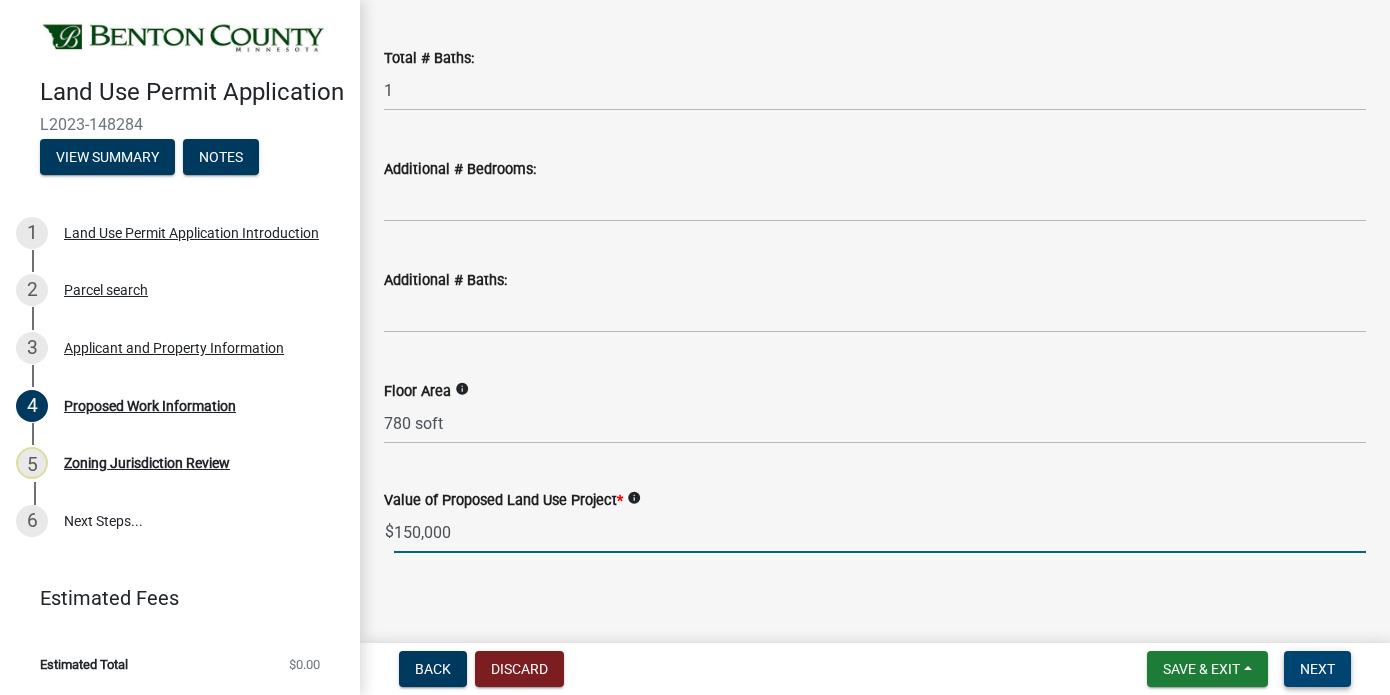 type on "150000" 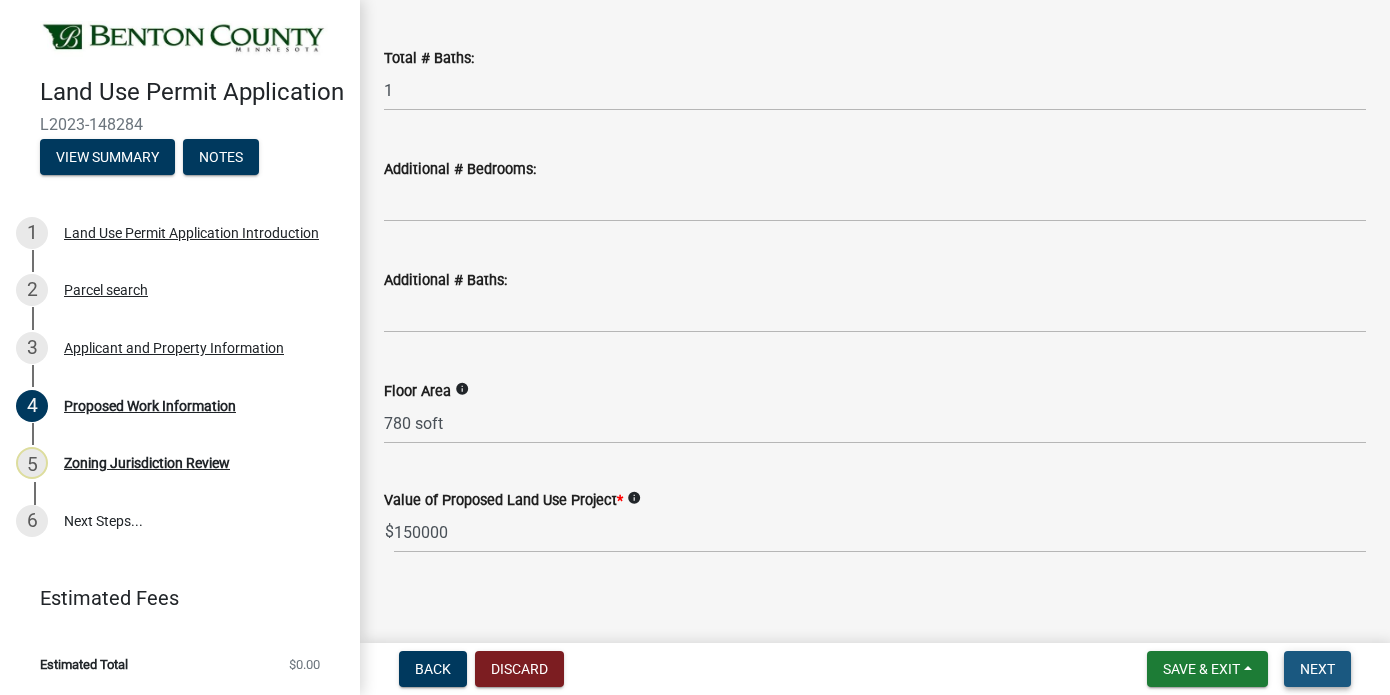 click on "Next" at bounding box center (1317, 669) 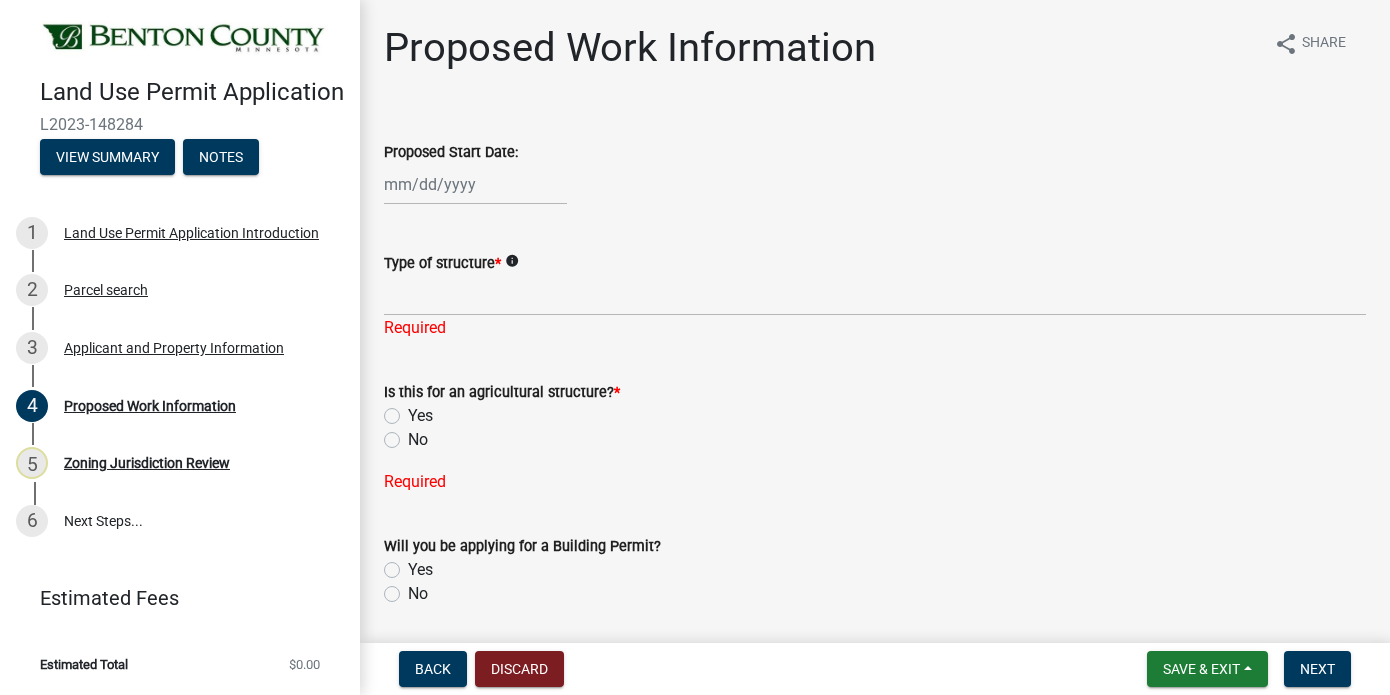 scroll, scrollTop: 0, scrollLeft: 0, axis: both 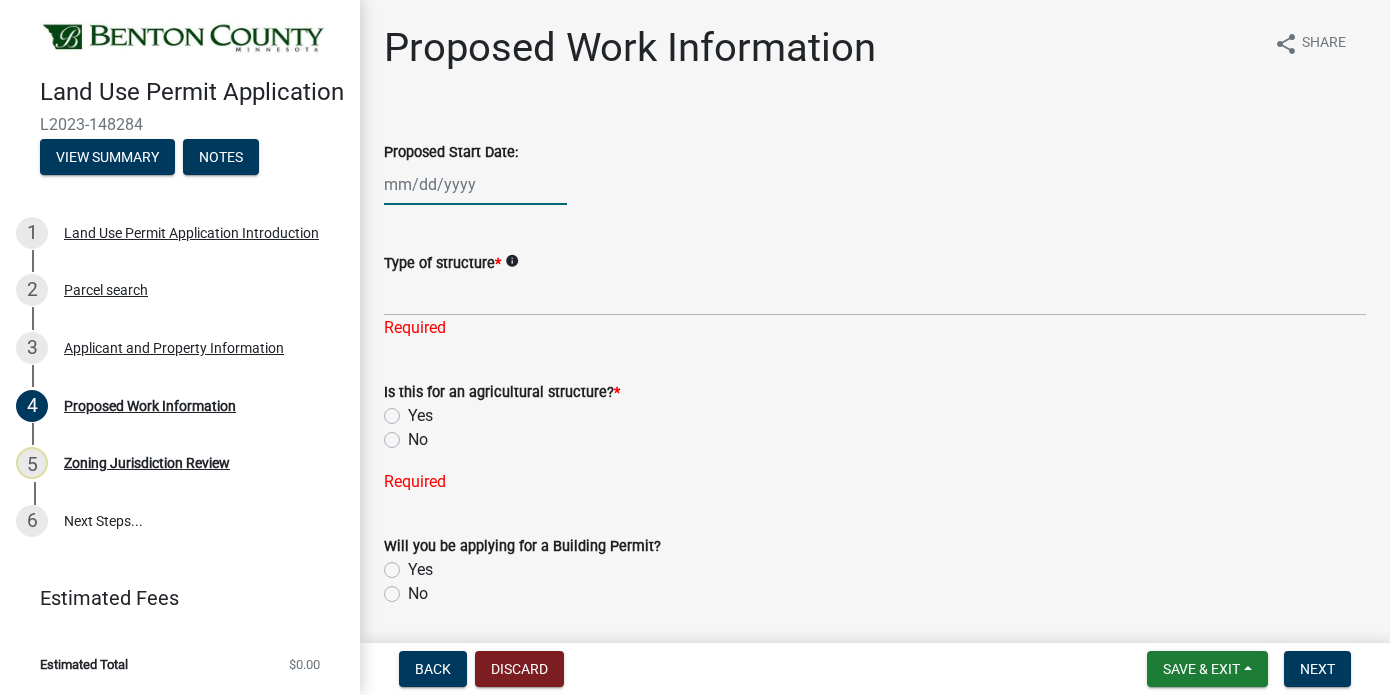 select on "8" 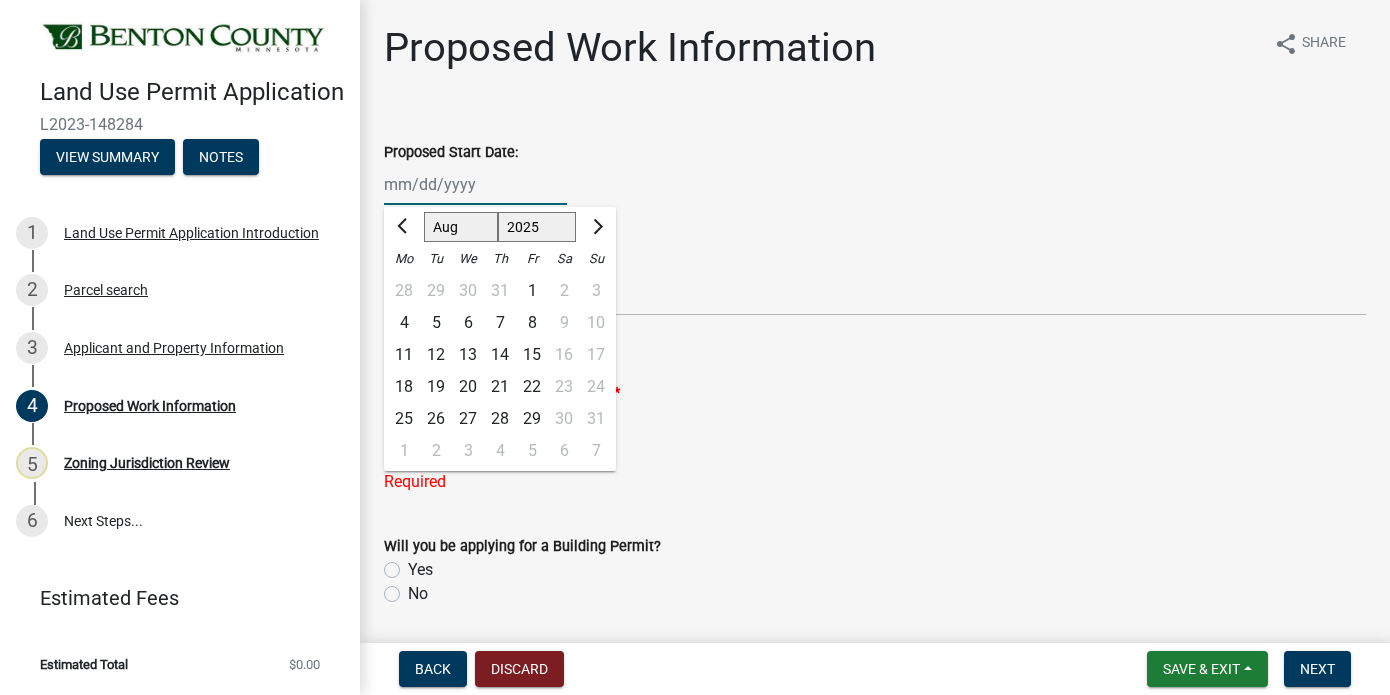 click on "Jan Feb Mar Apr May Jun Jul Aug Sep Oct Nov Dec 1525 1526 1527 1528 1529 1530 1531 1532 1533 1534 1535 1536 1537 1538 1539 1540 1541 1542 1543 1544 1545 1546 1547 1548 1549 1550 1551 1552 1553 1554 1555 1556 1557 1558 1559 1560 1561 1562 1563 1564 1565 1566 1567 1568 1569 1570 1571 1572 1573 1574 1575 1576 1577 1578 1579 1580 1581 1582 1583 1584 1585 1586 1587 1588 1589 1590 1591 1592 1593 1594 1595 1596 1597 1598 1599 1600 1601 1602 1603 1604 1605 1606 1607 1608 1609 1610 1611 1612 1613 1614 1615 1616 1617 1618 1619 1620 1621 1622 1623 1624 1625 1626 1627 1628 1629 1630 1631 1632 1633 1634 1635 1636 1637 1638 1639 1640 1641 1642 1643 1644 1645 1646 1647 1648 1649 1650 1651 1652 1653 1654 1655 1656 1657 1658 1659 1660 1661 1662 1663 1664 1665 1666 1667 1668 1669 1670 1671 1672 1673 1674 1675 1676 1677 1678 1679 1680 1681 1682 1683 1684 1685 1686 1687 1688 1689 1690 1691 1692 1693 1694 1695 1696 1697 1698 1699 1700 1701 1702 1703 1704 1705 1706 1707 1708 1709 1710 1711 1712 1713 1714 1715 1716 1717 1718 1719 1" 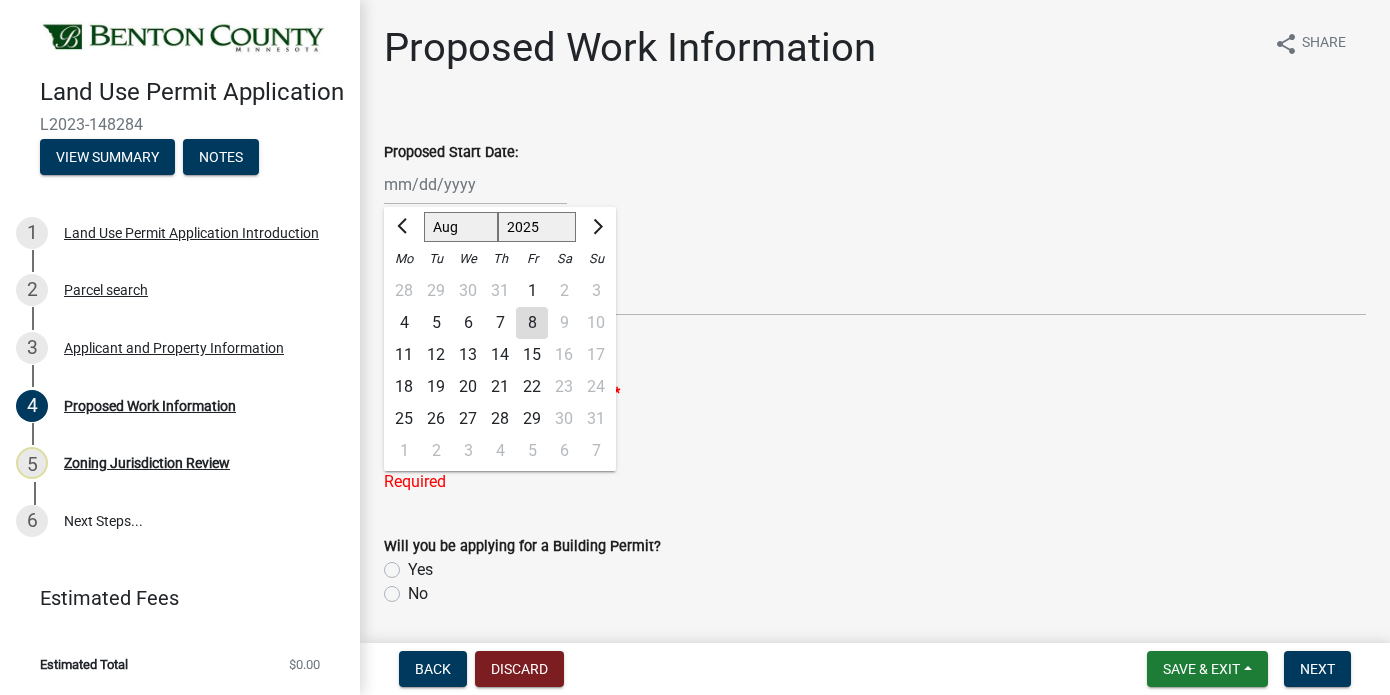click on "15" 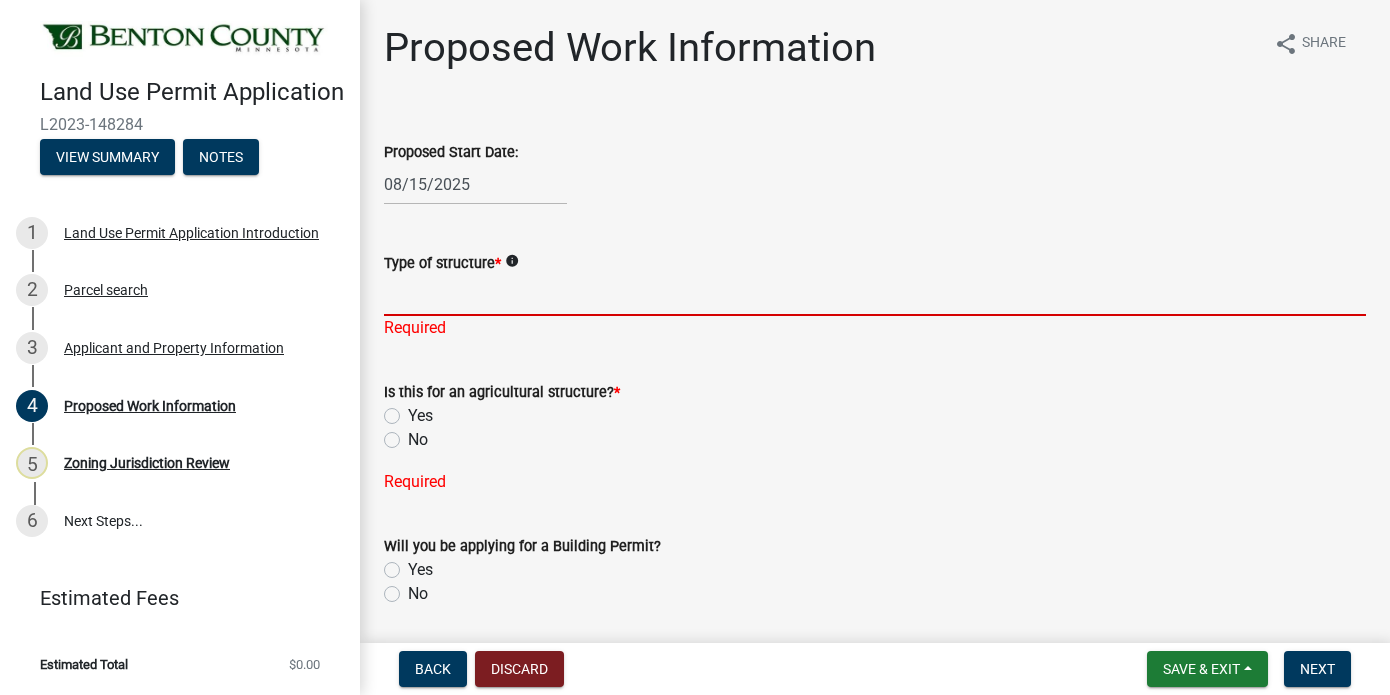 click on "Type of structure  *" at bounding box center [875, 295] 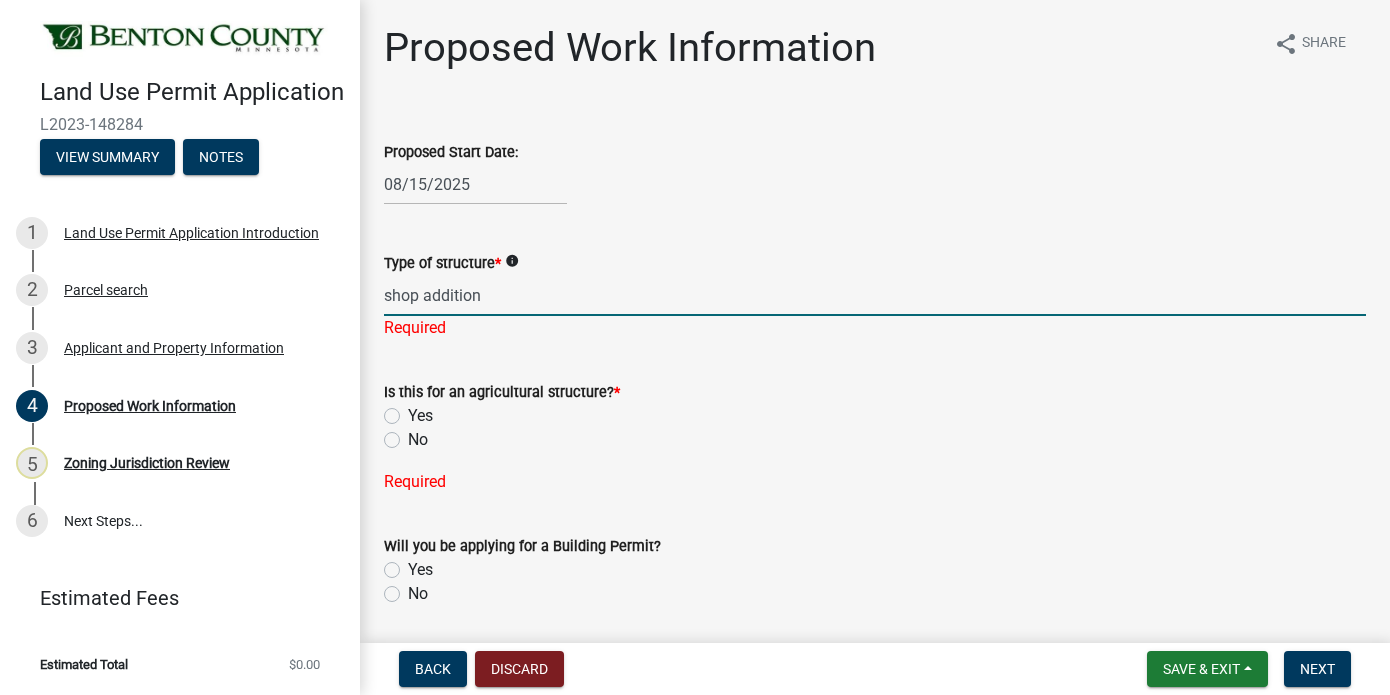 type on "shop addition" 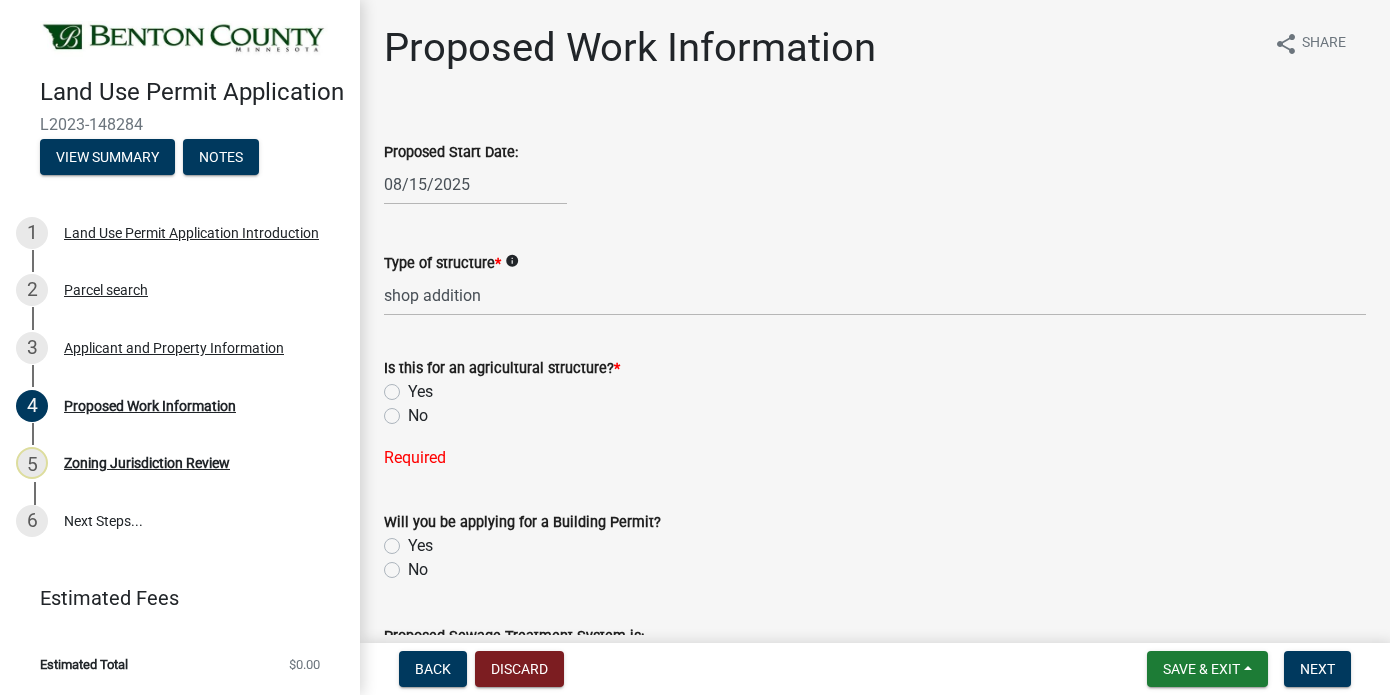 click on "Is this for an agricultural structure?  *  Yes   No  Required" 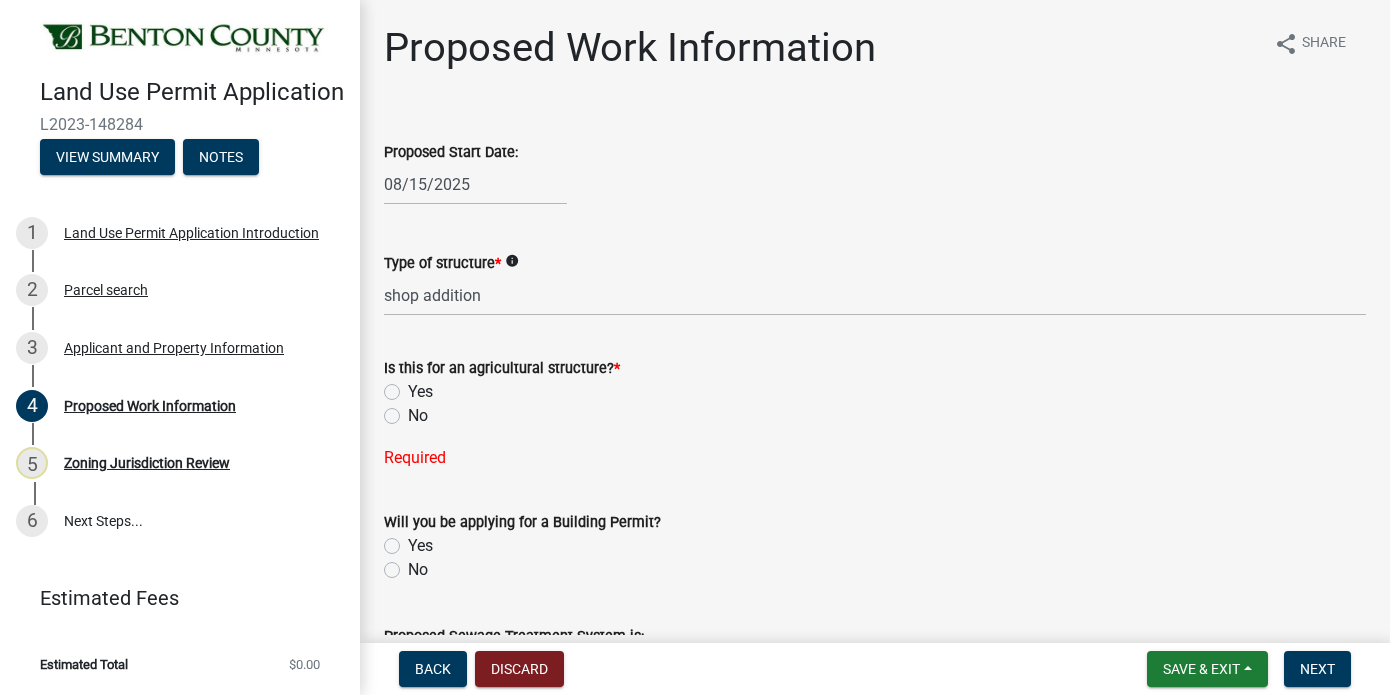 click on "Yes" 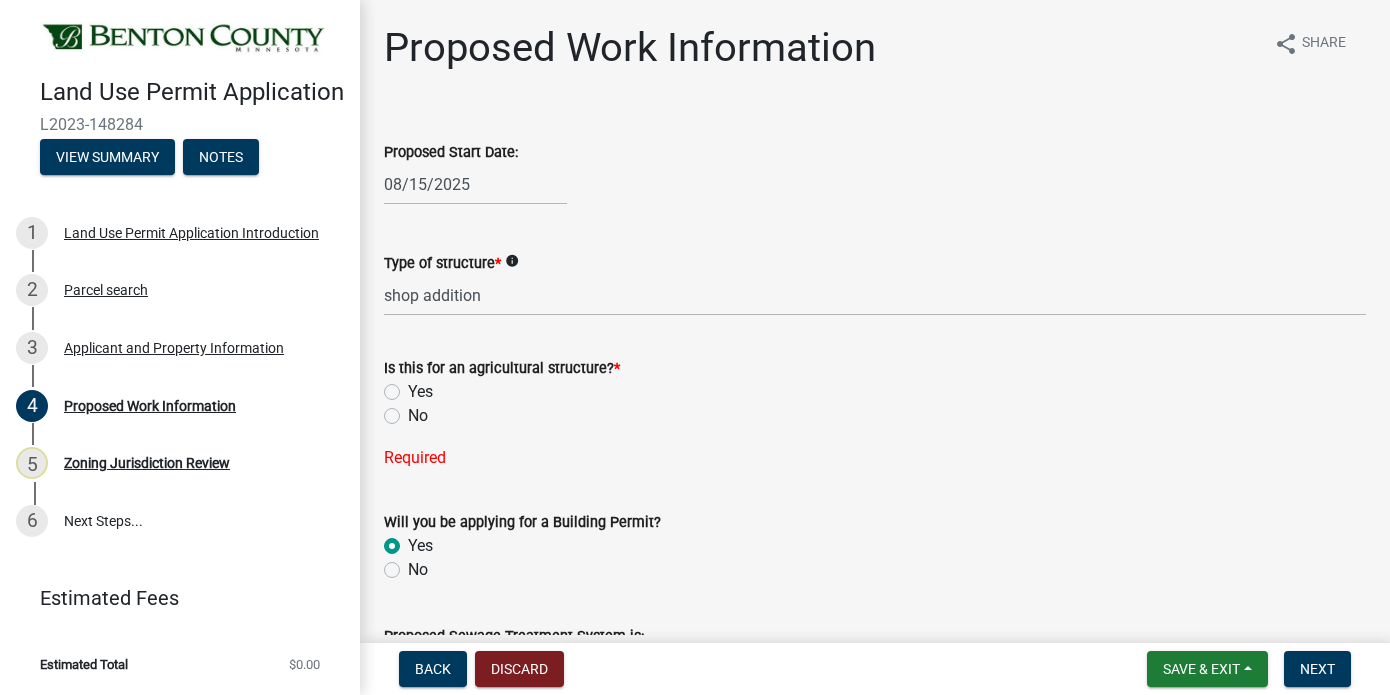 radio on "true" 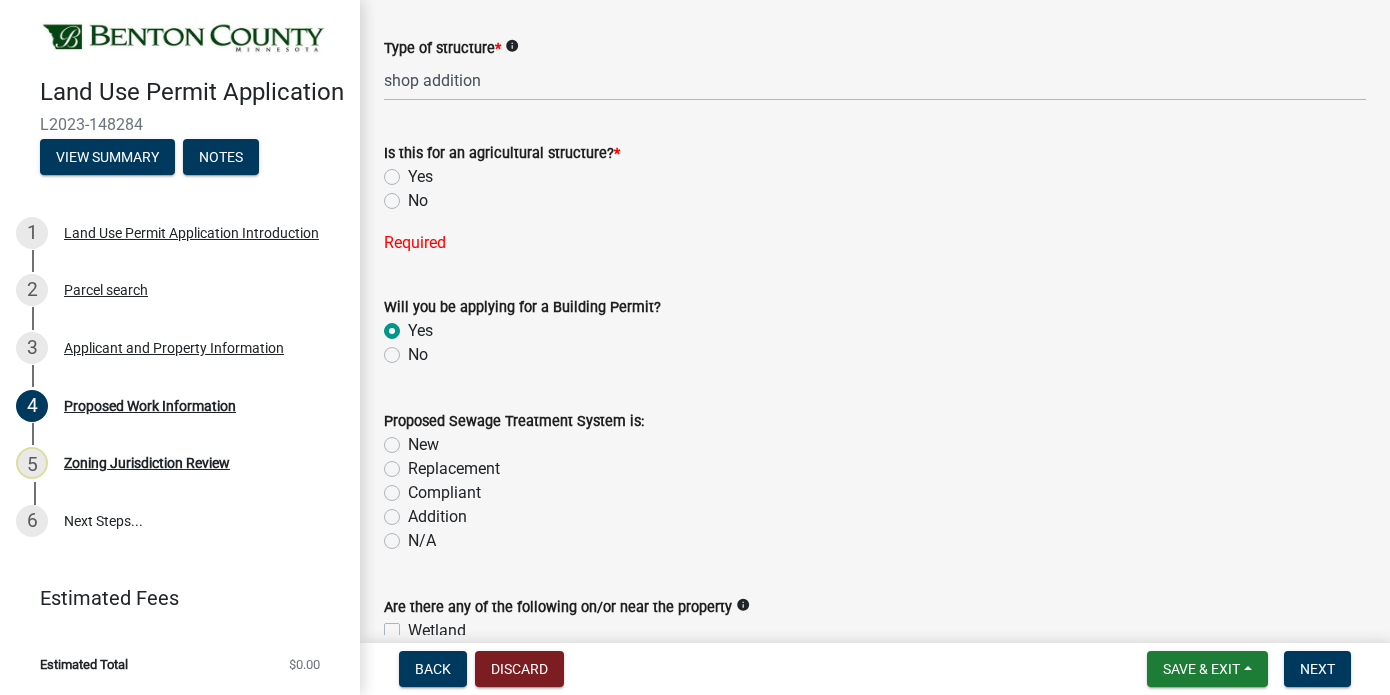 scroll, scrollTop: 216, scrollLeft: 0, axis: vertical 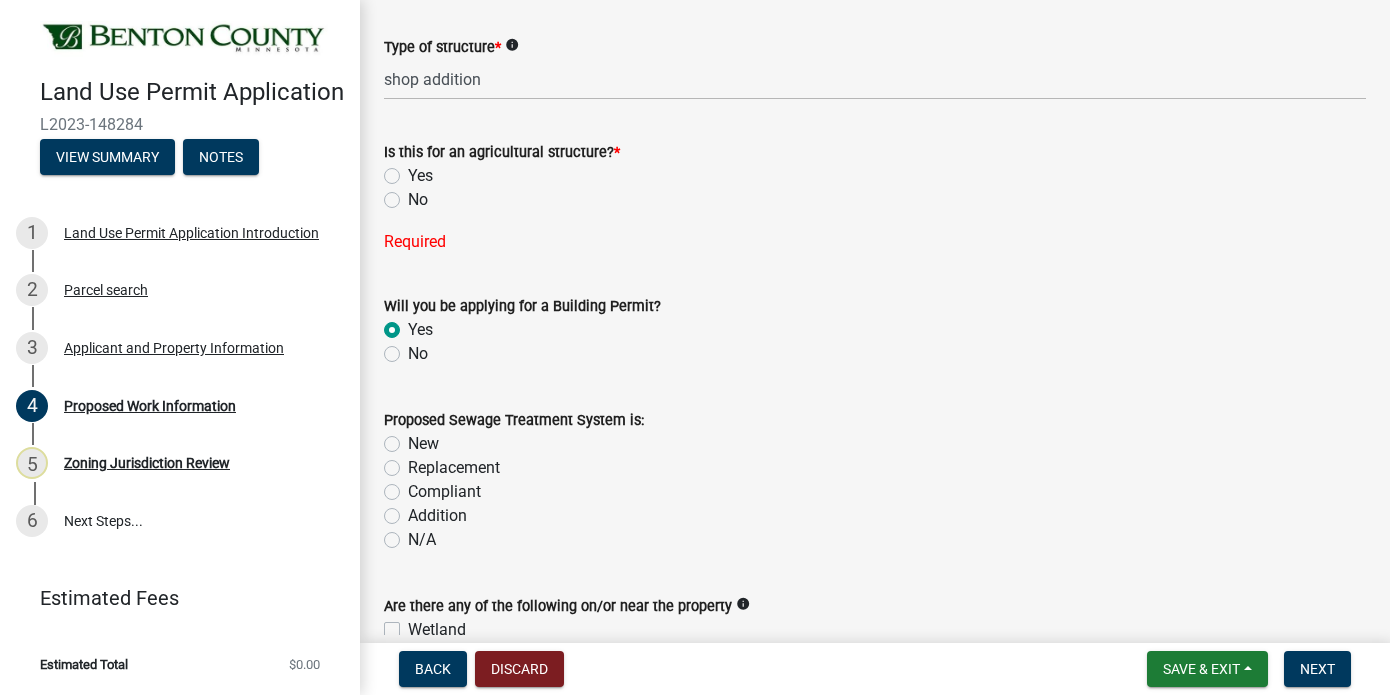 click on "N/A" 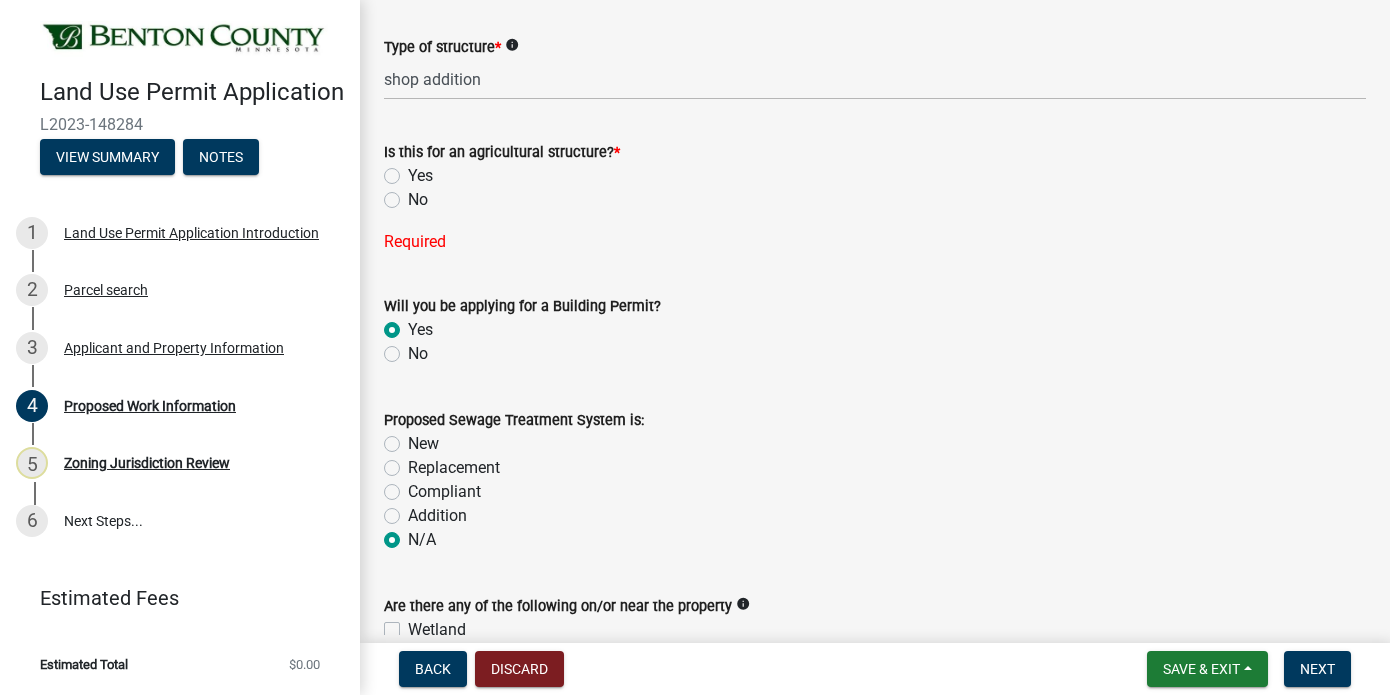 radio on "true" 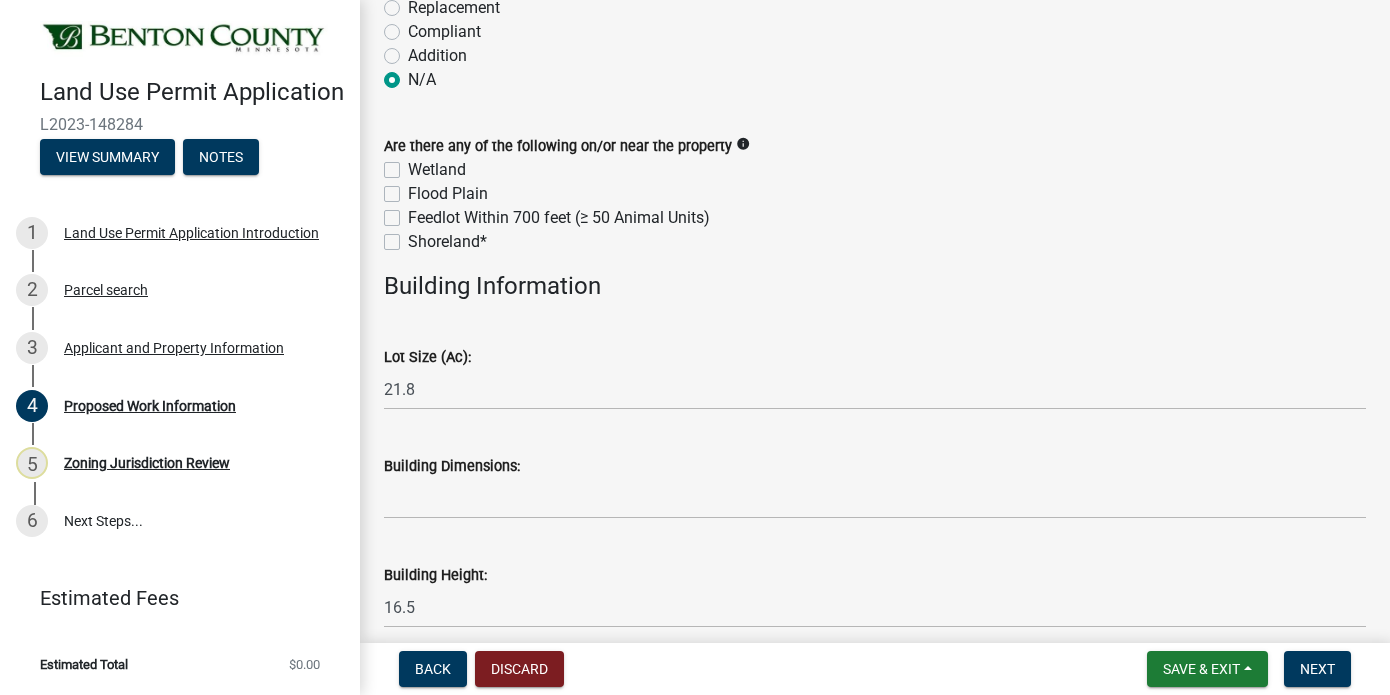 scroll, scrollTop: 675, scrollLeft: 0, axis: vertical 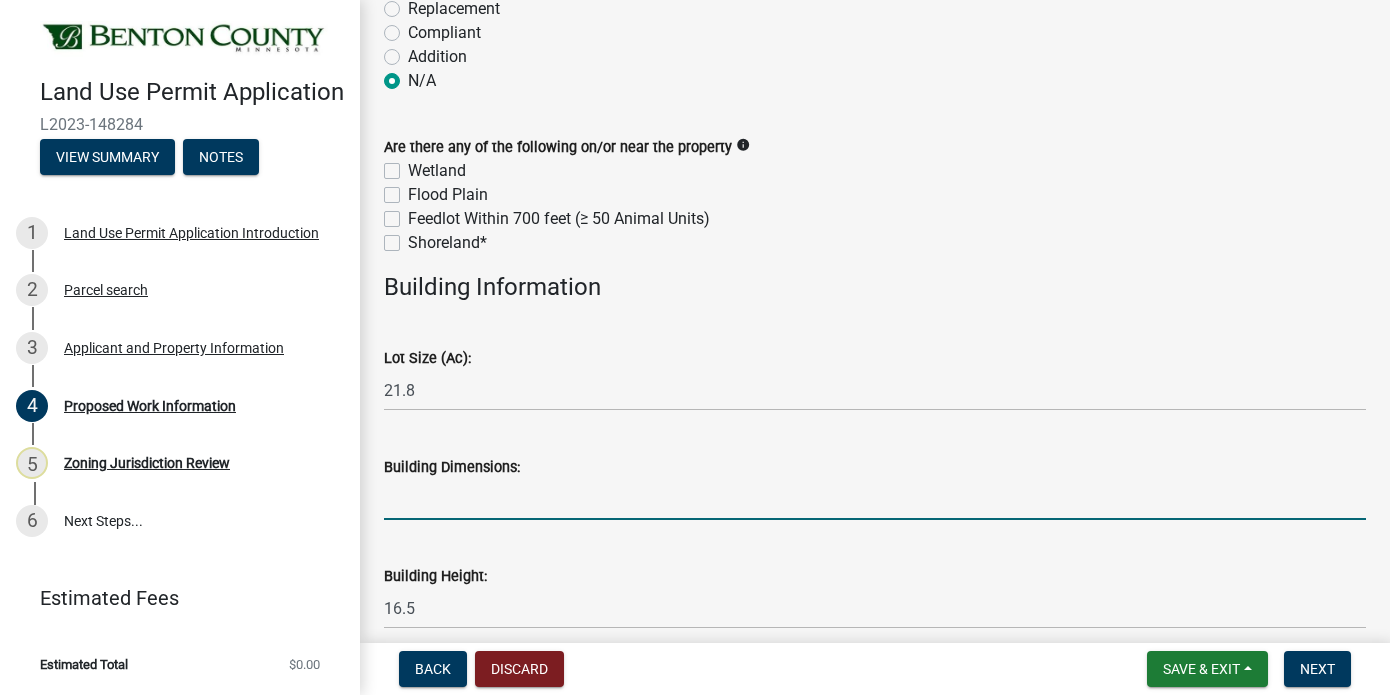 click on "Building Dimensions:" at bounding box center [875, 499] 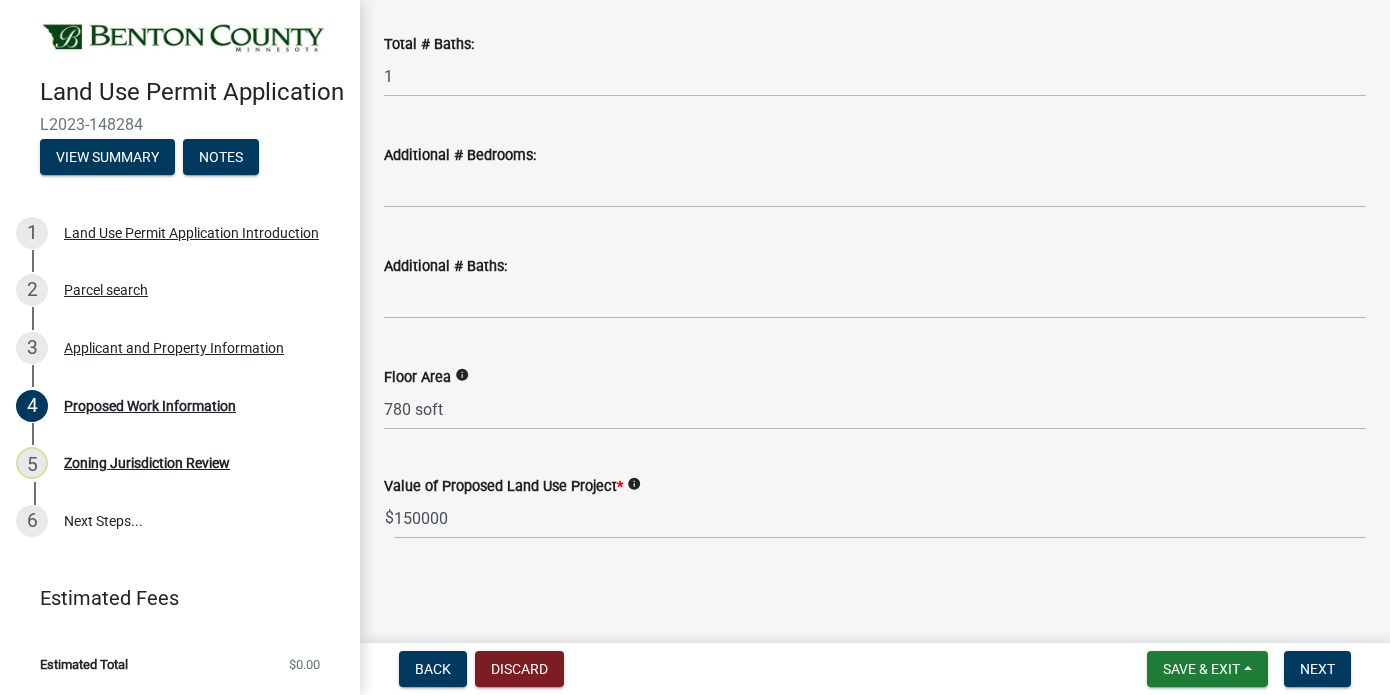 scroll, scrollTop: 1426, scrollLeft: 0, axis: vertical 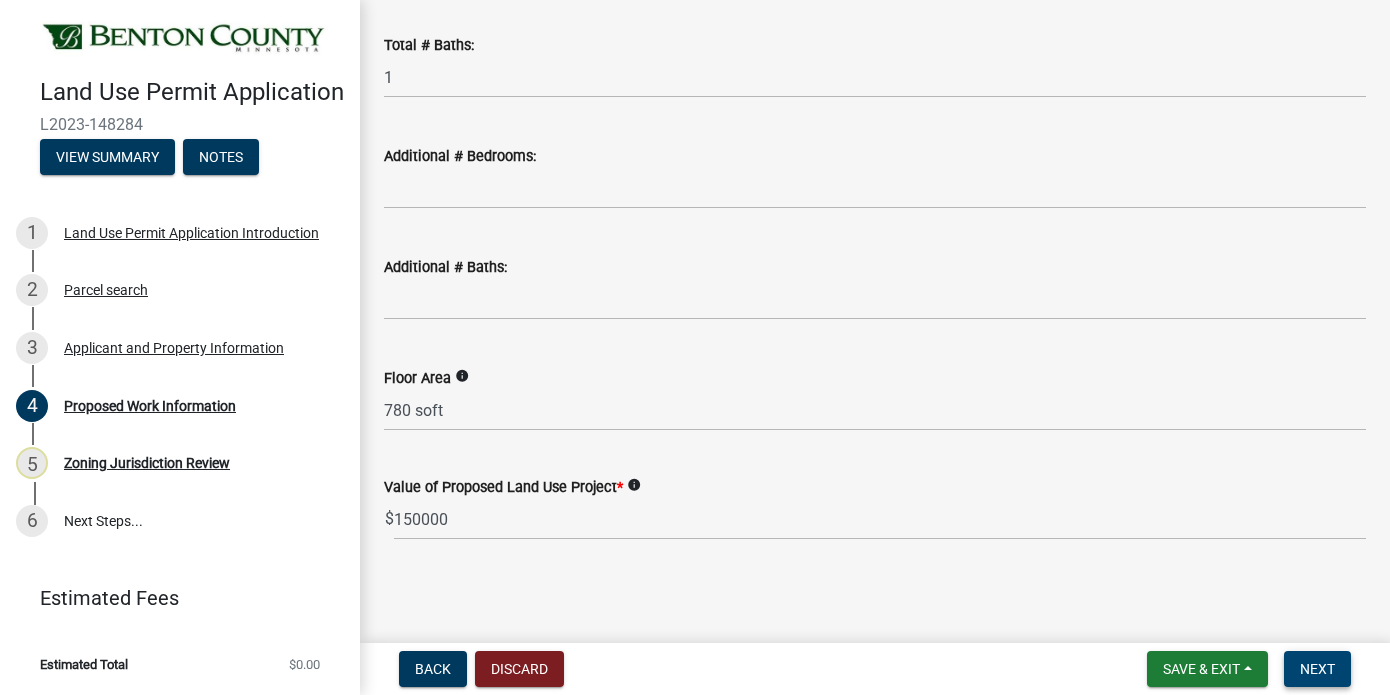 type on "26x30" 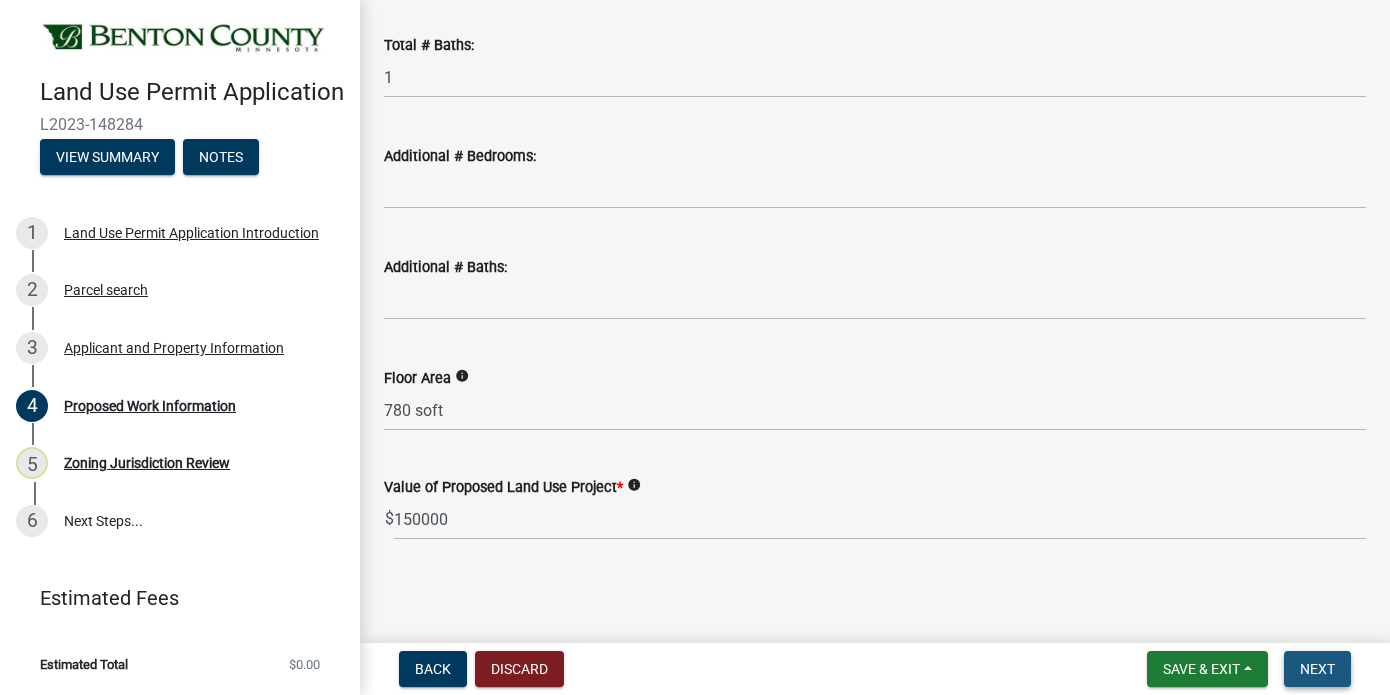 click on "Next" at bounding box center (1317, 669) 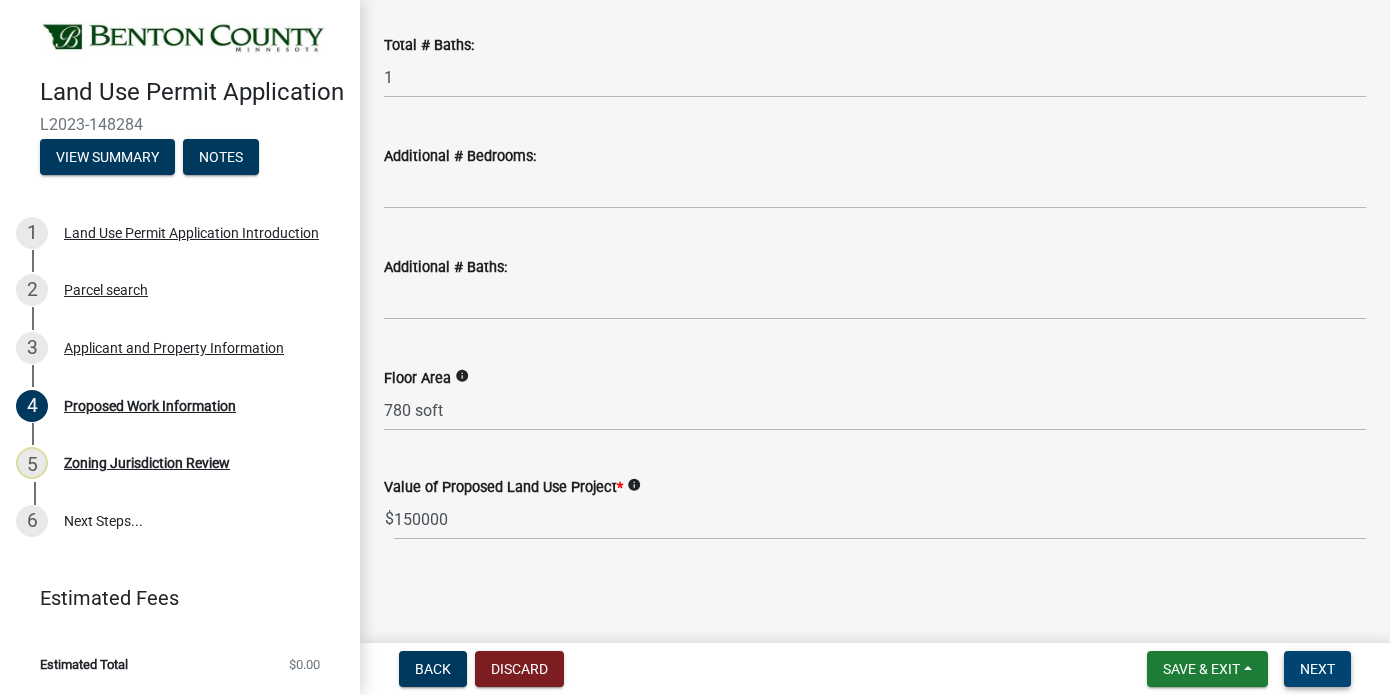 click on "Next" at bounding box center [1317, 669] 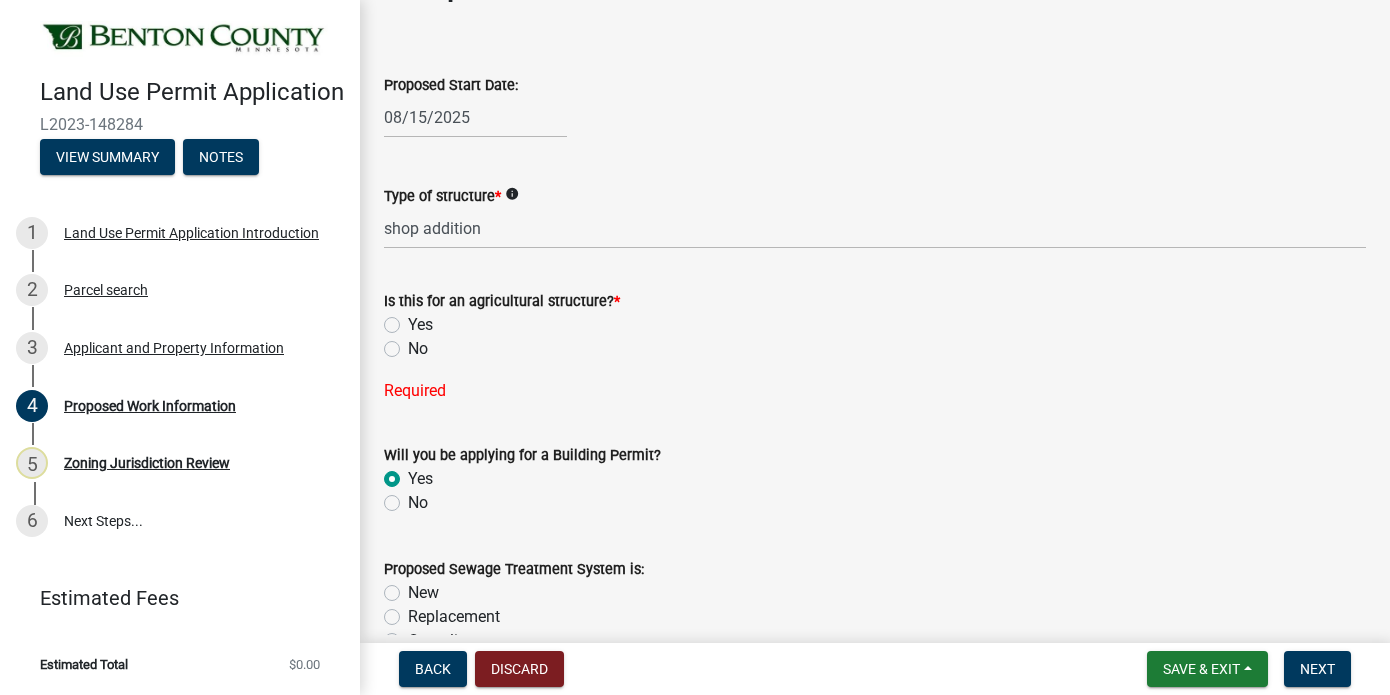 scroll, scrollTop: 64, scrollLeft: 0, axis: vertical 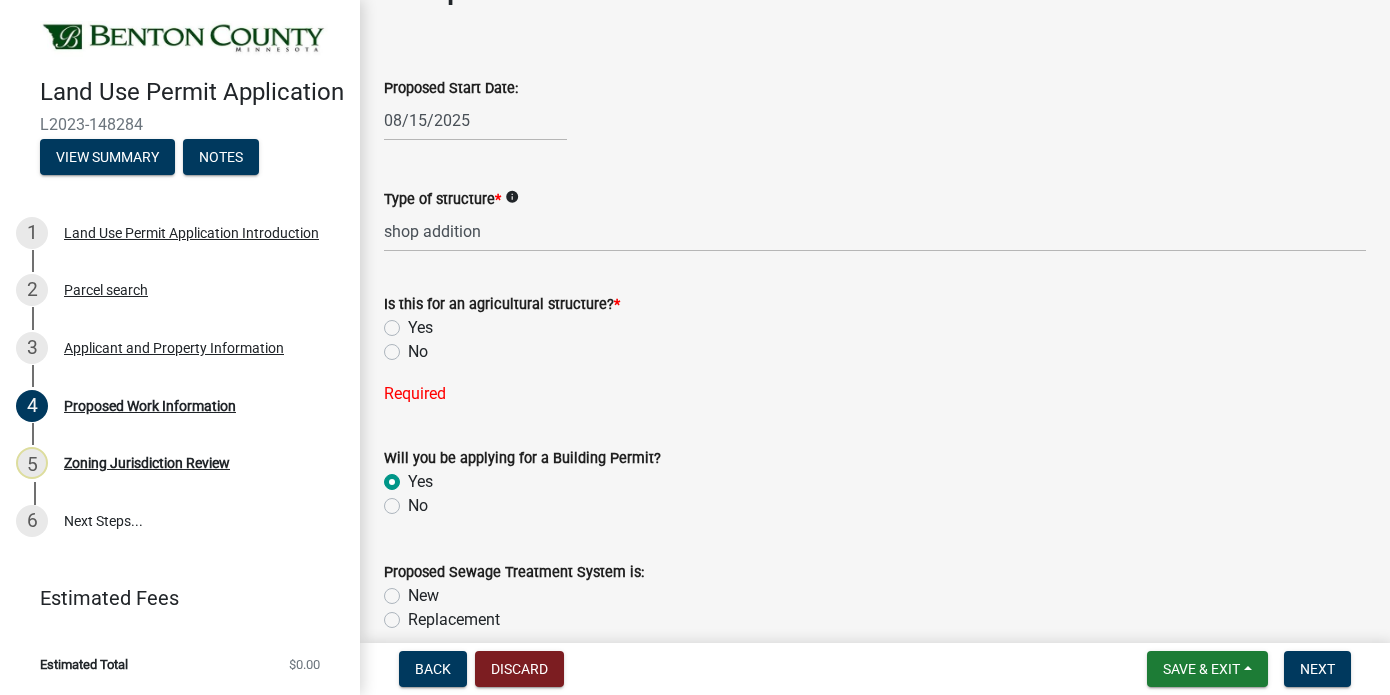 click on "No" 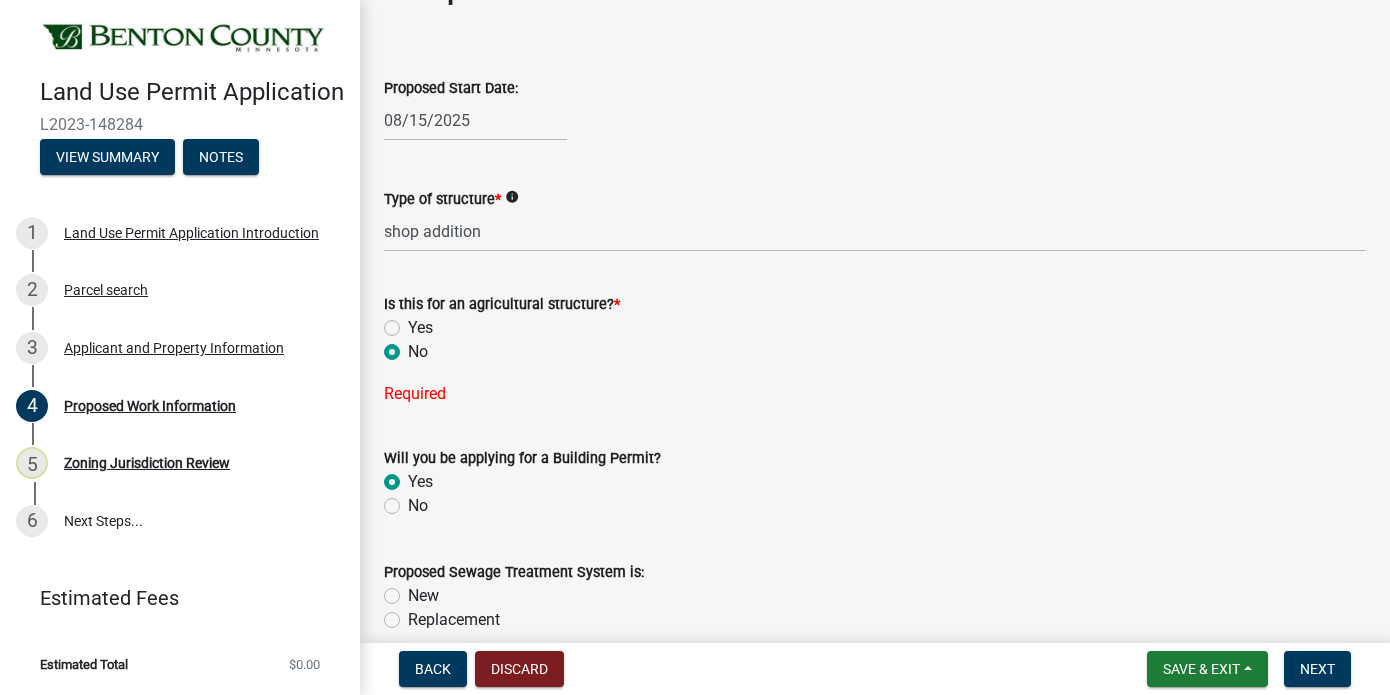 radio on "true" 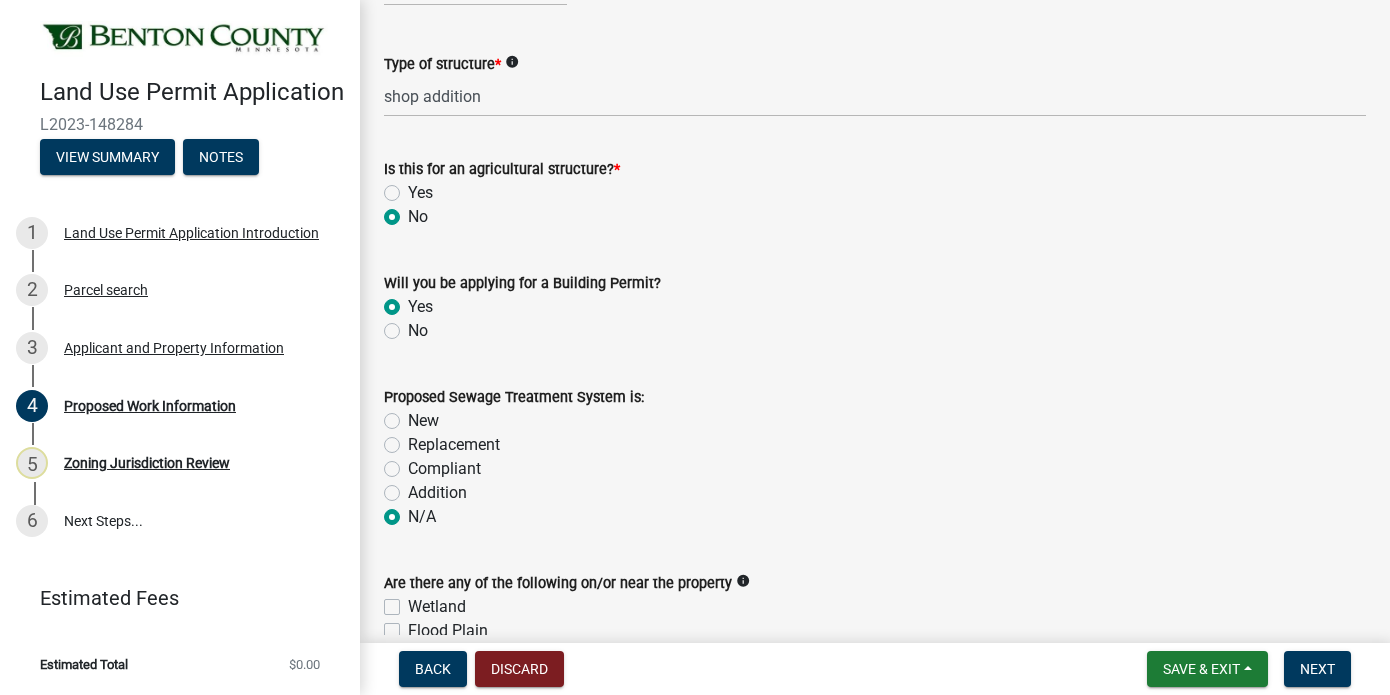scroll, scrollTop: 200, scrollLeft: 0, axis: vertical 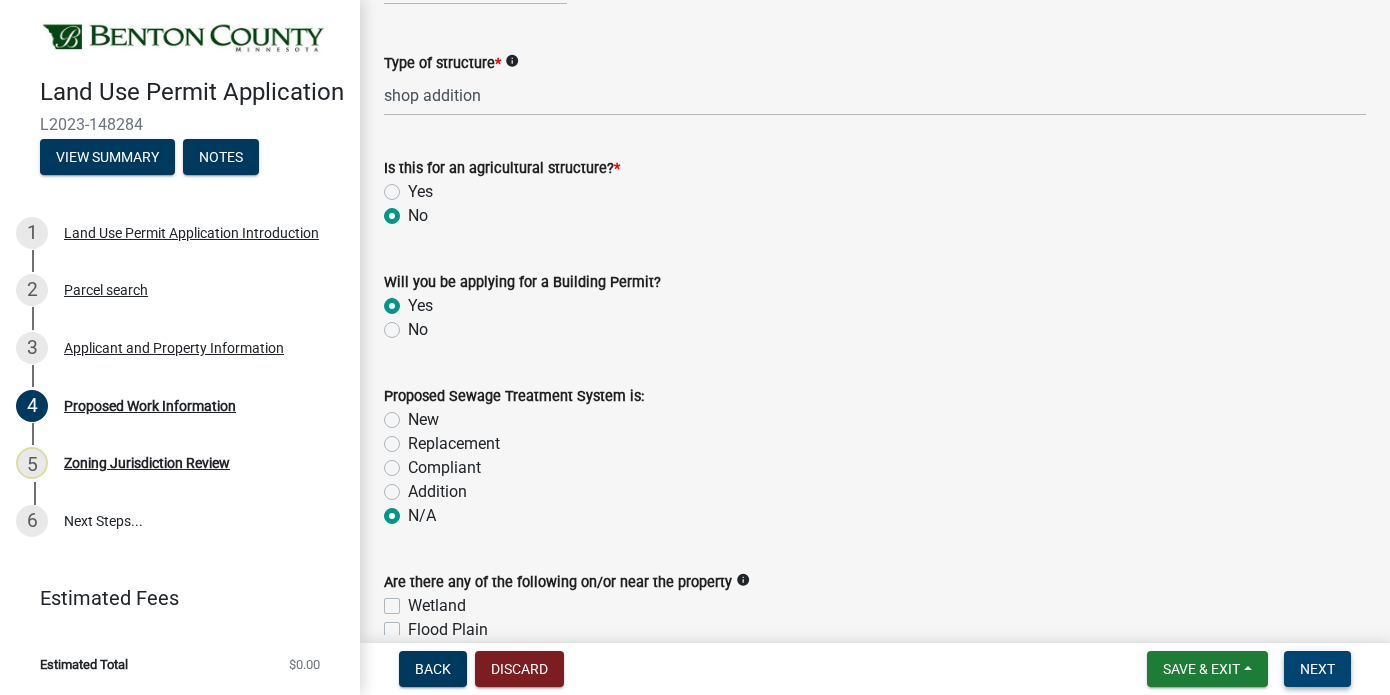 click on "Next" at bounding box center (1317, 669) 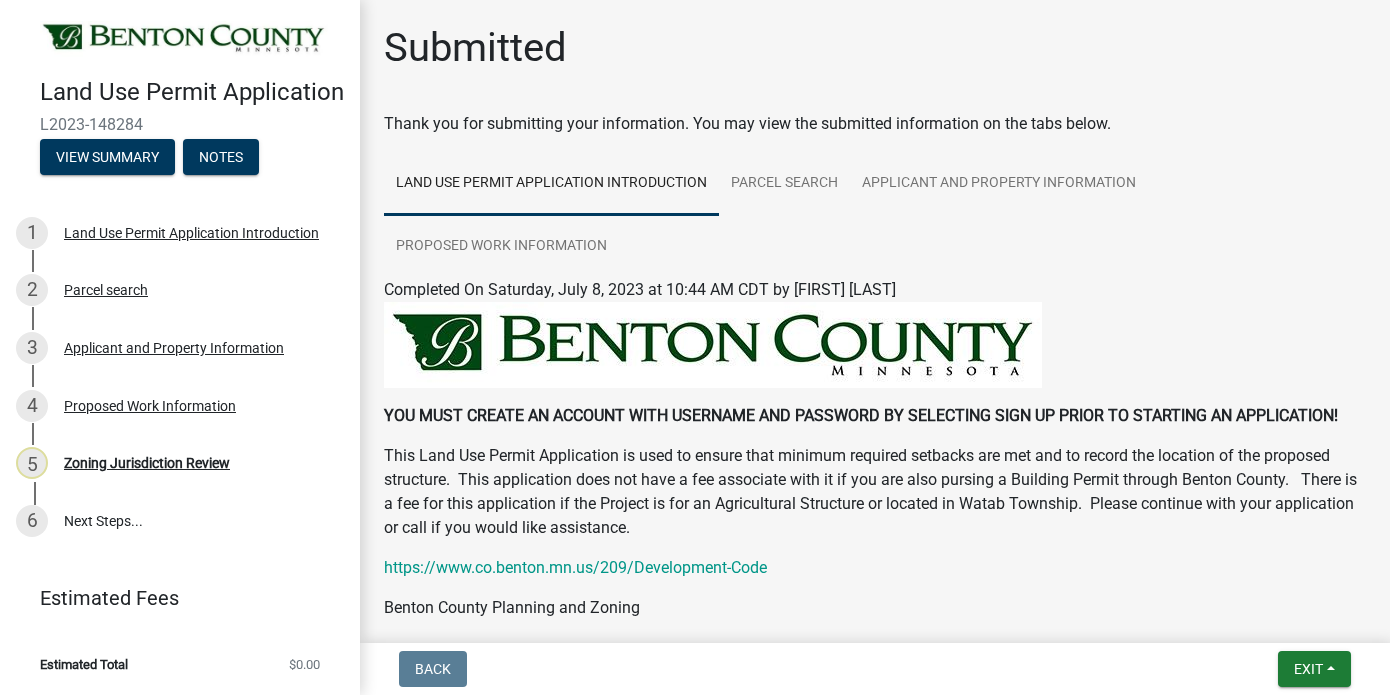 scroll, scrollTop: 0, scrollLeft: 0, axis: both 